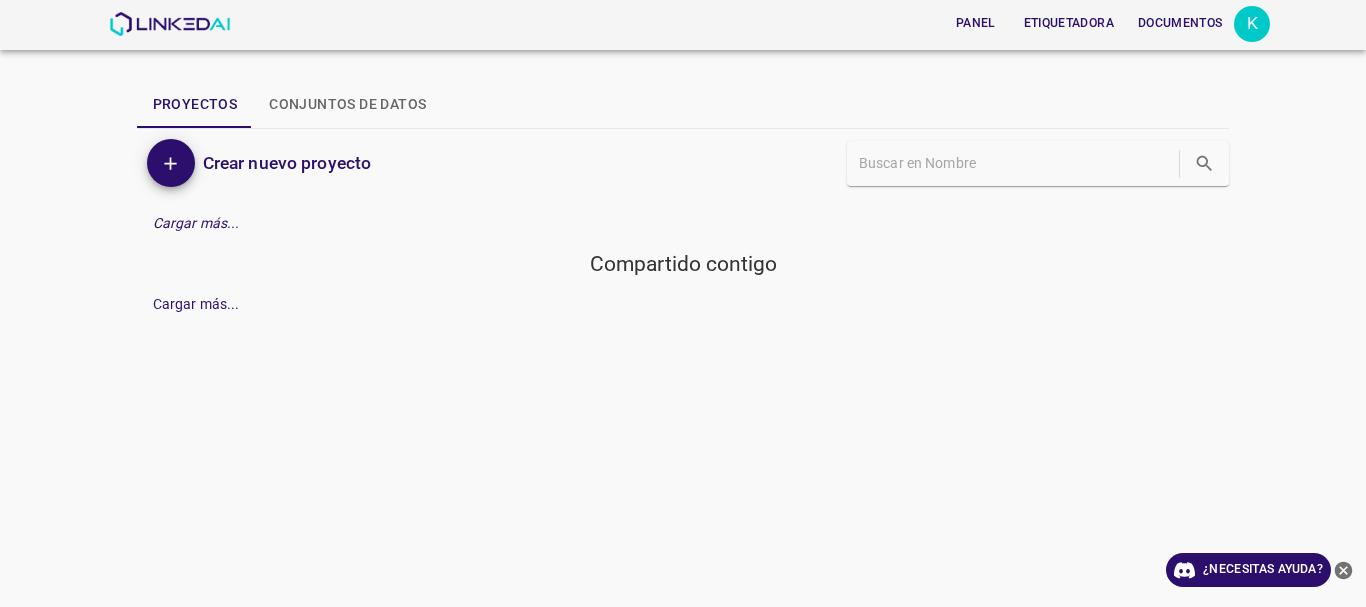 scroll, scrollTop: 0, scrollLeft: 0, axis: both 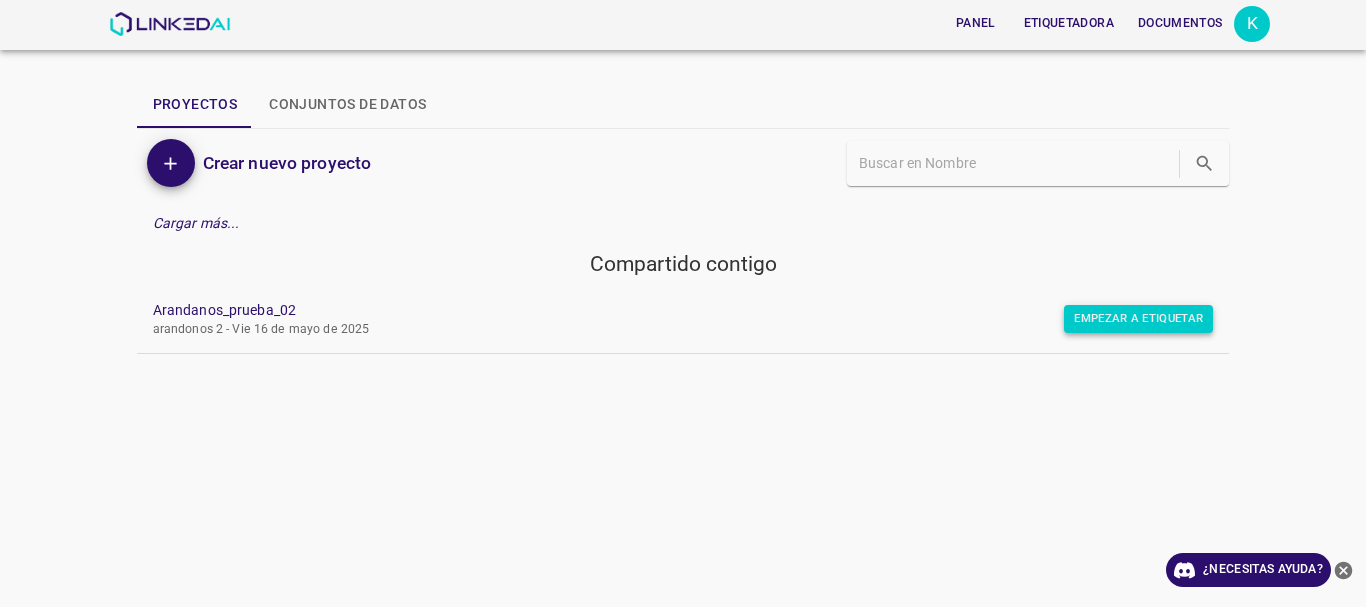 click on "Empezar a etiquetar" at bounding box center (1138, 319) 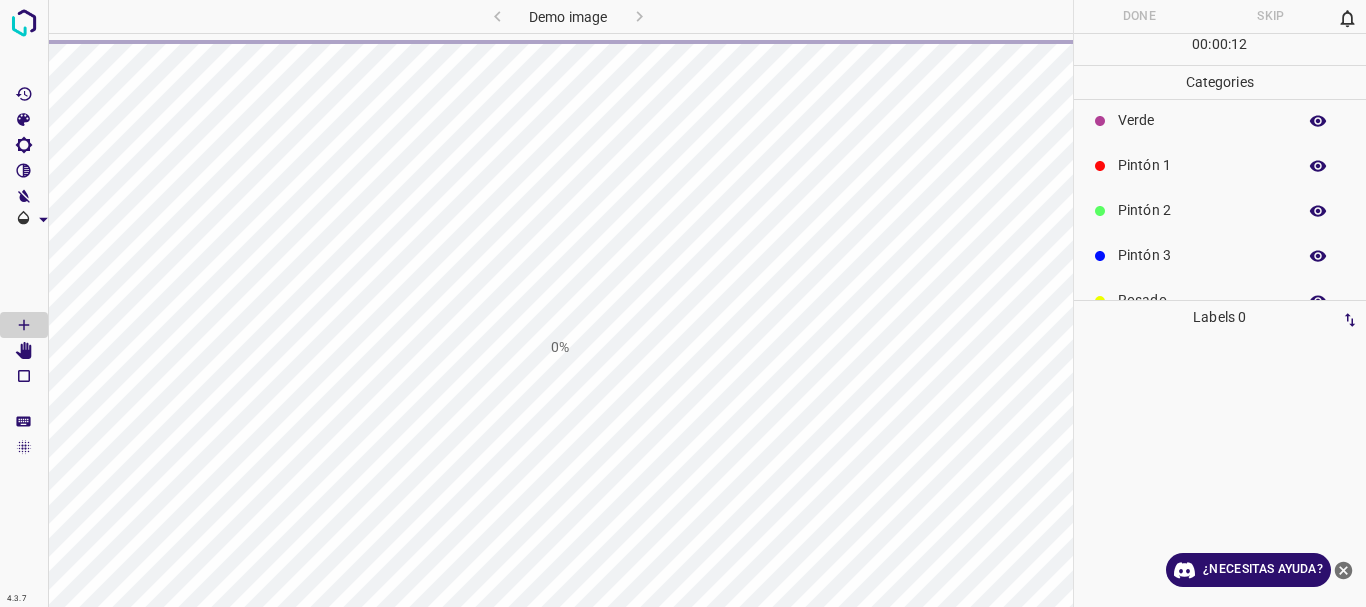 scroll, scrollTop: 66, scrollLeft: 0, axis: vertical 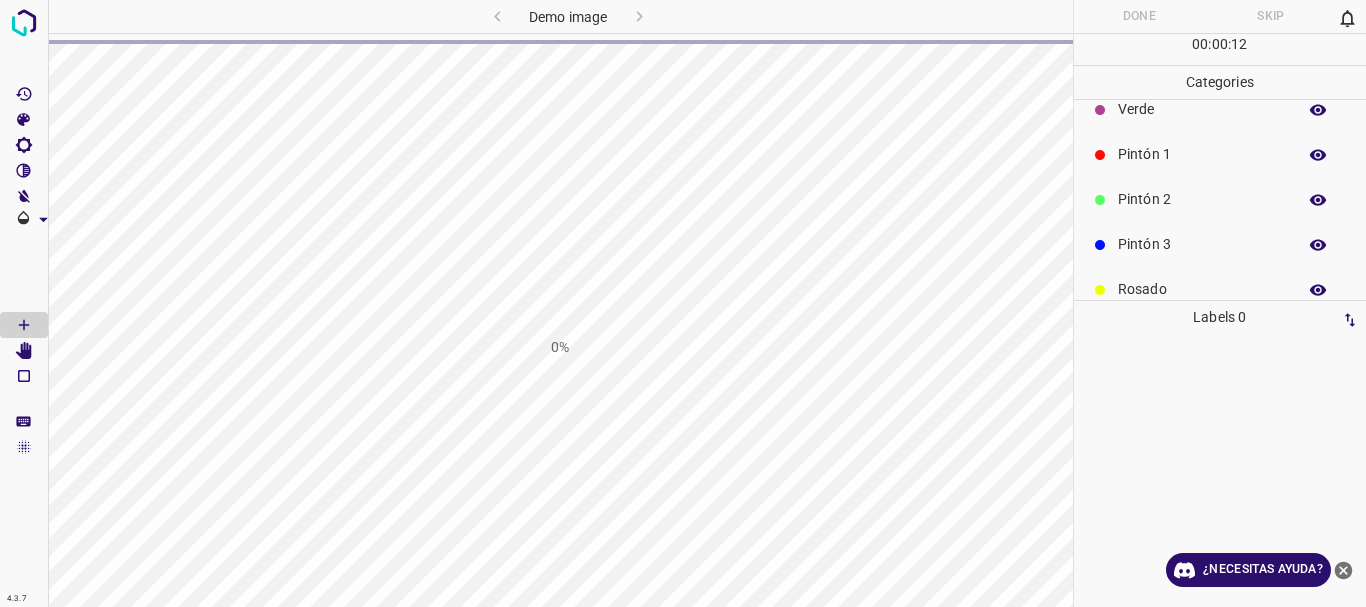 drag, startPoint x: 1365, startPoint y: 173, endPoint x: 1365, endPoint y: 190, distance: 17 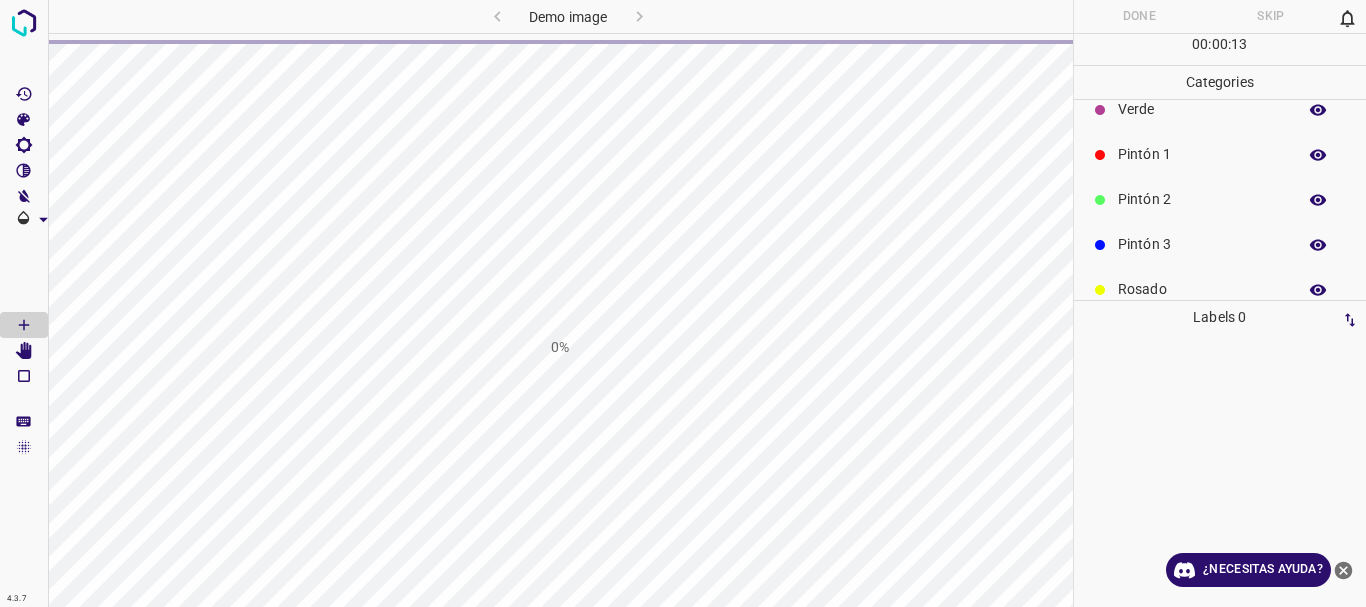 drag, startPoint x: 1365, startPoint y: 203, endPoint x: 1365, endPoint y: 230, distance: 27 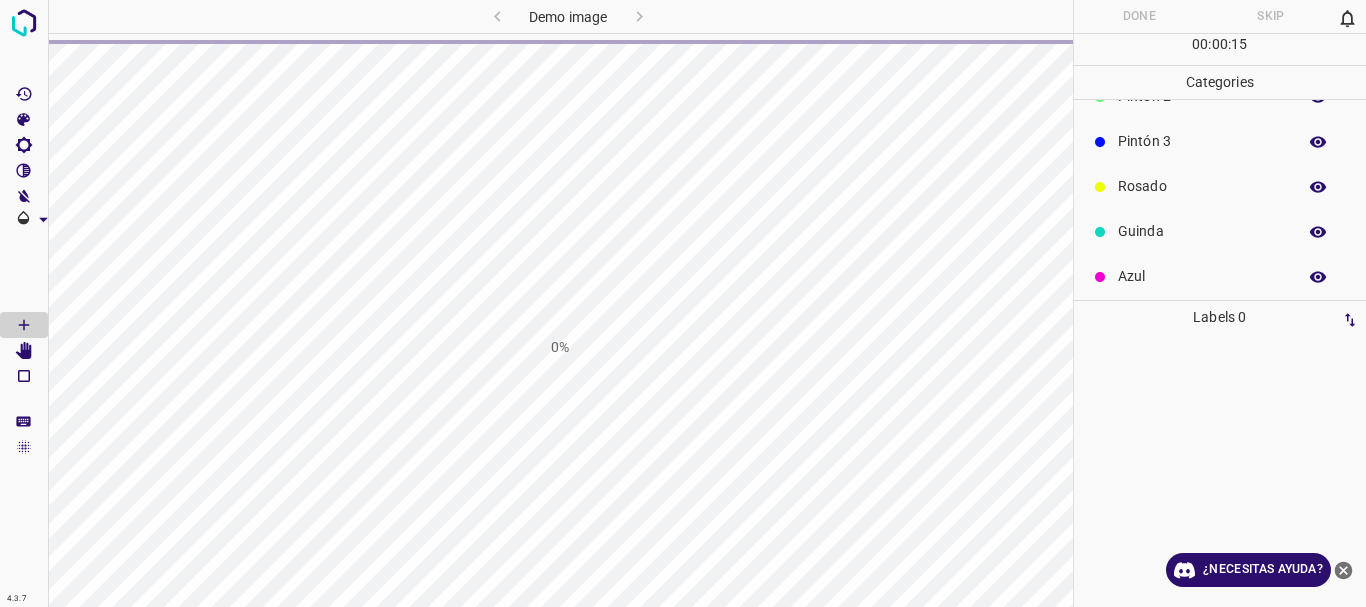 scroll, scrollTop: 176, scrollLeft: 0, axis: vertical 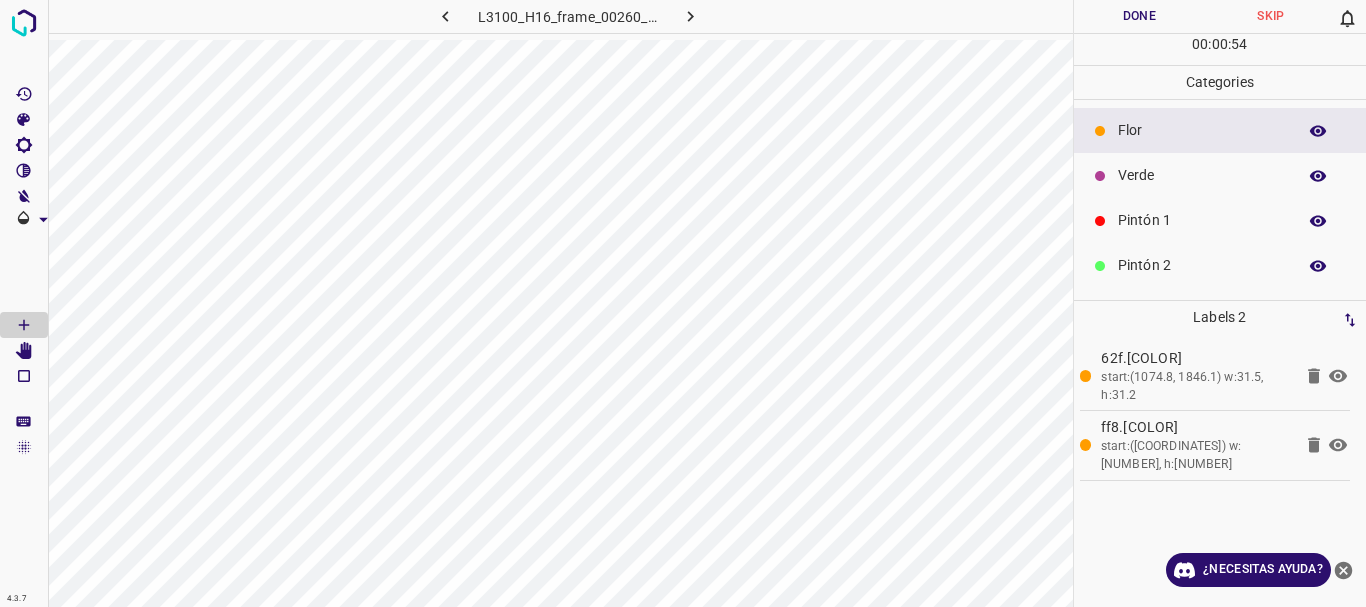 click 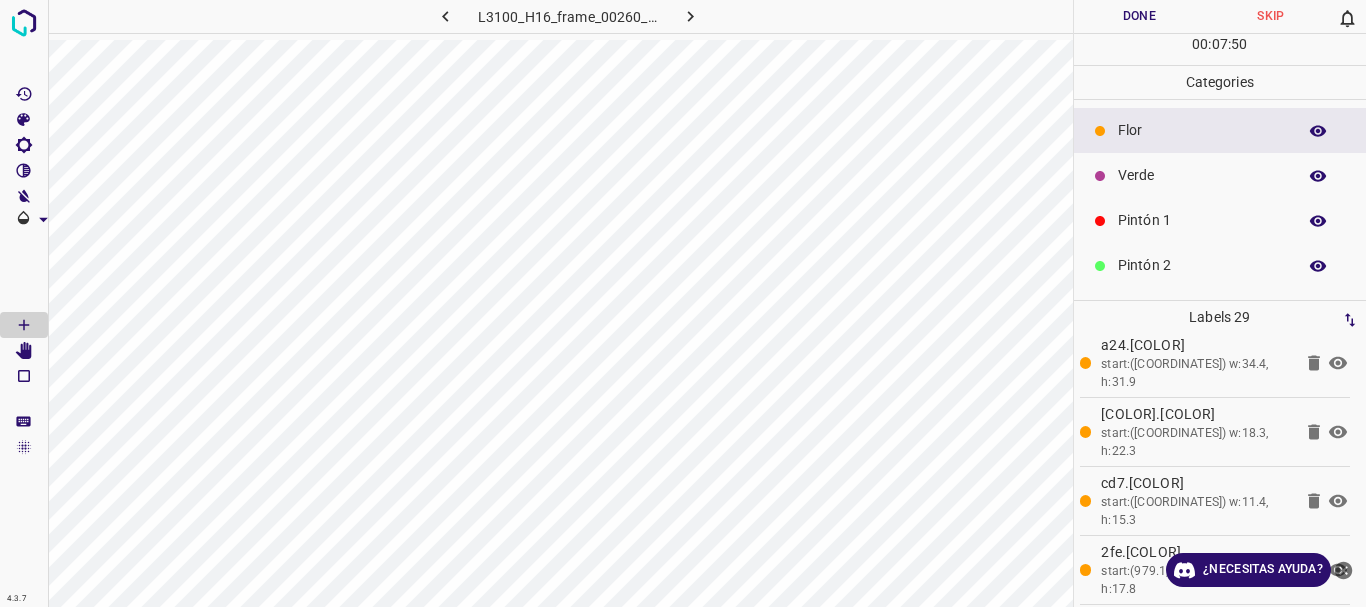 scroll, scrollTop: 1727, scrollLeft: 0, axis: vertical 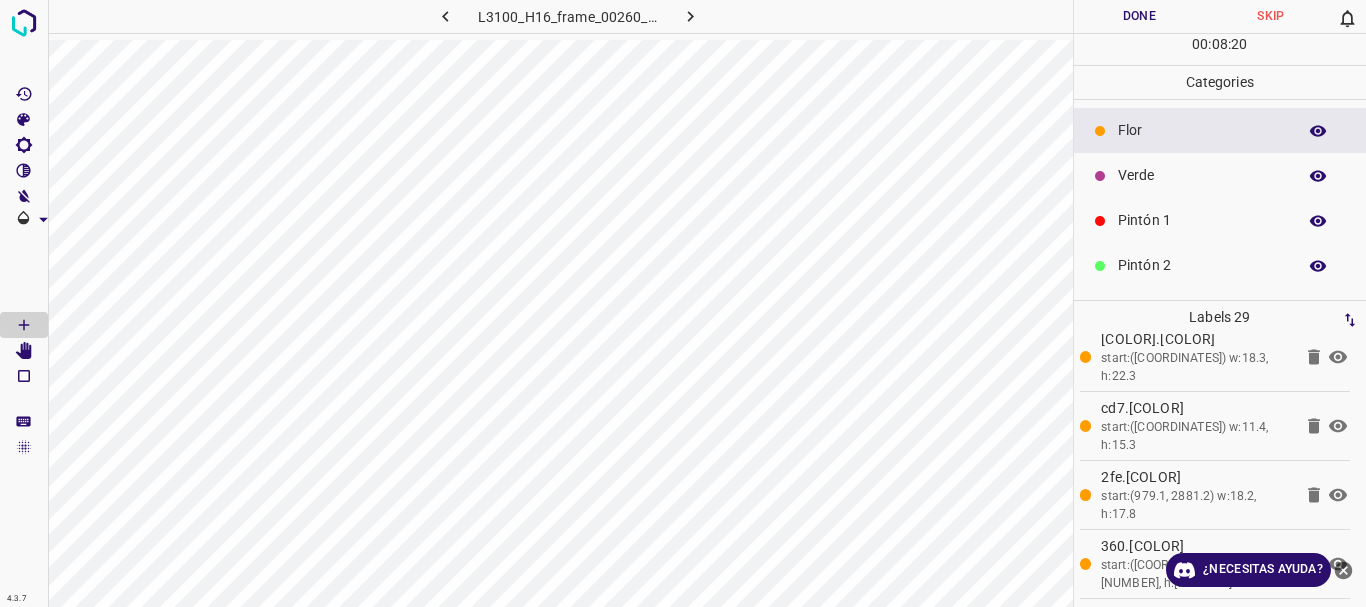 click on "Verde" at bounding box center [1220, 175] 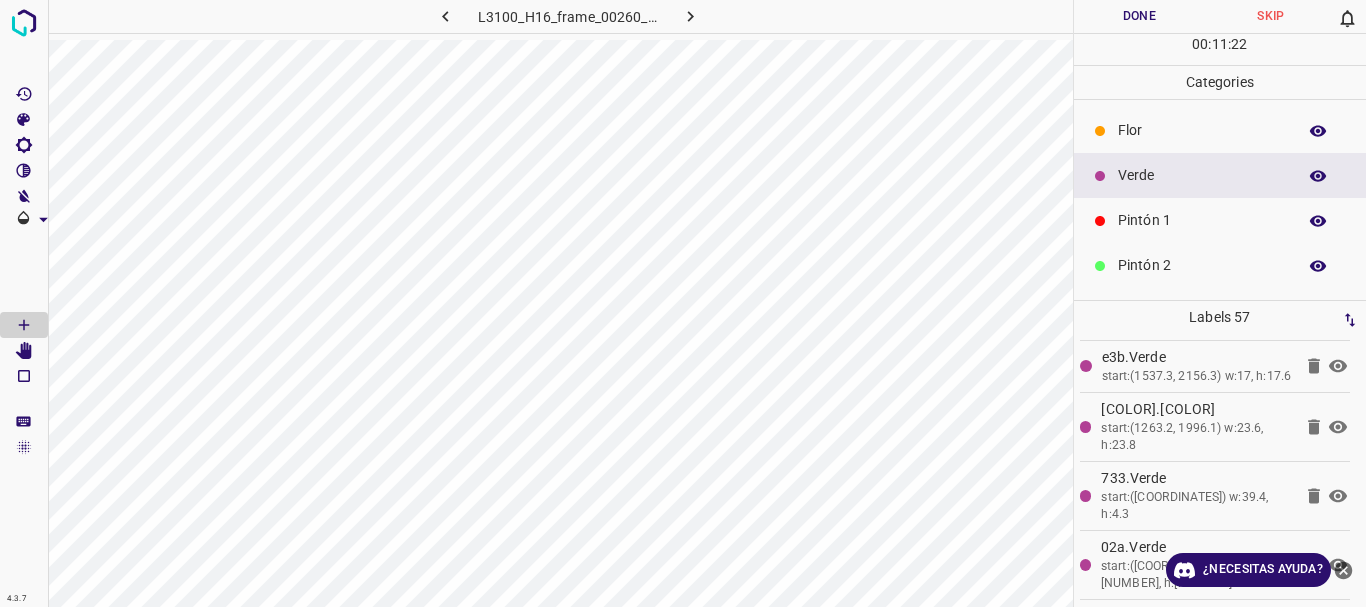 scroll, scrollTop: 3643, scrollLeft: 0, axis: vertical 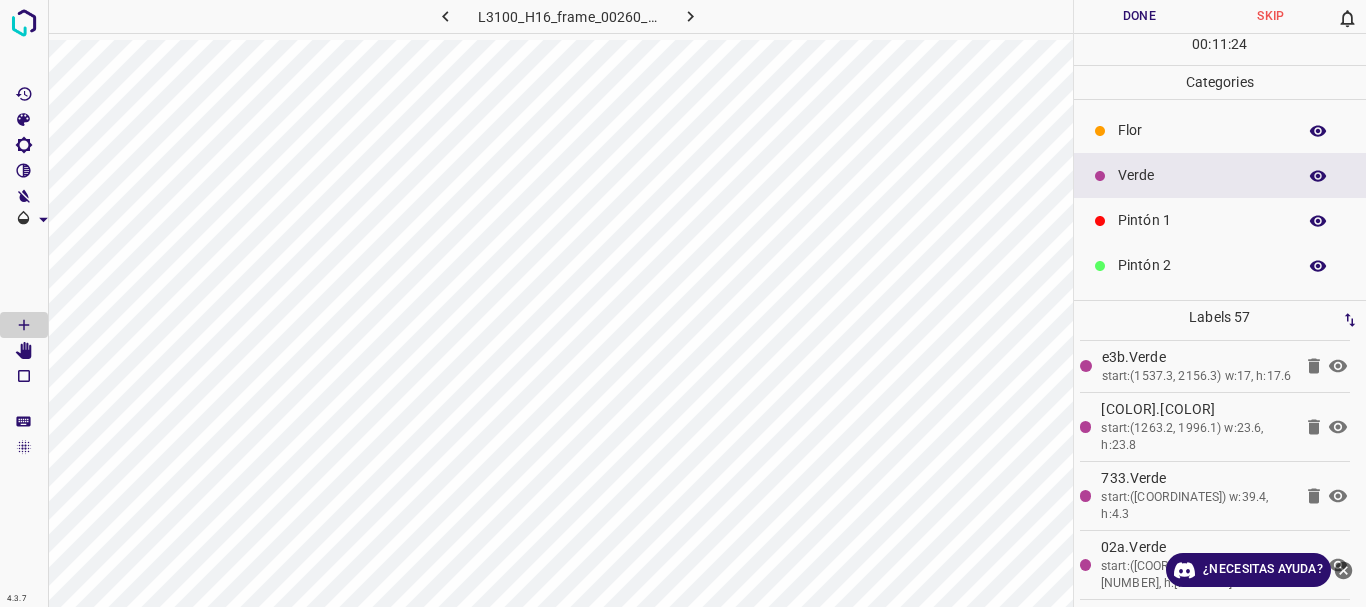 click 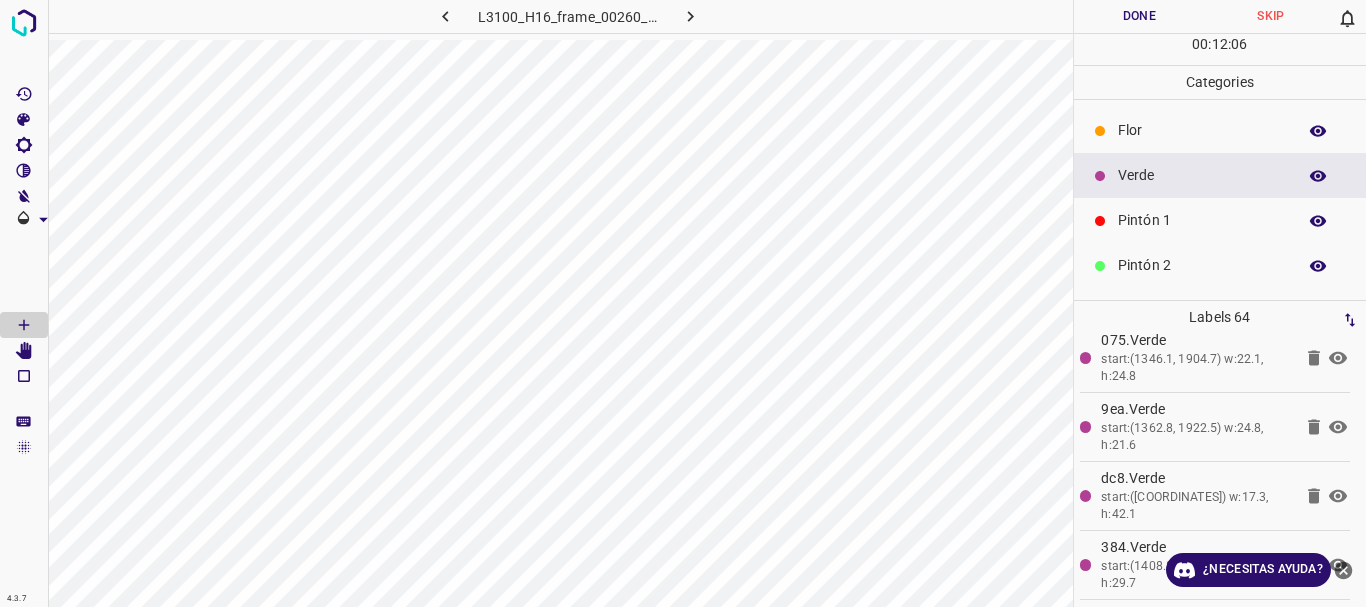 scroll, scrollTop: 4126, scrollLeft: 0, axis: vertical 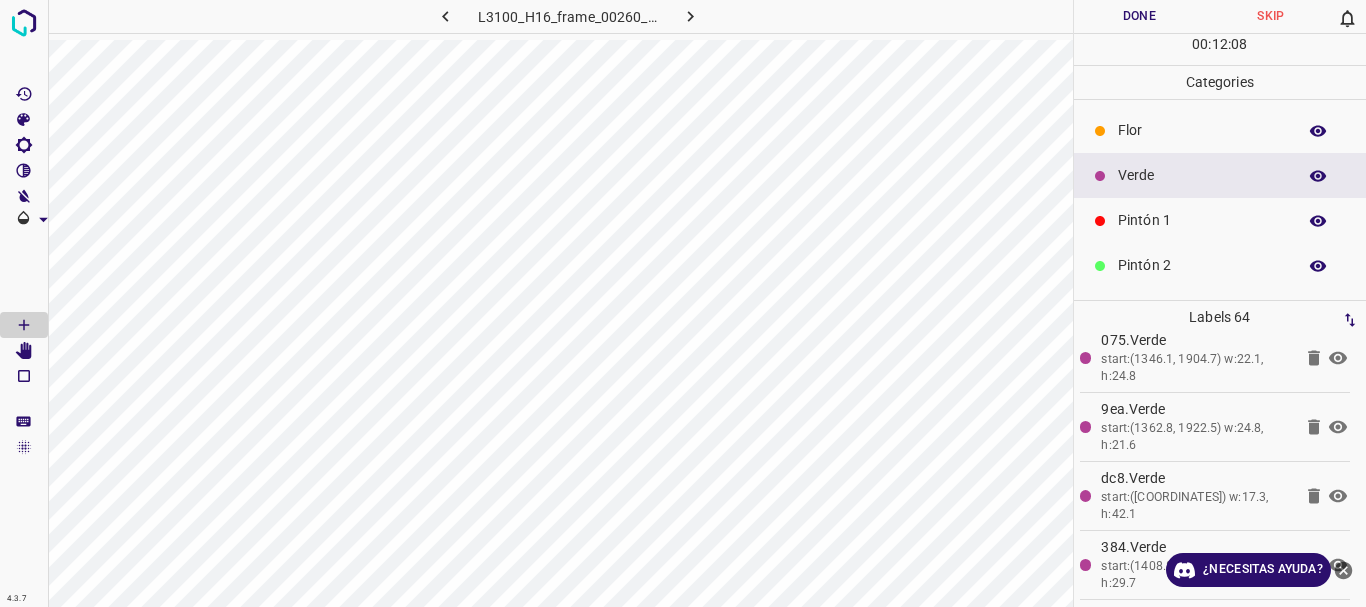 click 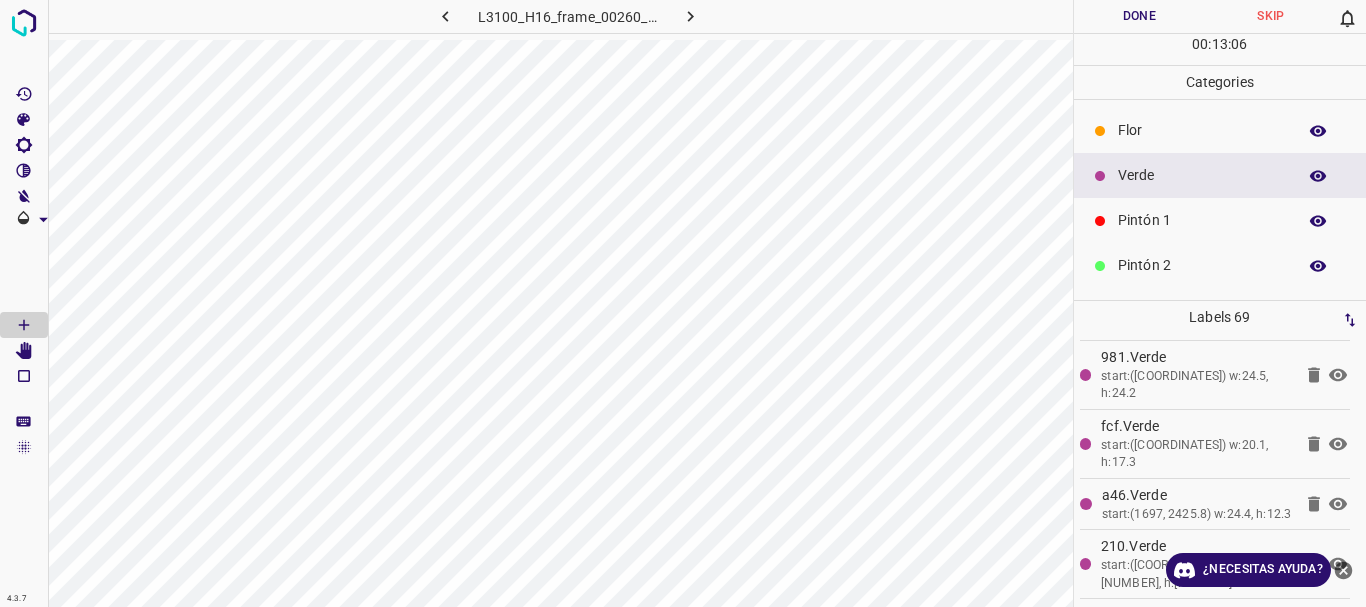 scroll, scrollTop: 4471, scrollLeft: 0, axis: vertical 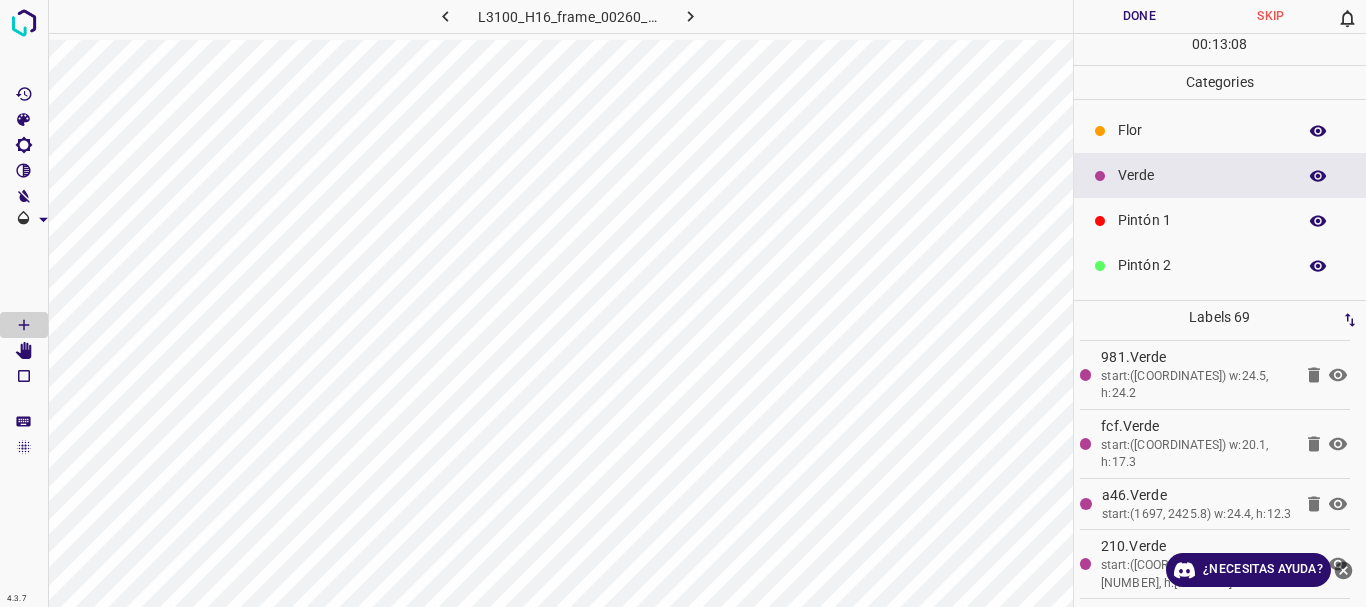 click 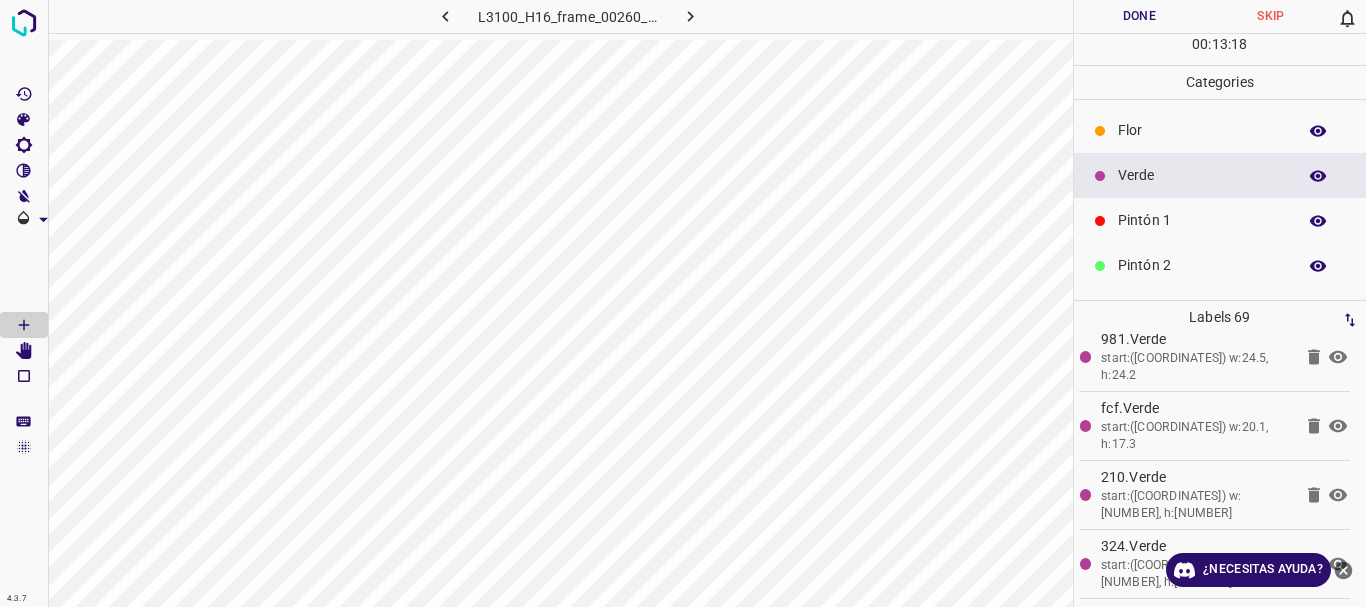 scroll, scrollTop: 4471, scrollLeft: 0, axis: vertical 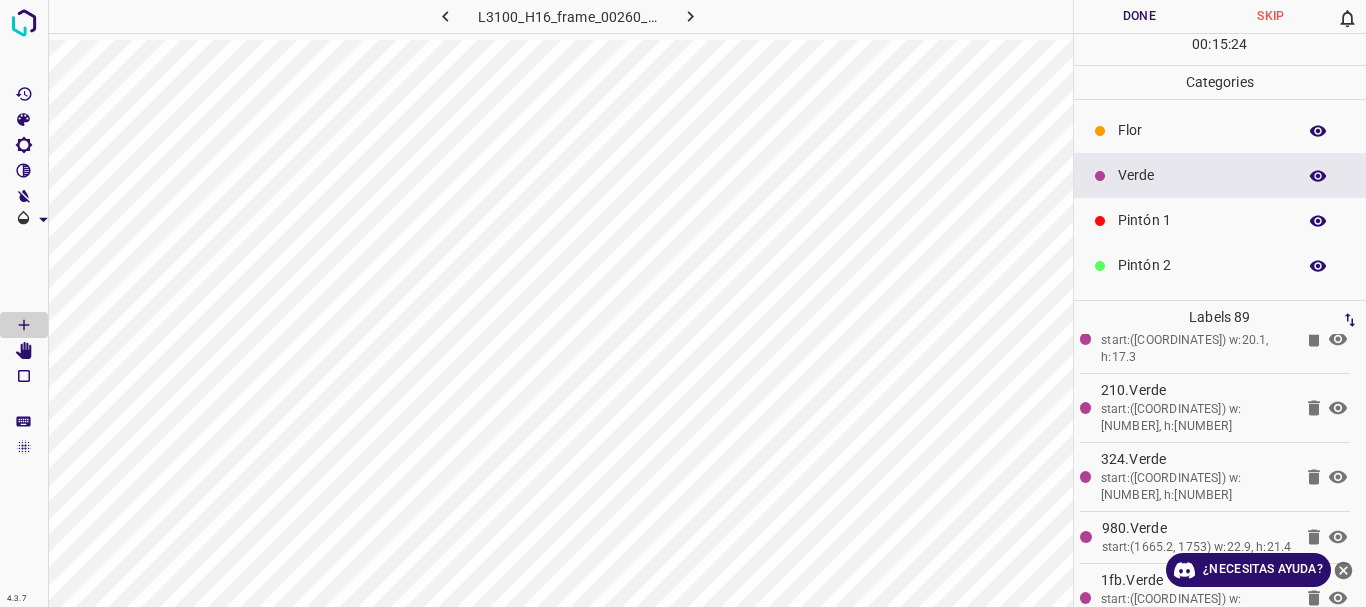 click on "Pintón 1" at bounding box center [1202, 220] 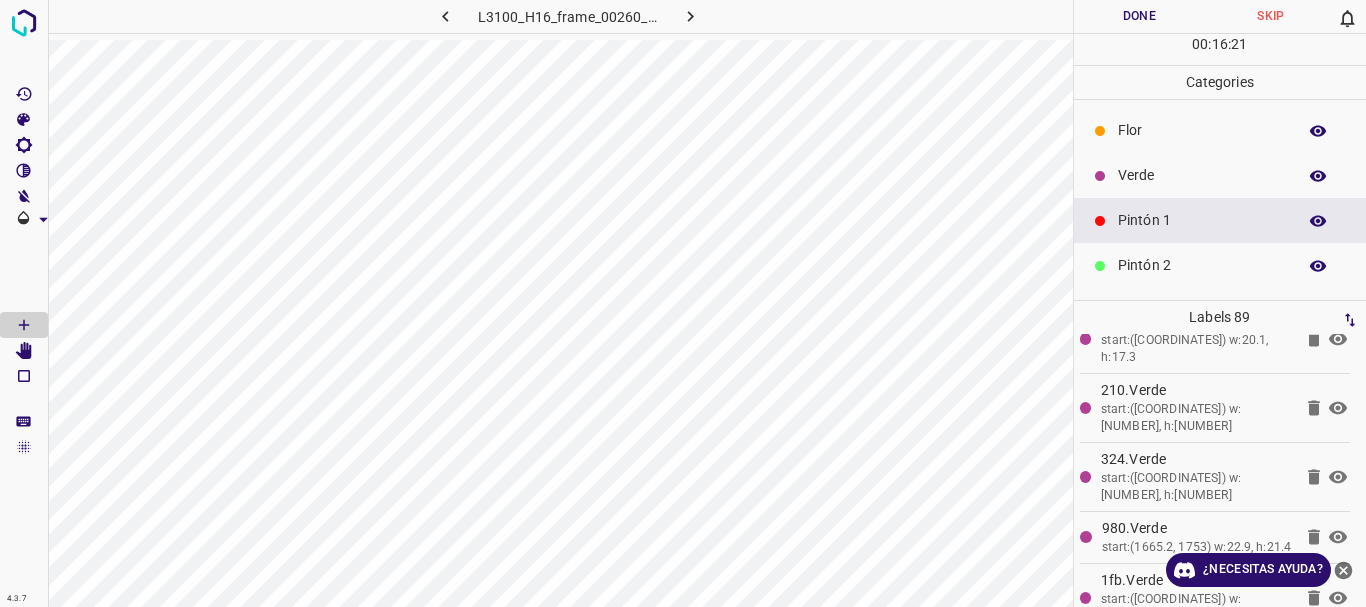 scroll, scrollTop: 176, scrollLeft: 0, axis: vertical 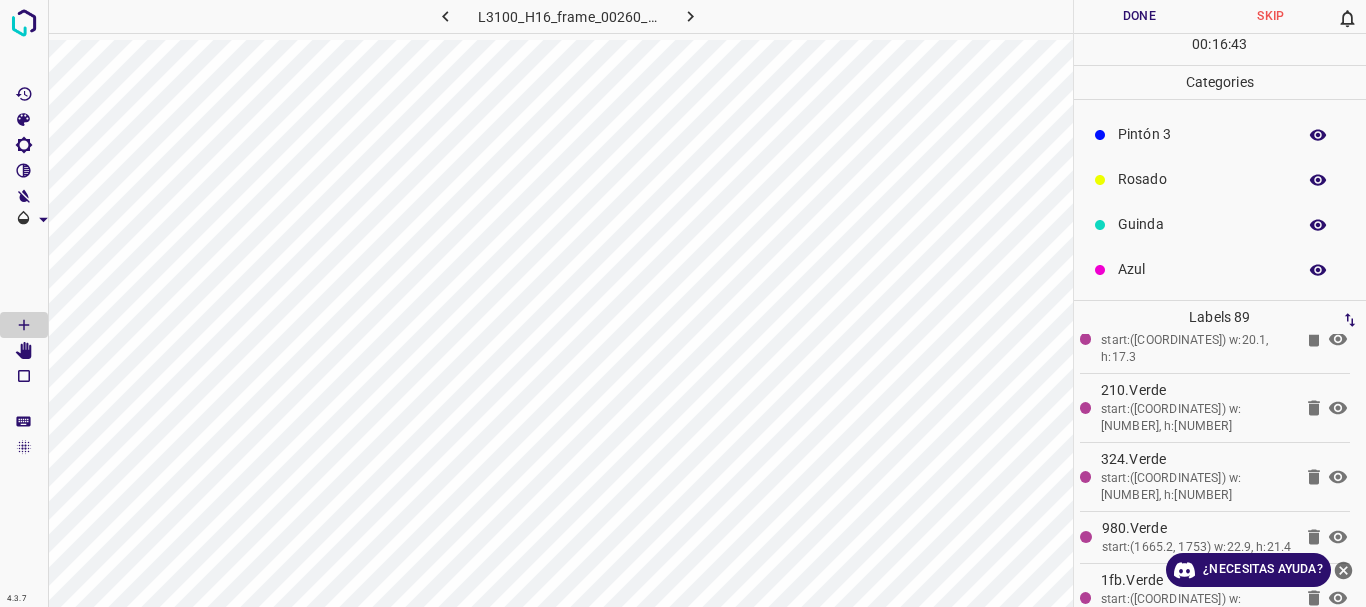 click on "Rosado" at bounding box center (1202, 179) 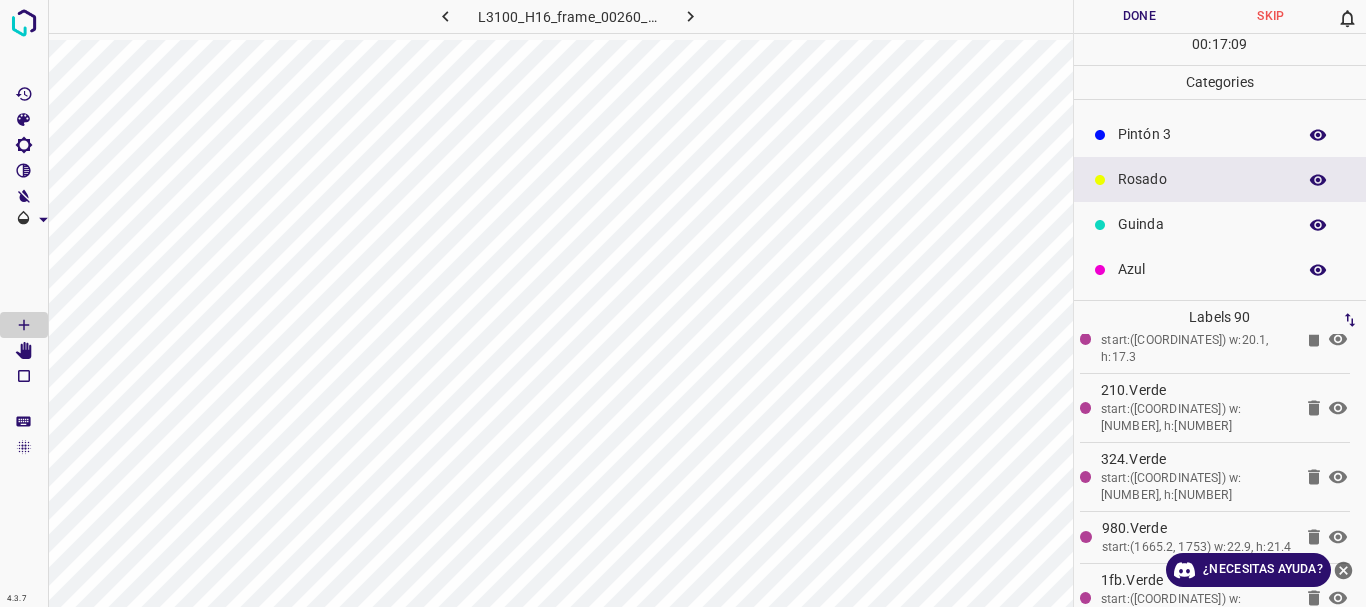 click on "Azul" at bounding box center (1202, 269) 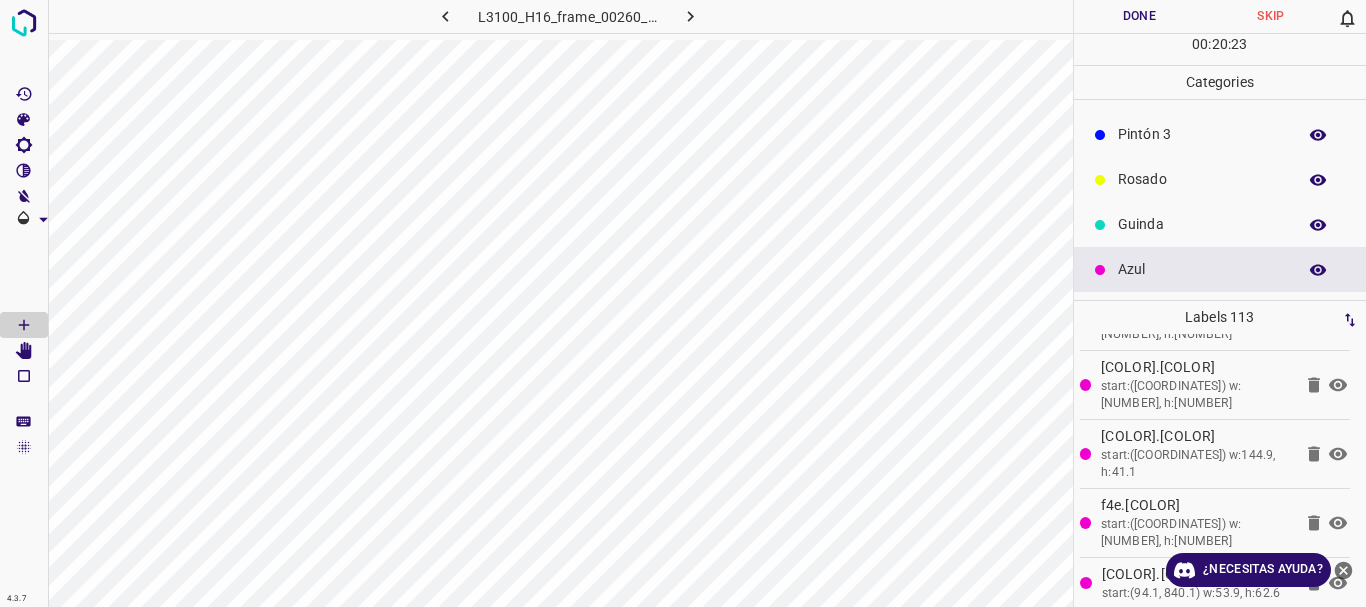 scroll, scrollTop: 7473, scrollLeft: 0, axis: vertical 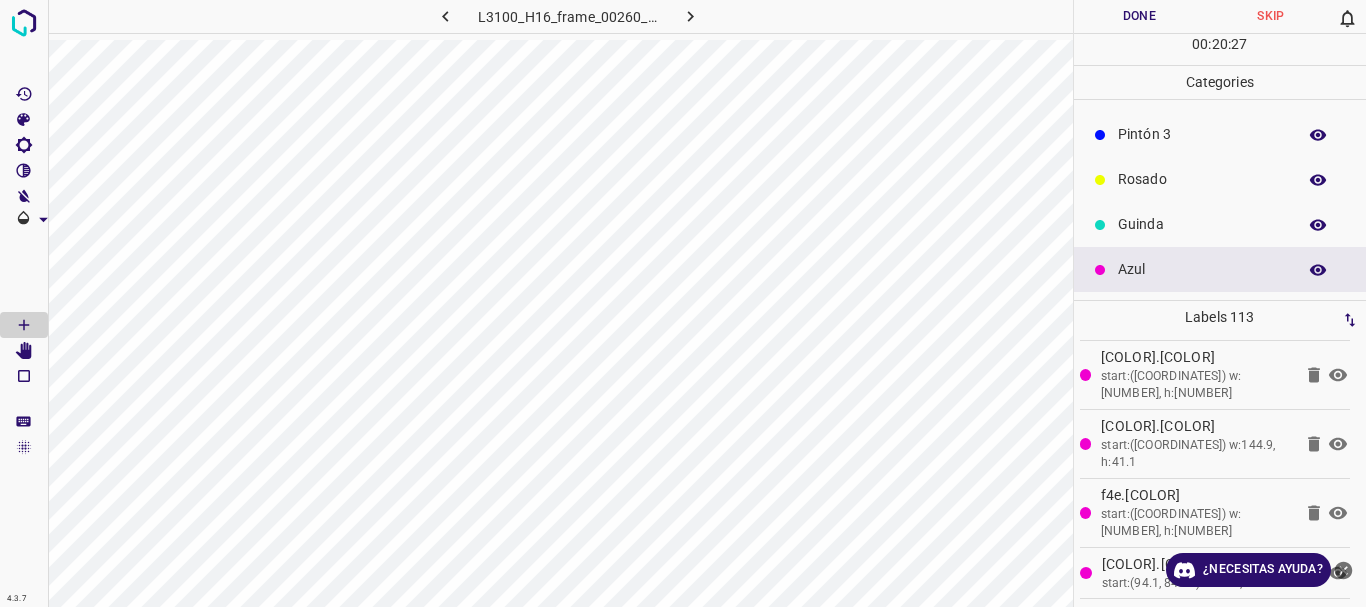 click 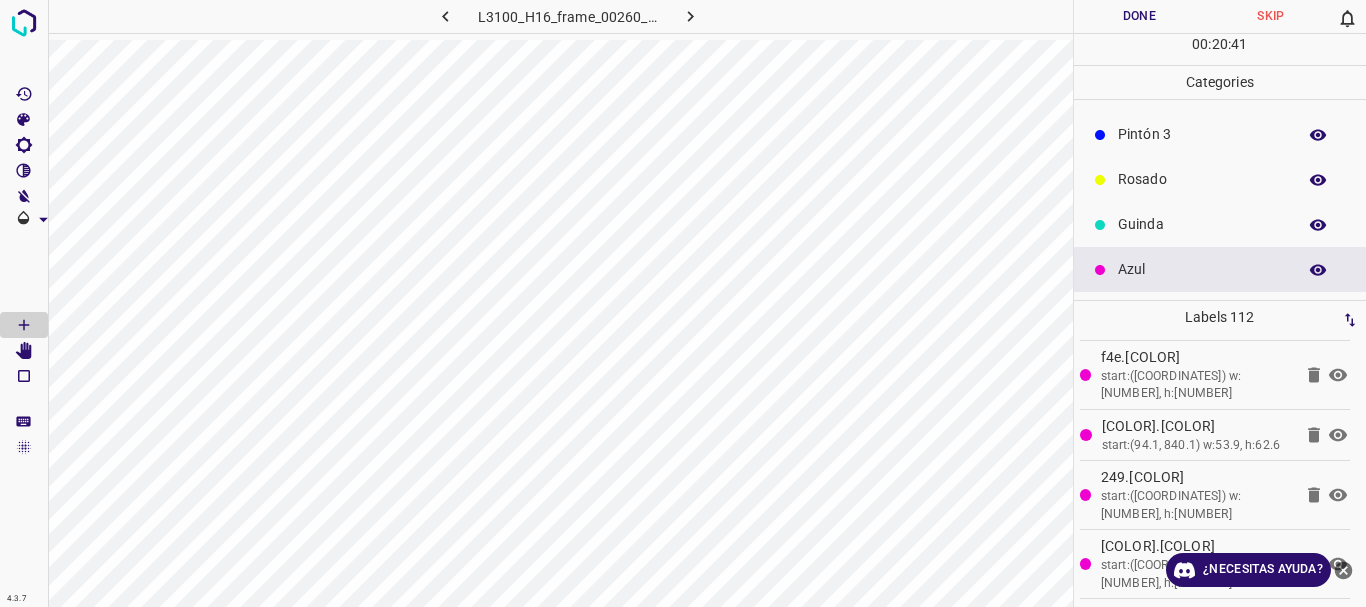 scroll, scrollTop: 7404, scrollLeft: 0, axis: vertical 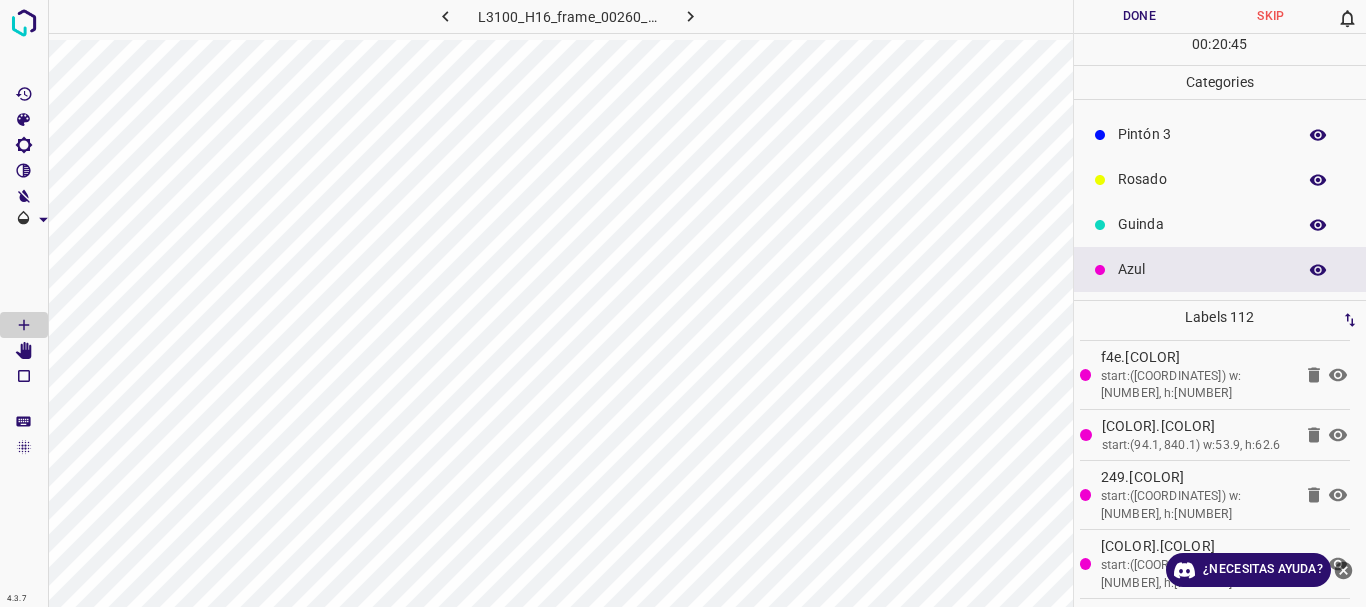 click 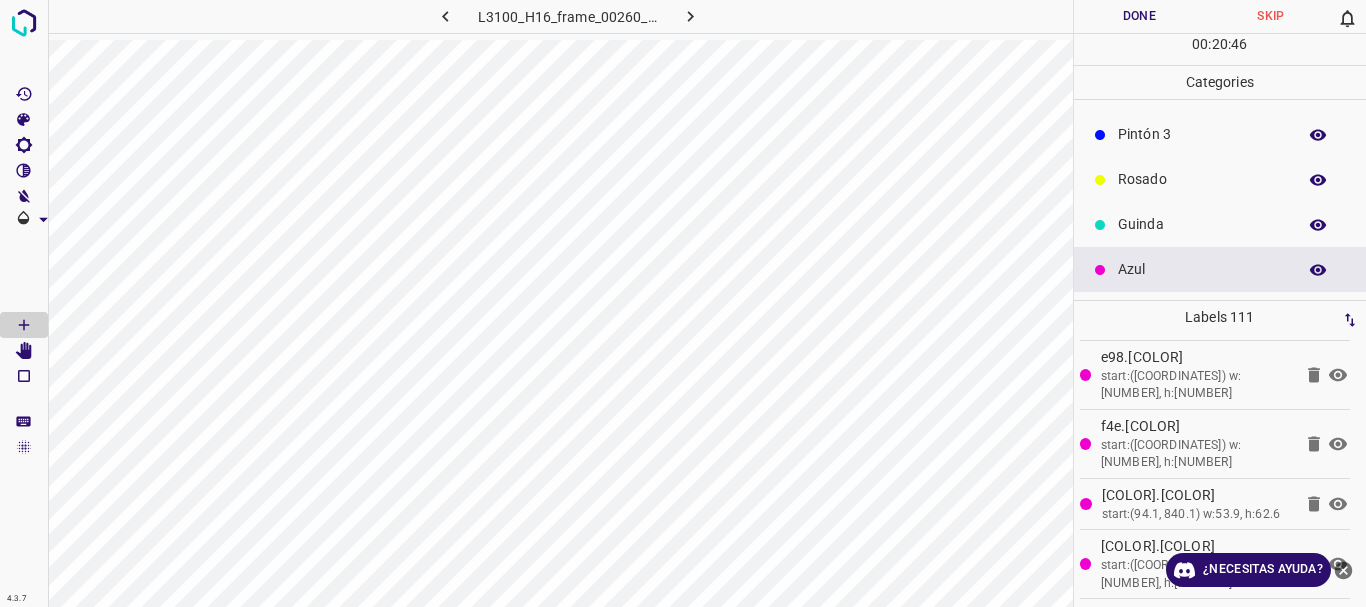 scroll, scrollTop: 7335, scrollLeft: 0, axis: vertical 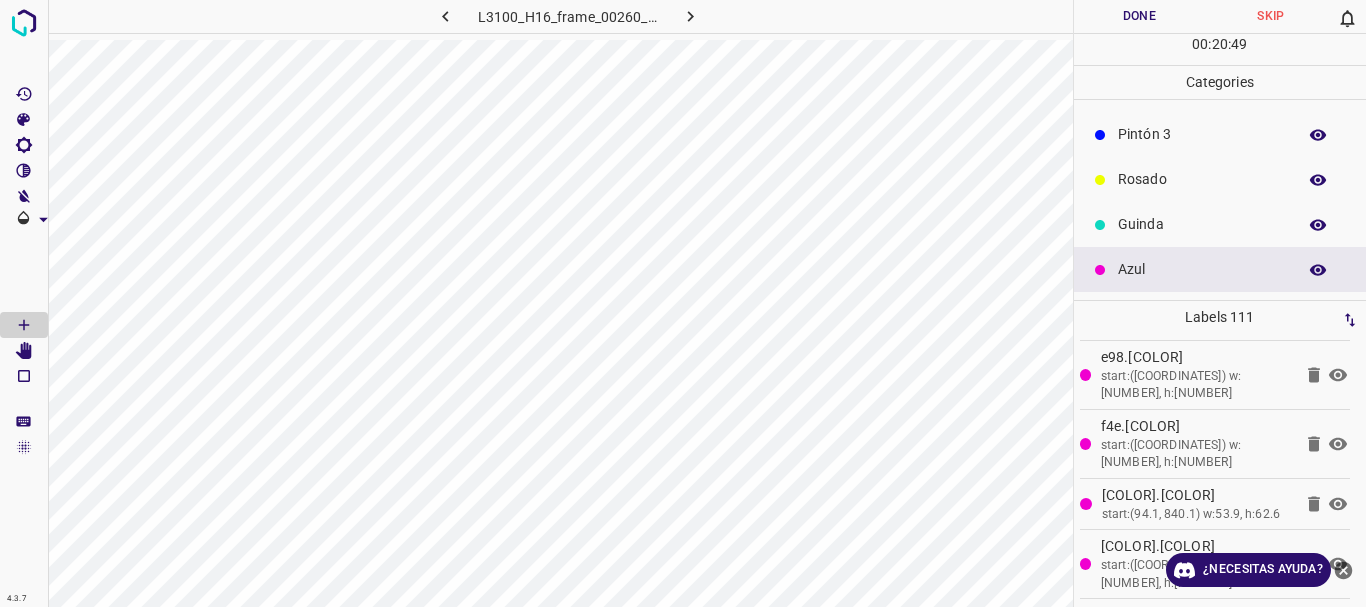 click 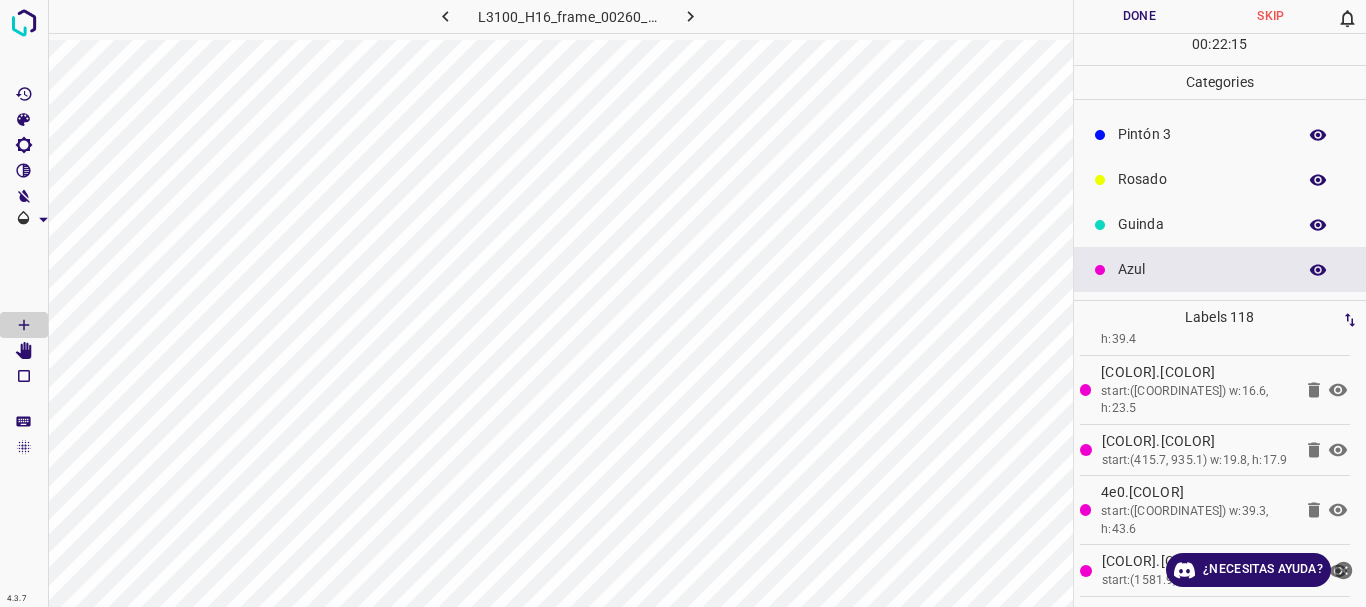 scroll, scrollTop: 7819, scrollLeft: 0, axis: vertical 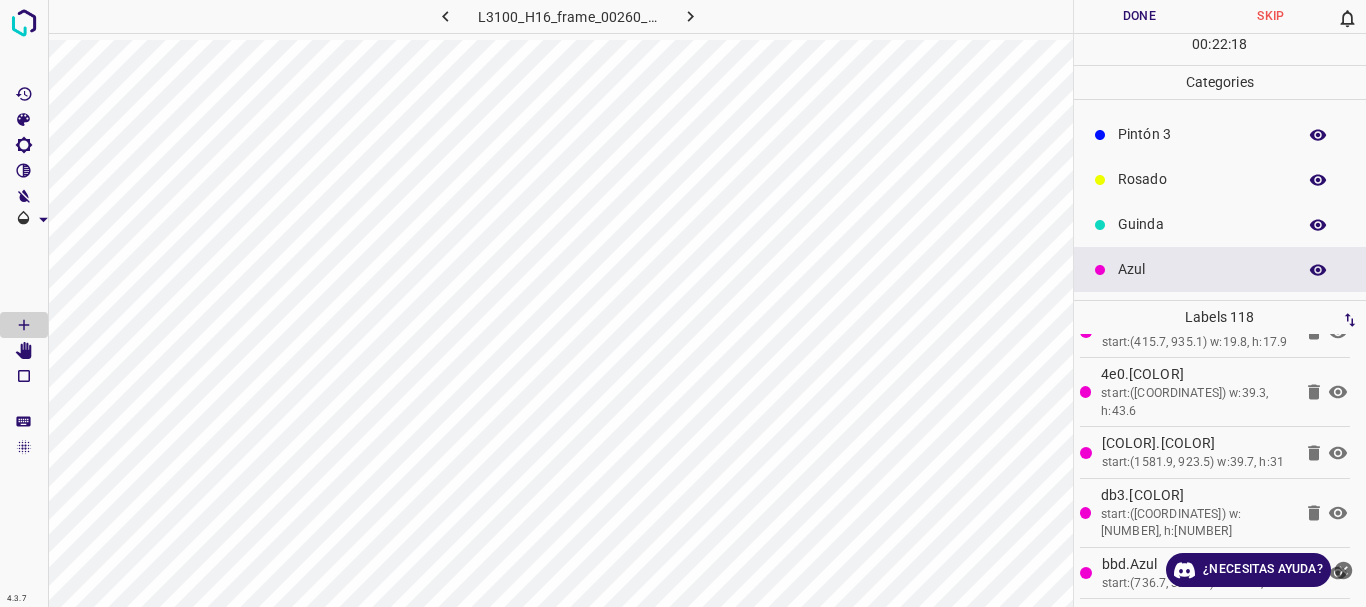 click 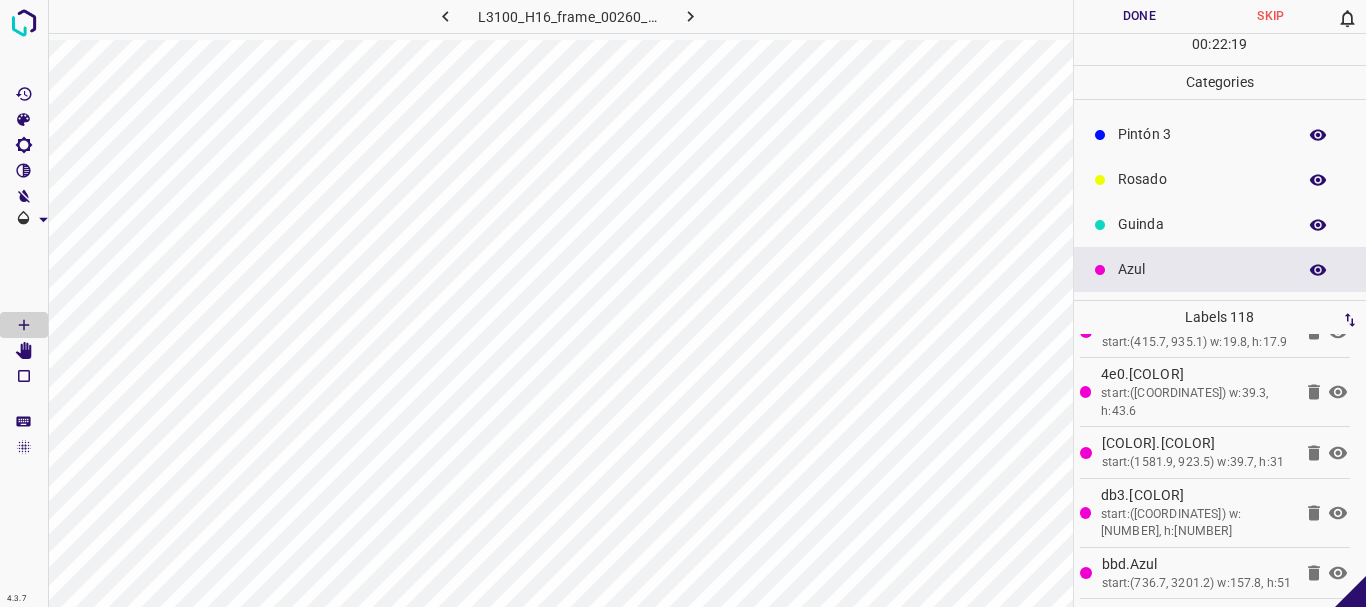 click 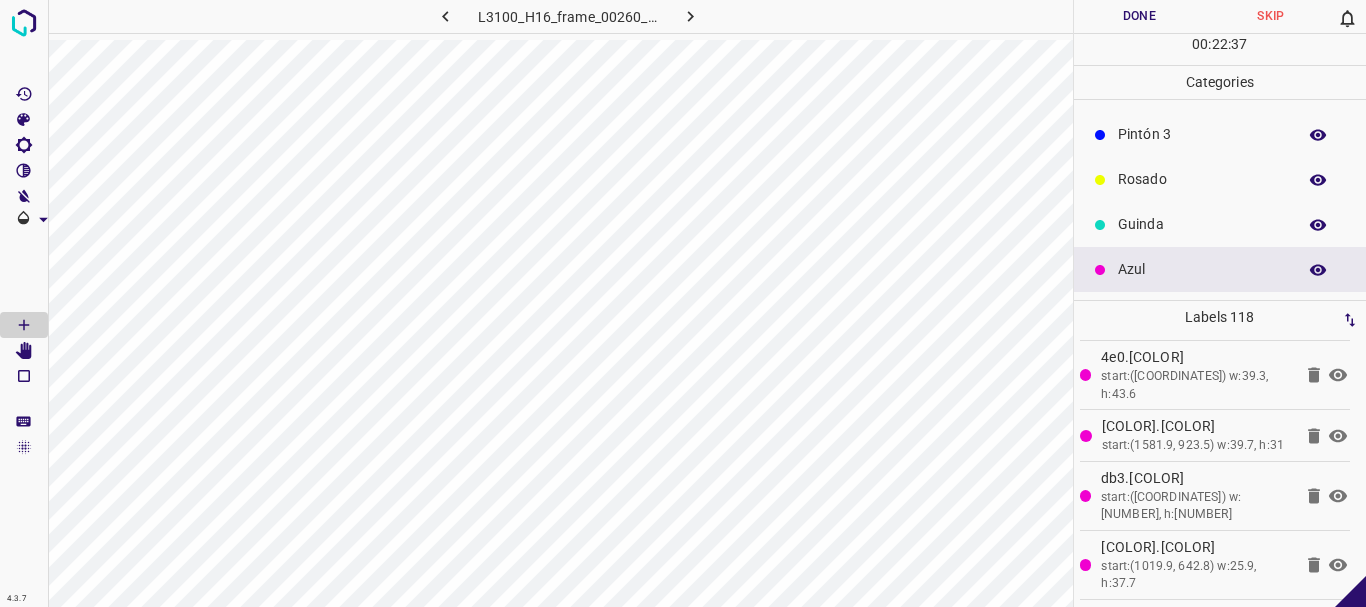 scroll, scrollTop: 7819, scrollLeft: 0, axis: vertical 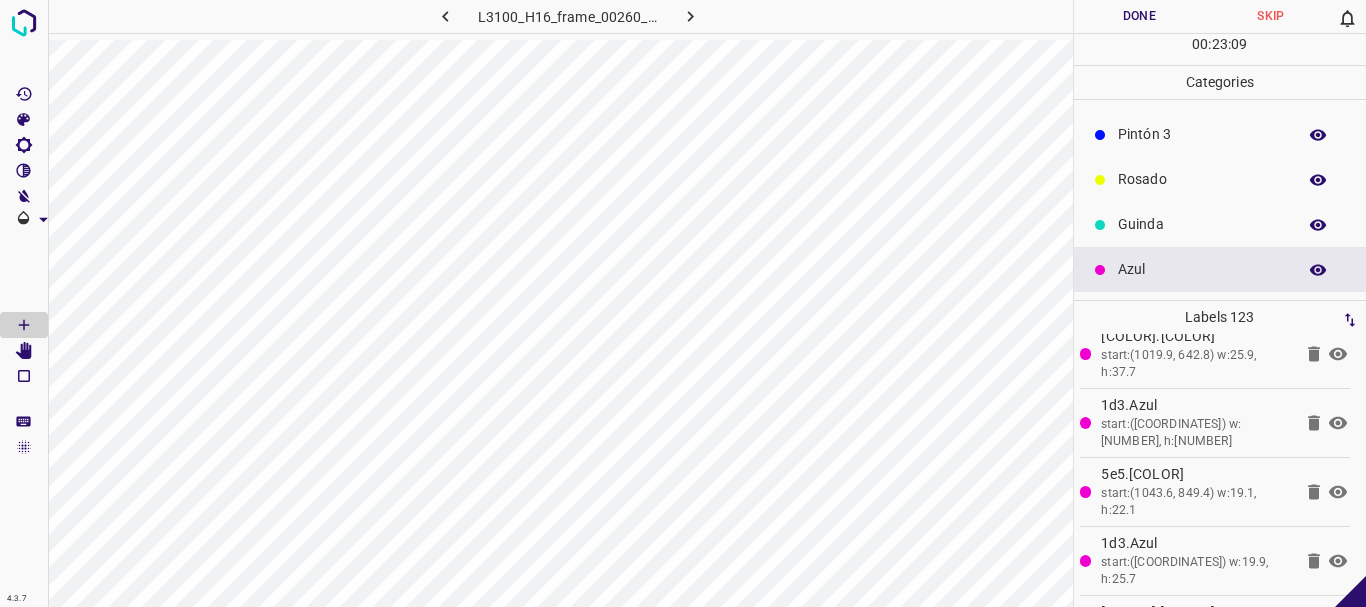 click 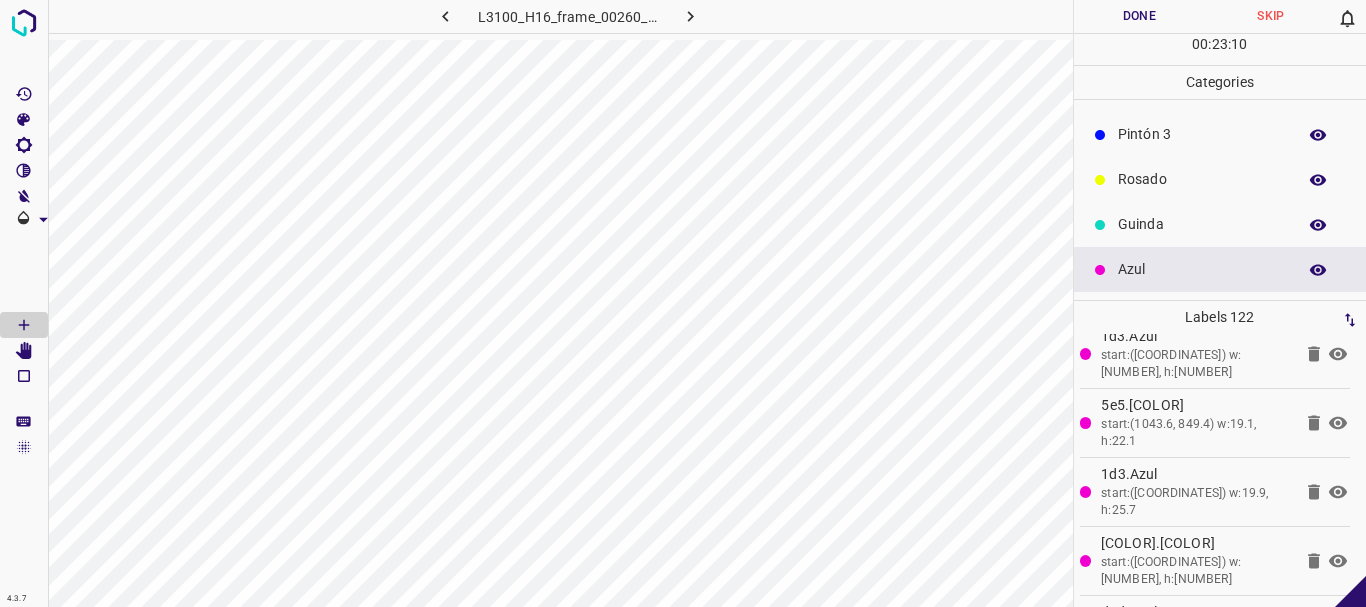 scroll, scrollTop: 8095, scrollLeft: 0, axis: vertical 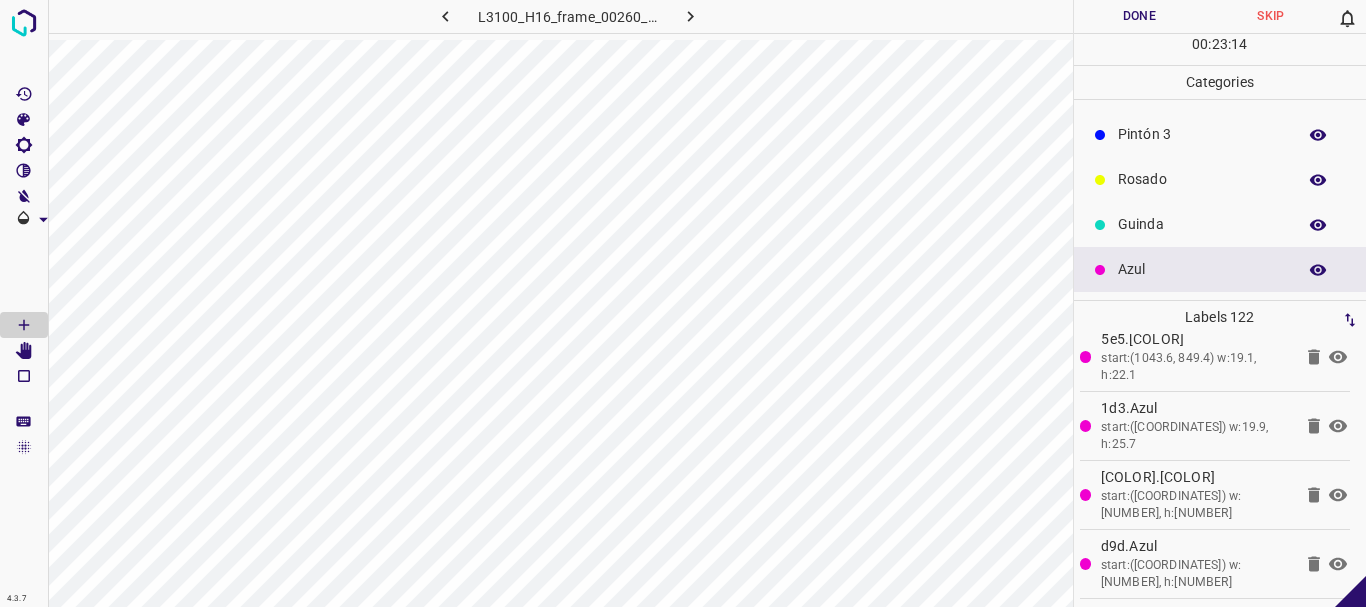click 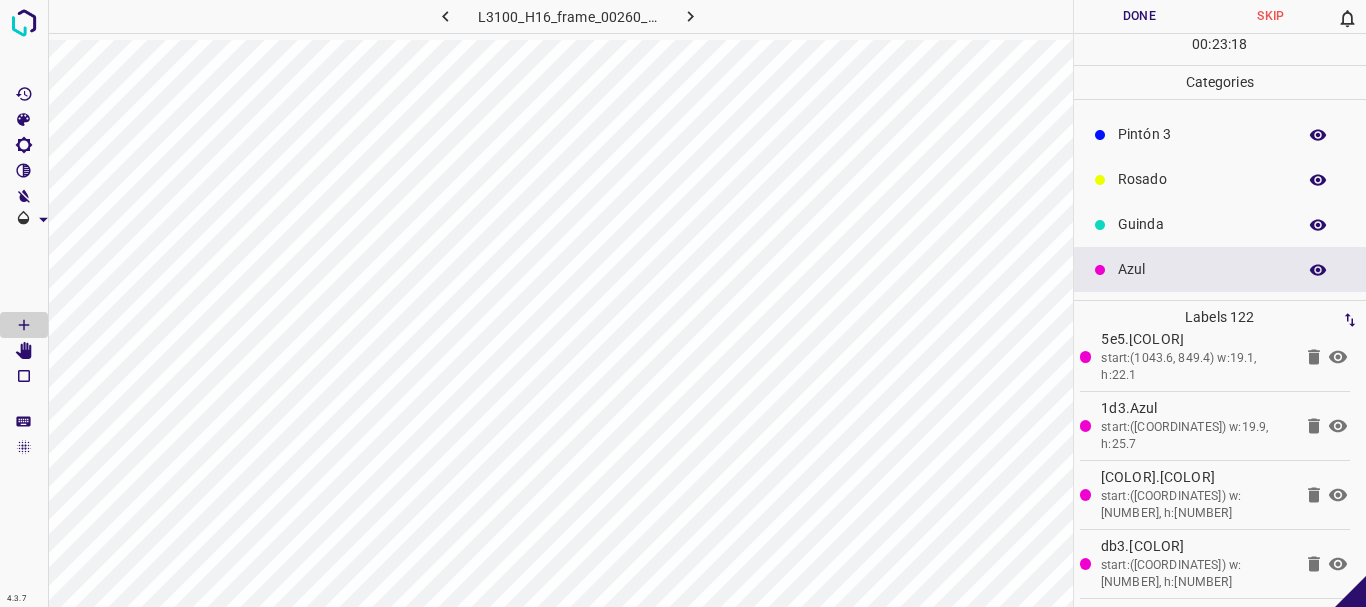 scroll, scrollTop: 8095, scrollLeft: 0, axis: vertical 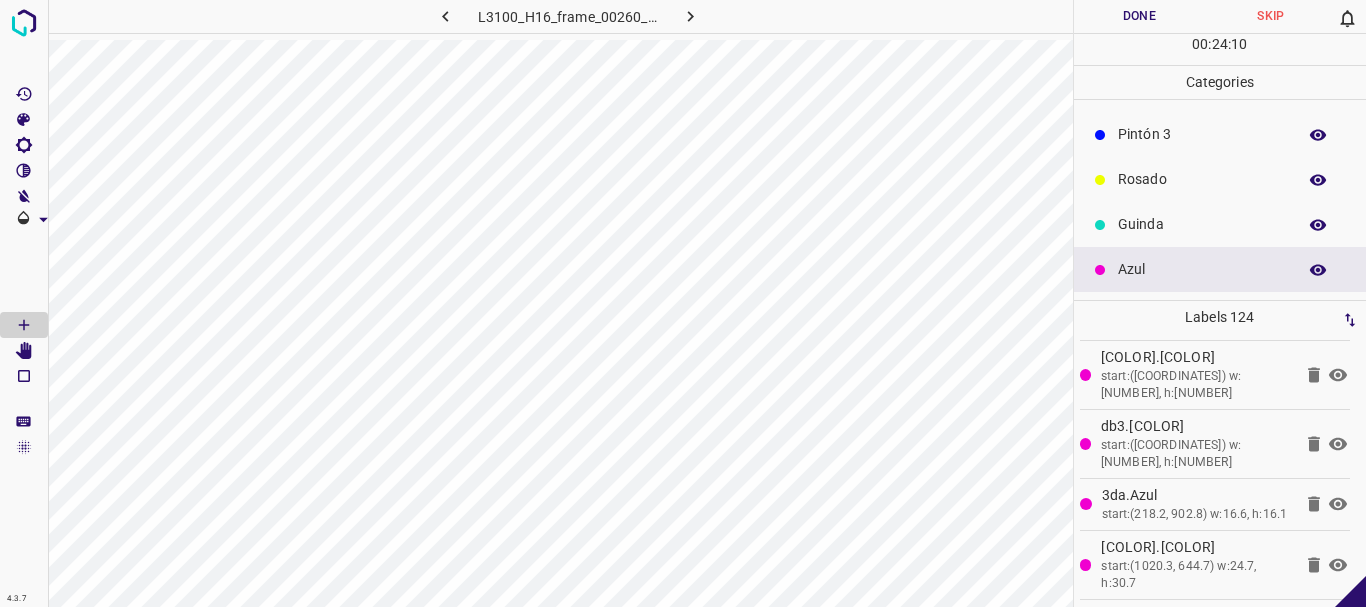 click on "Guinda" at bounding box center (1202, 224) 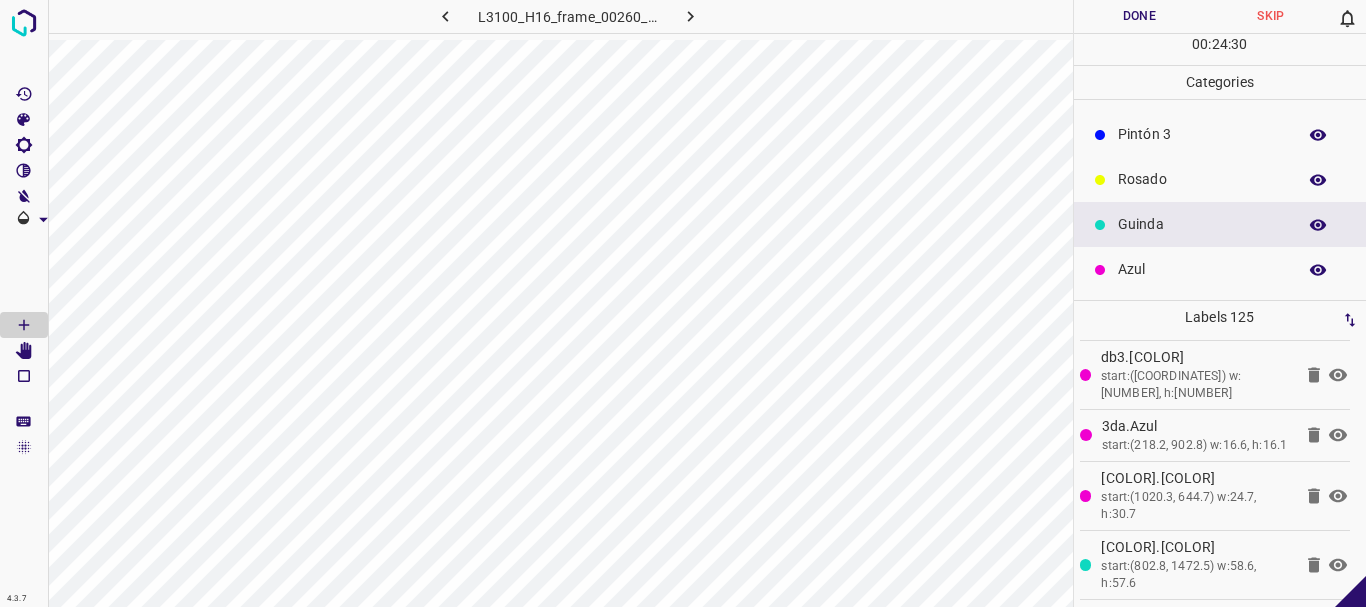 click on "Azul" at bounding box center (1202, 269) 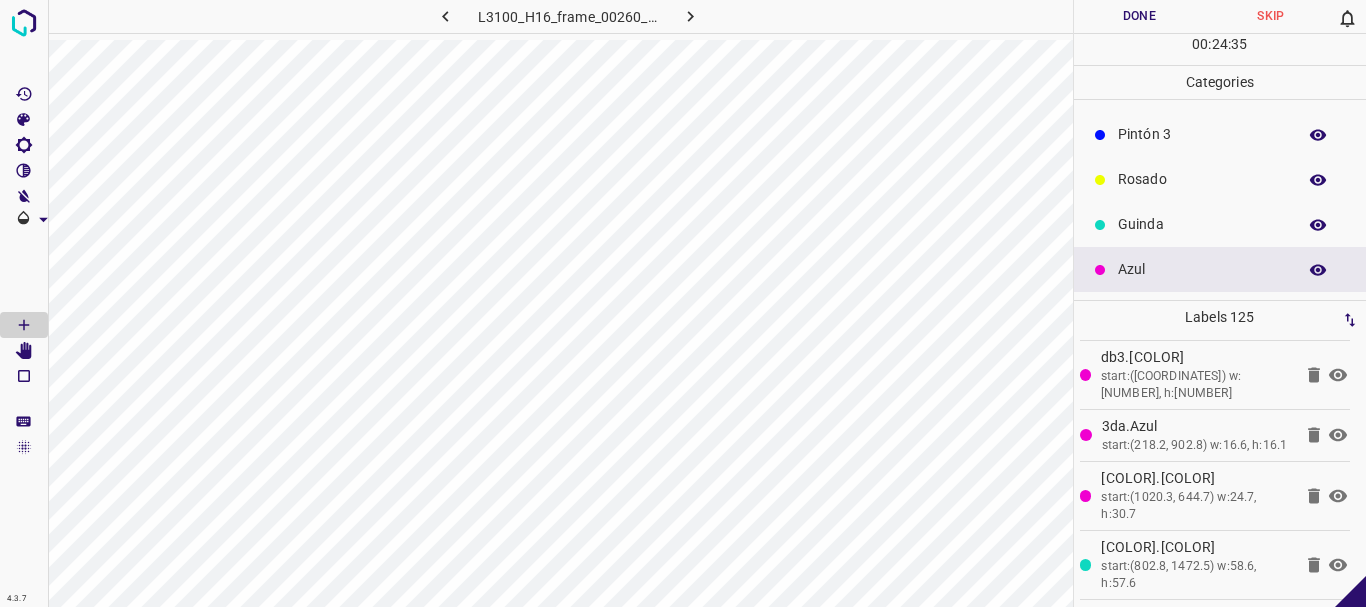 click on "Guinda" at bounding box center [1202, 224] 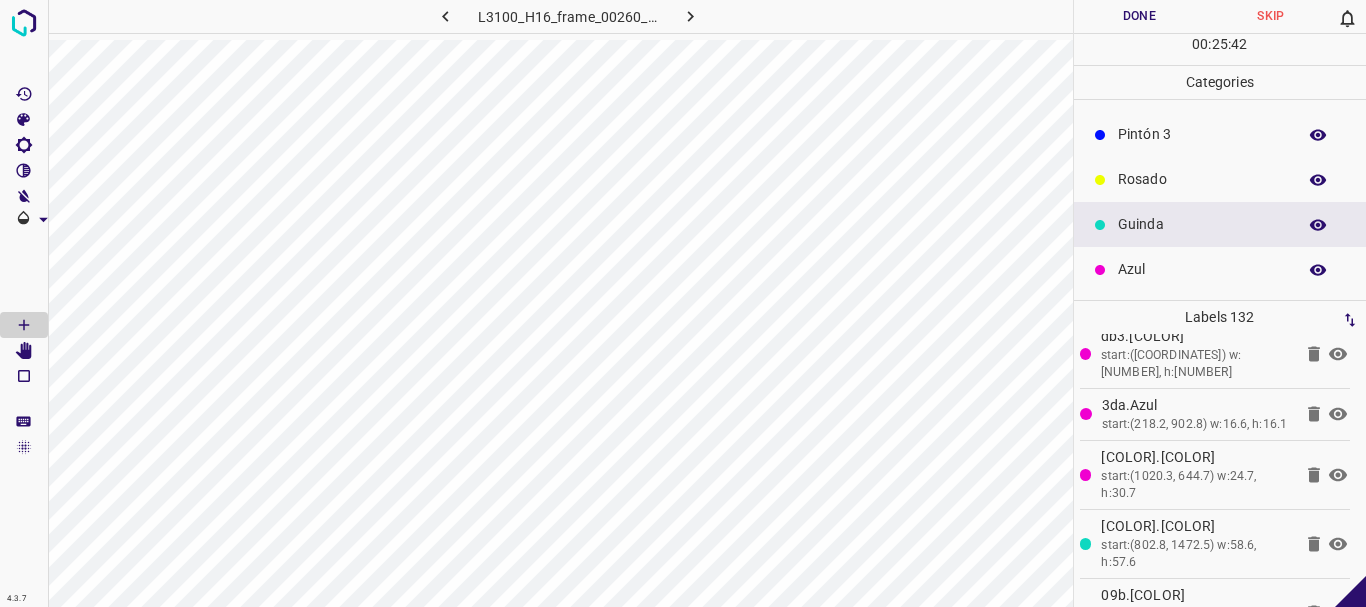 scroll, scrollTop: 8785, scrollLeft: 0, axis: vertical 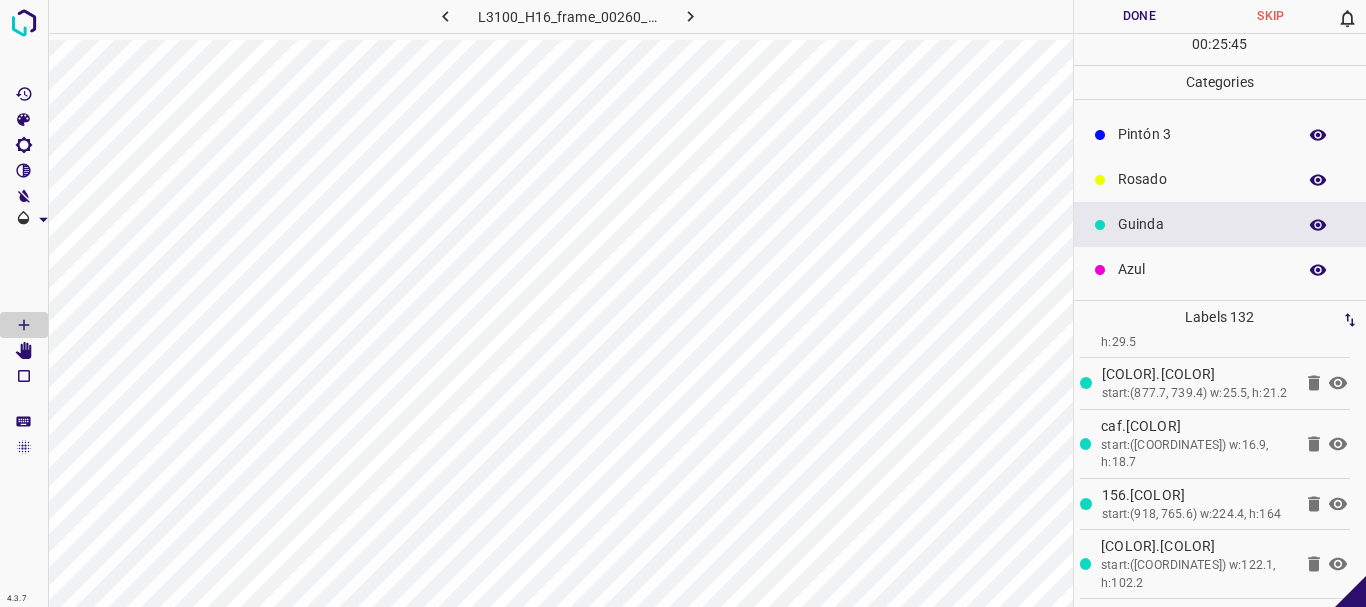 click 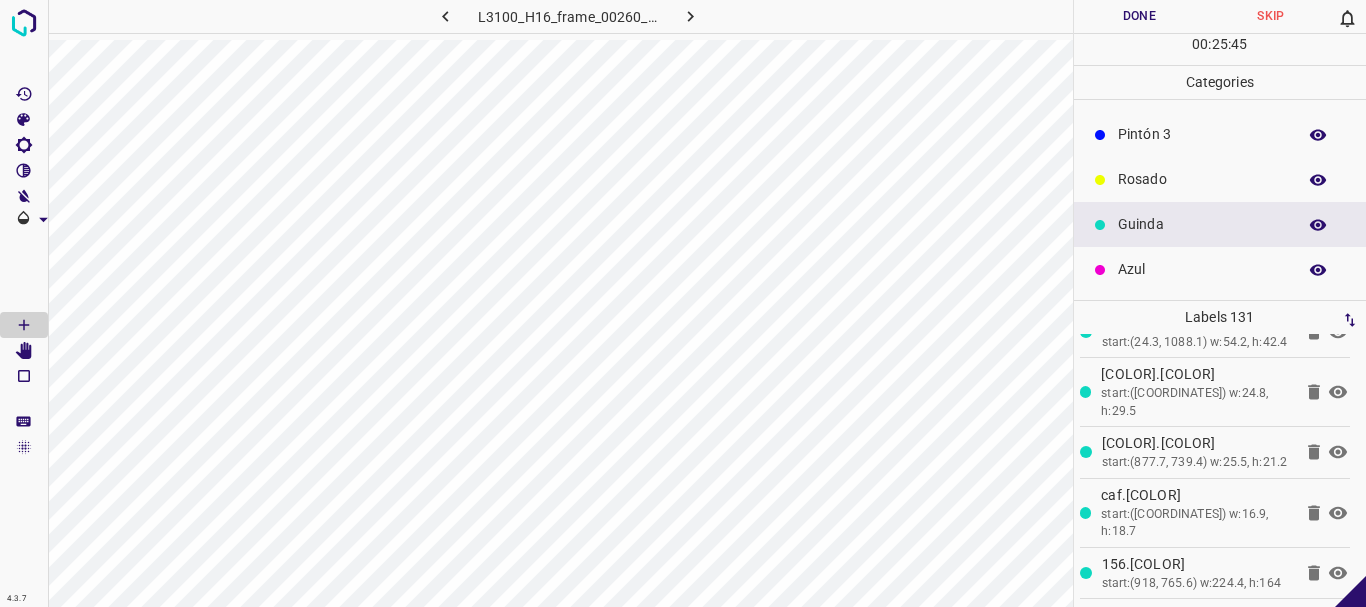 scroll, scrollTop: 8716, scrollLeft: 0, axis: vertical 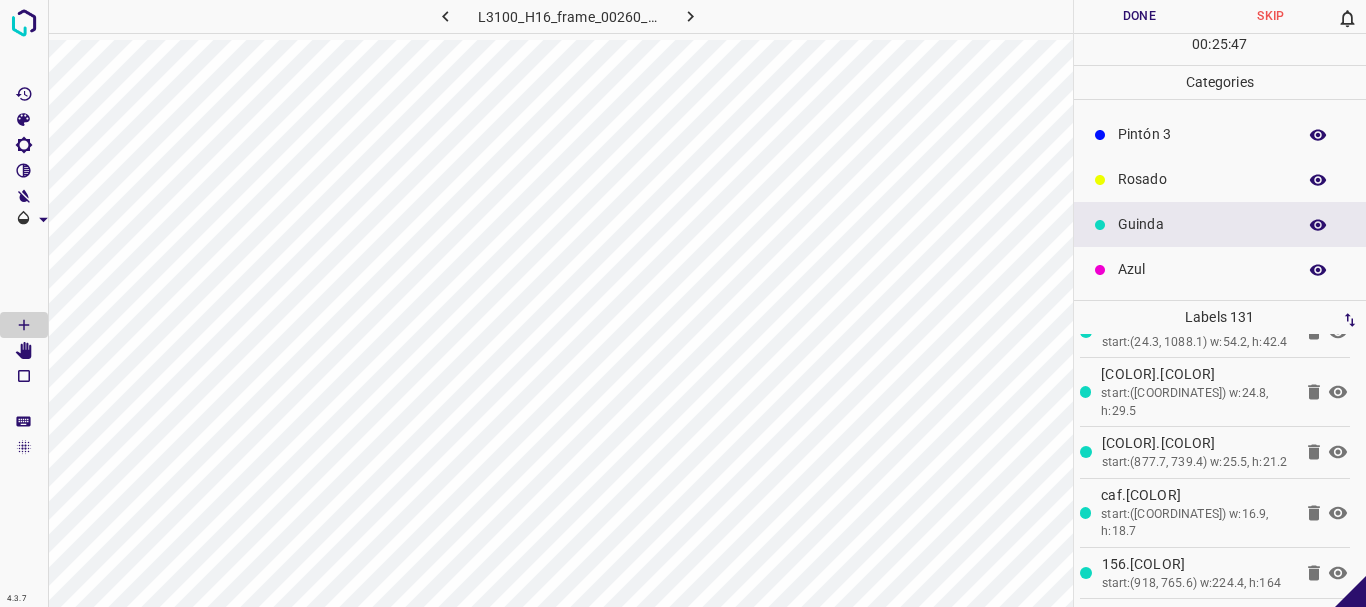 click 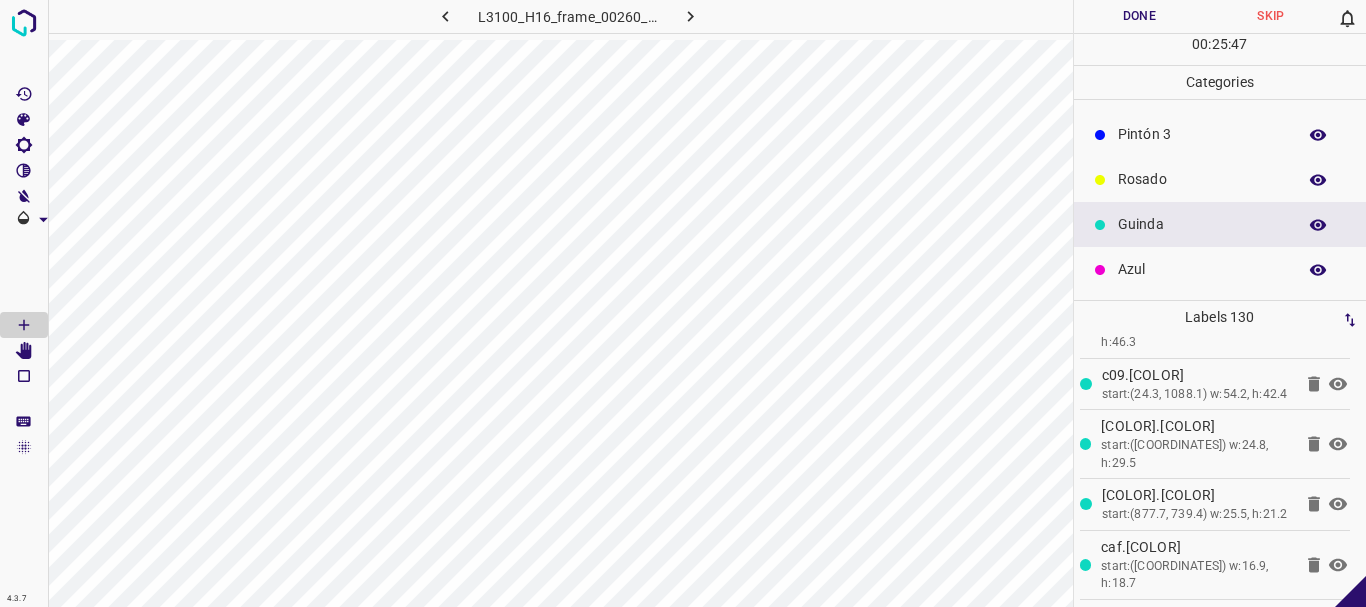 scroll, scrollTop: 8647, scrollLeft: 0, axis: vertical 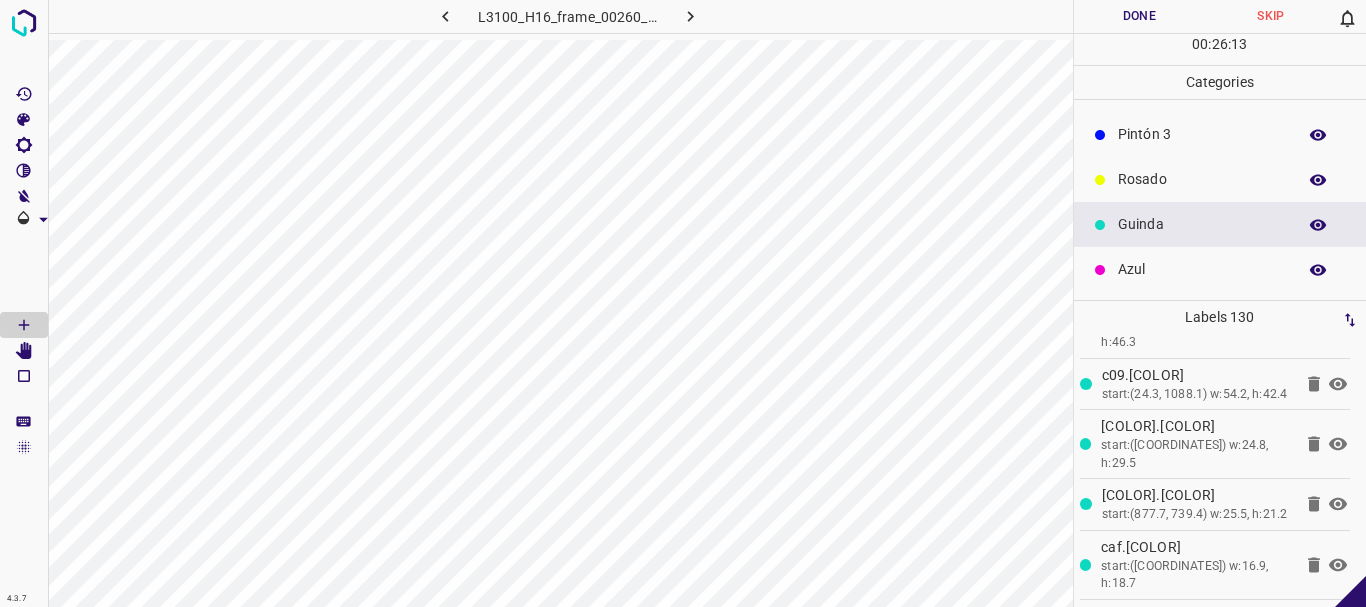 click on "Rosado" at bounding box center [1202, 179] 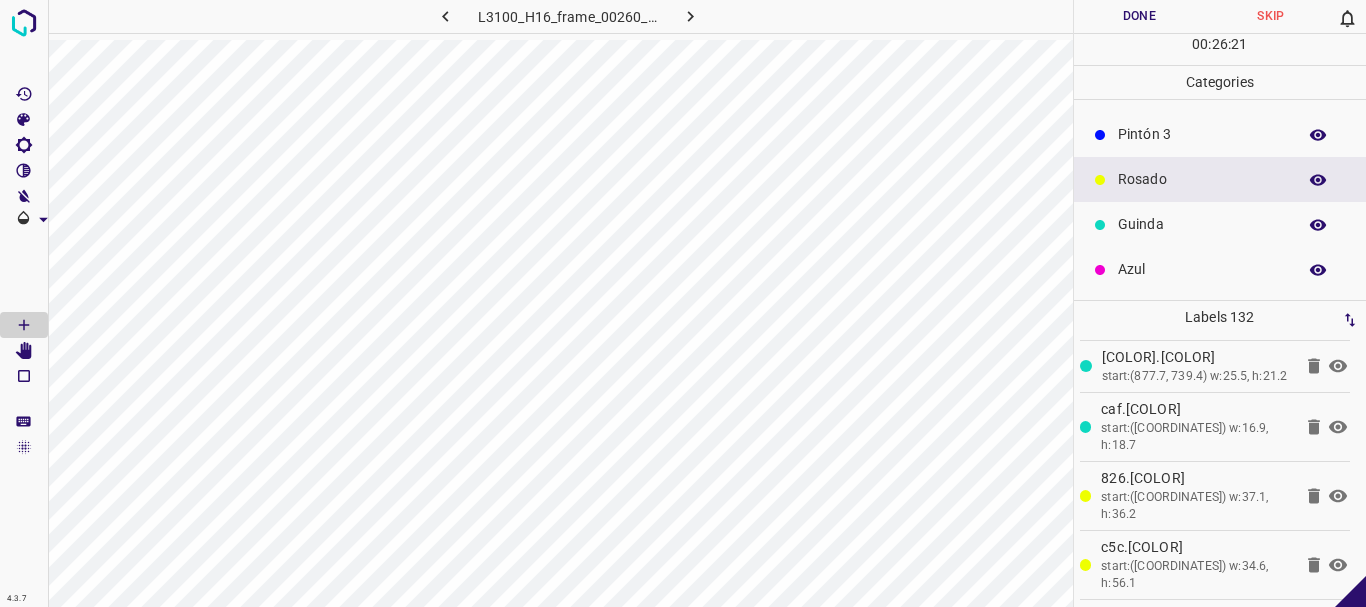 scroll, scrollTop: 8785, scrollLeft: 0, axis: vertical 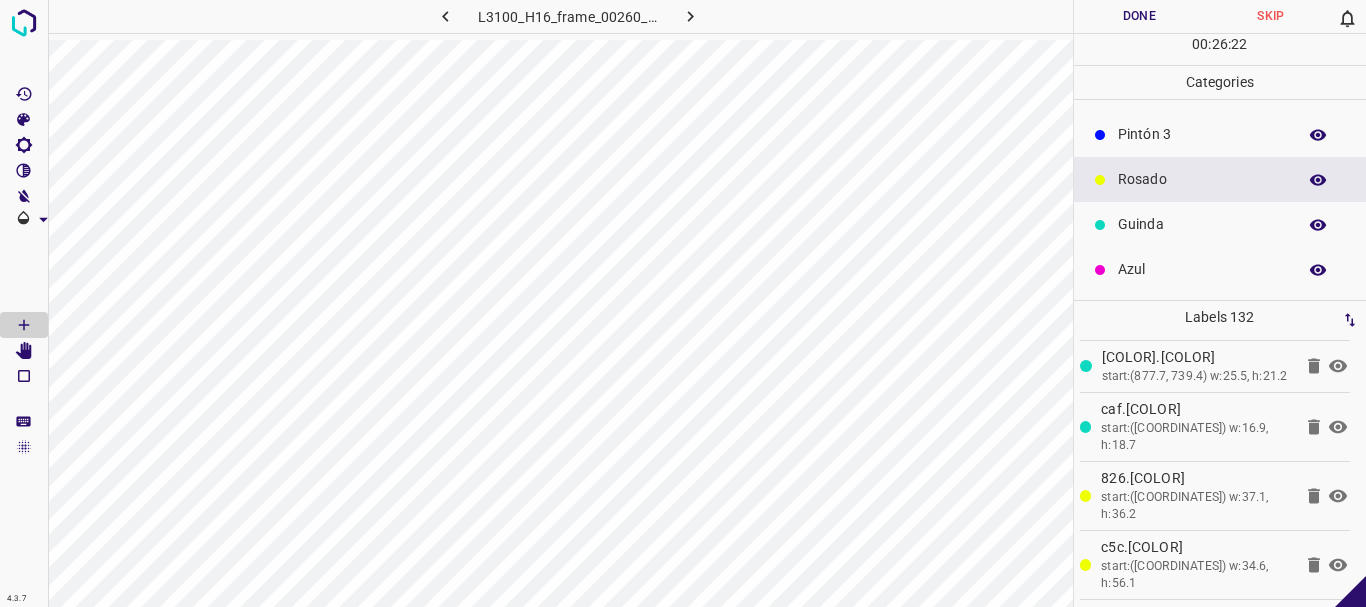 click 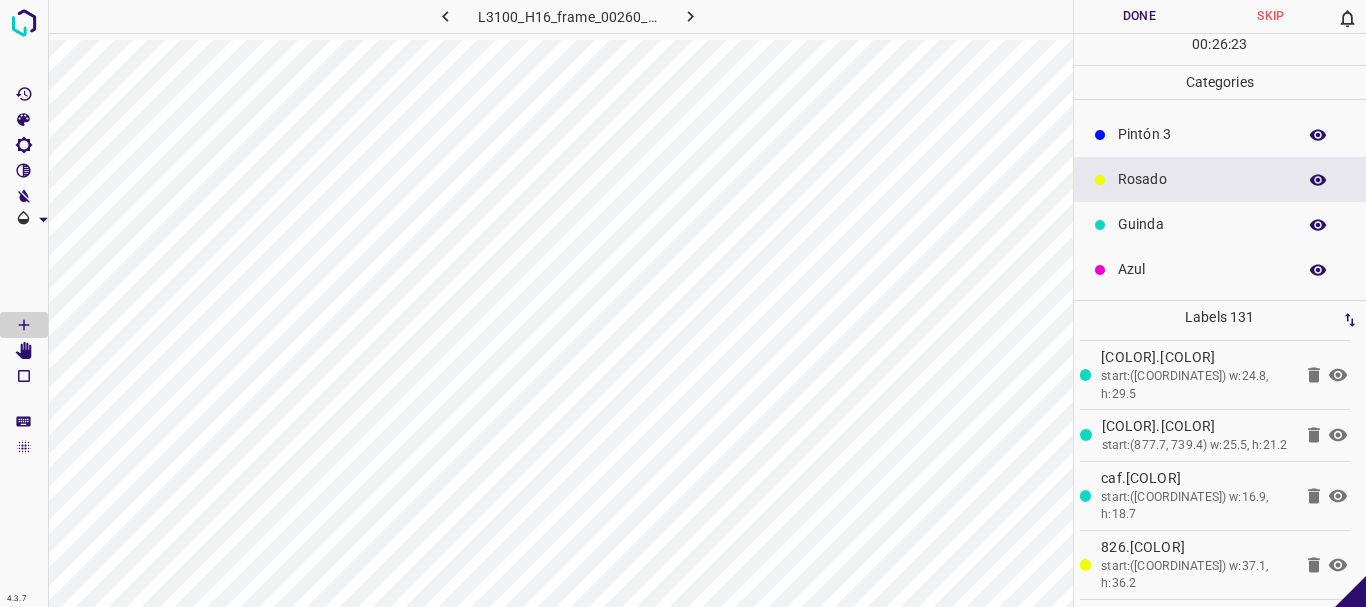 scroll, scrollTop: 8716, scrollLeft: 0, axis: vertical 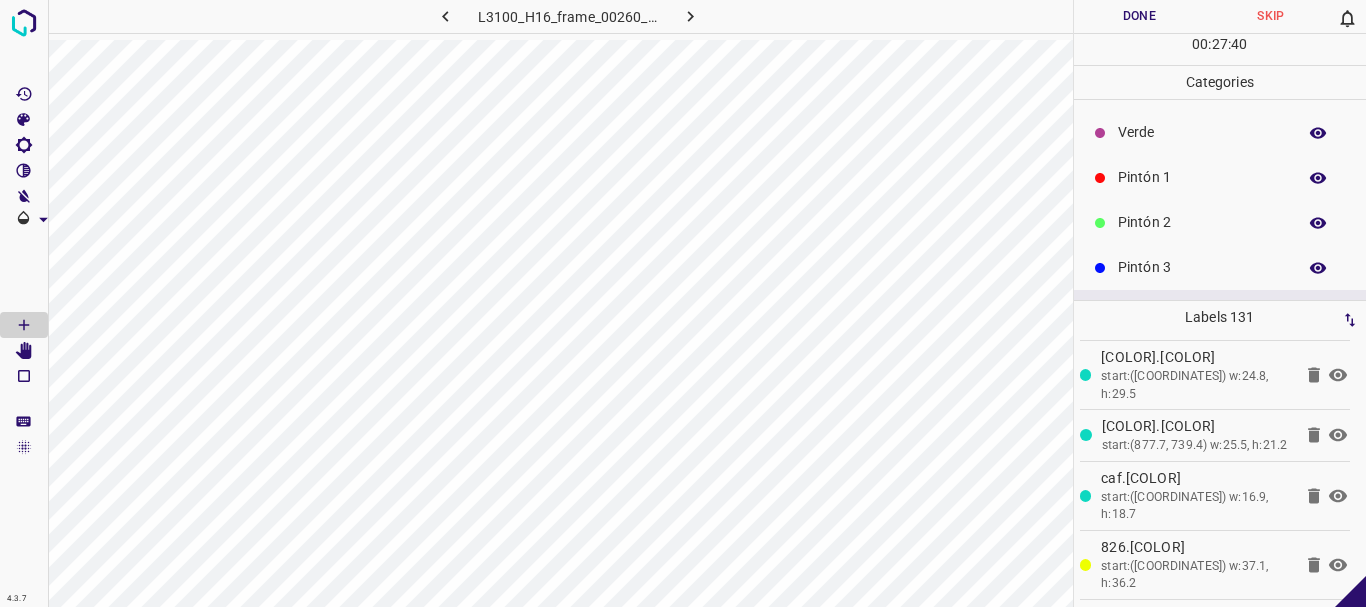 click on "Pintón 3" at bounding box center (1202, 267) 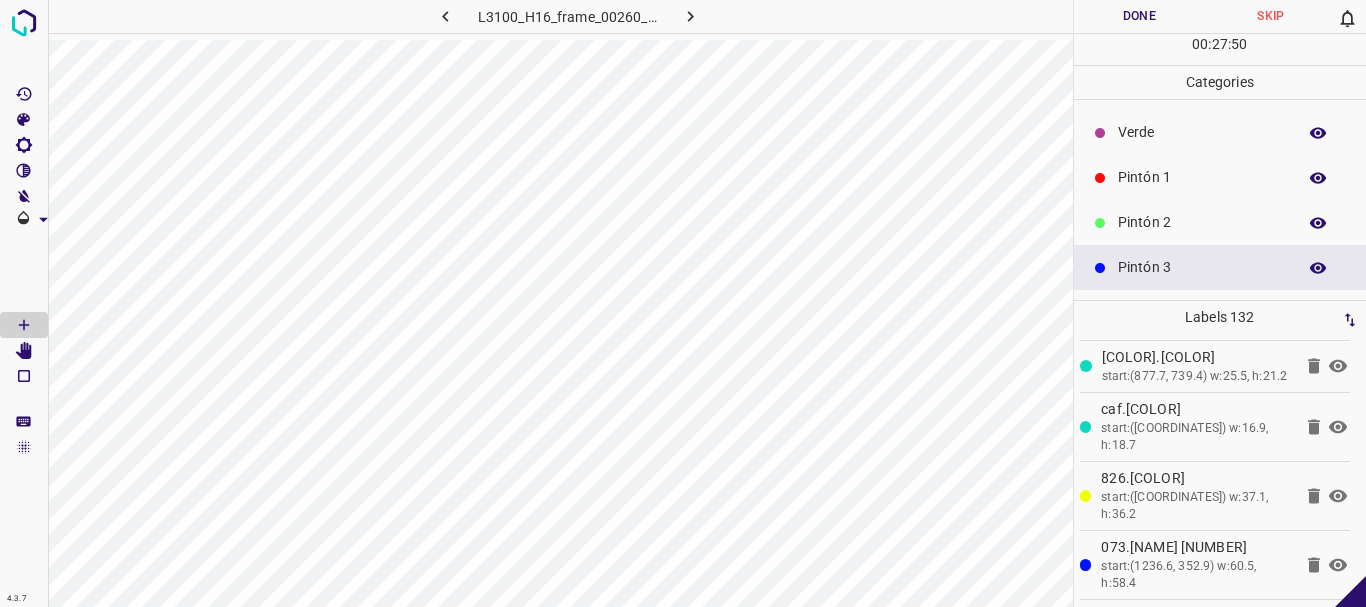 scroll, scrollTop: 8785, scrollLeft: 0, axis: vertical 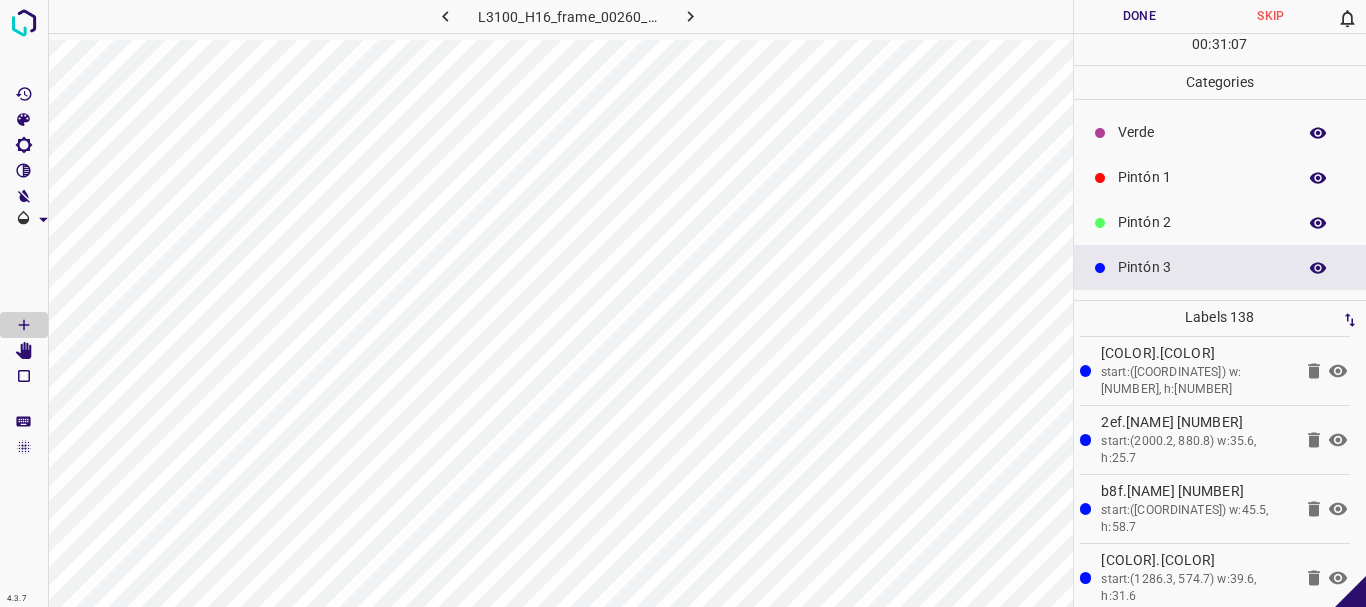 click on "Pintón 2" at bounding box center (1202, 222) 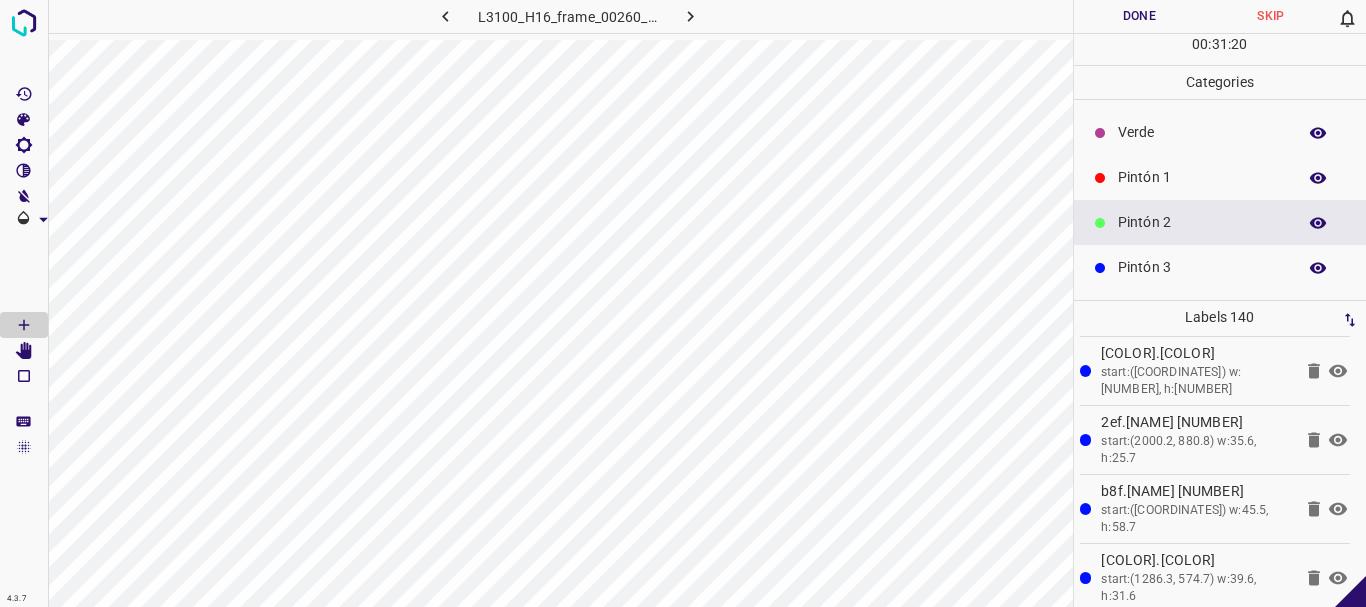click on "Pintón 3" at bounding box center (1202, 267) 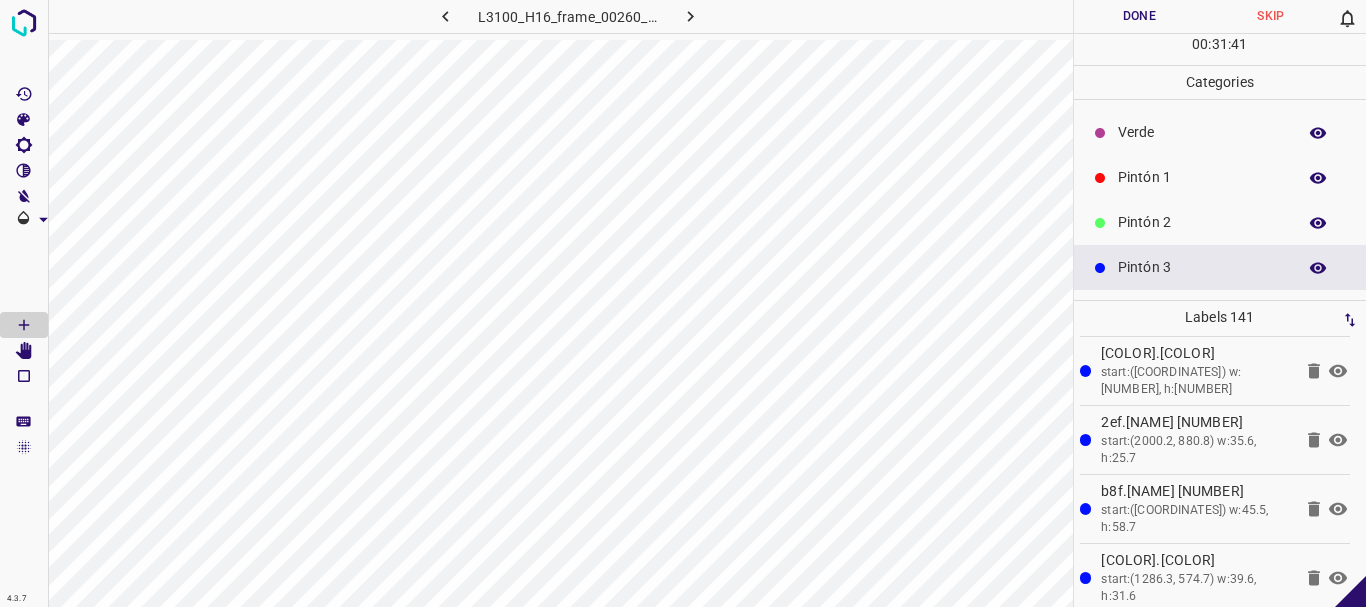scroll, scrollTop: 0, scrollLeft: 0, axis: both 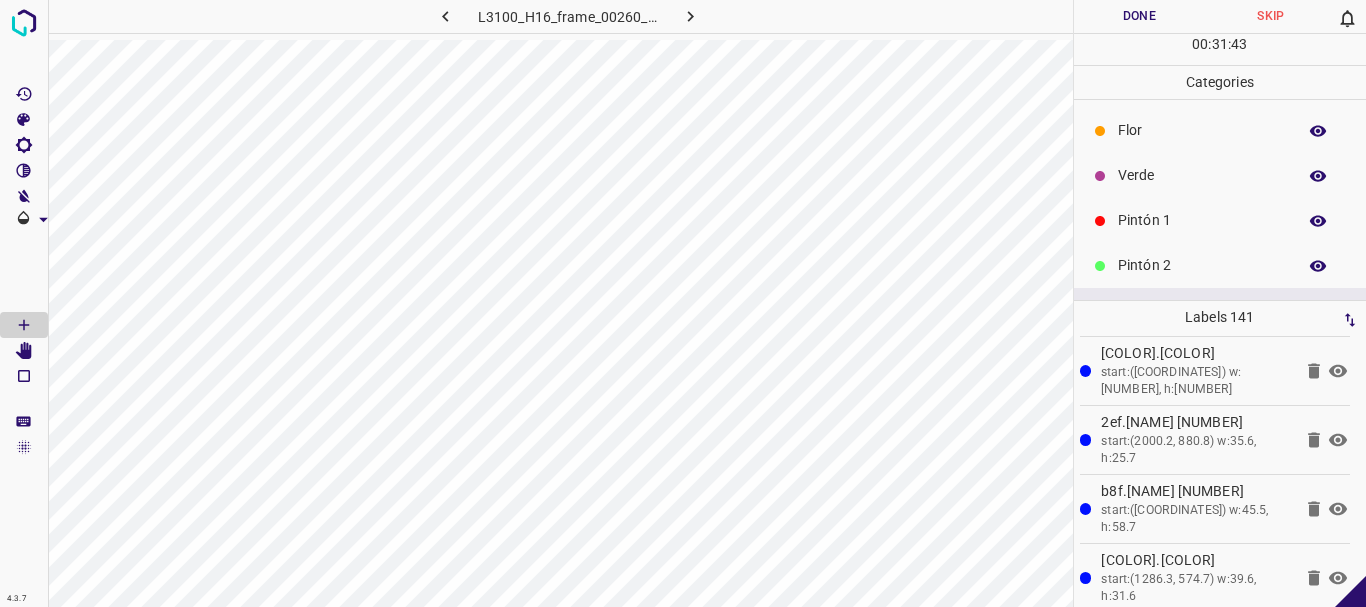 click on "Pintón 1" at bounding box center (1202, 220) 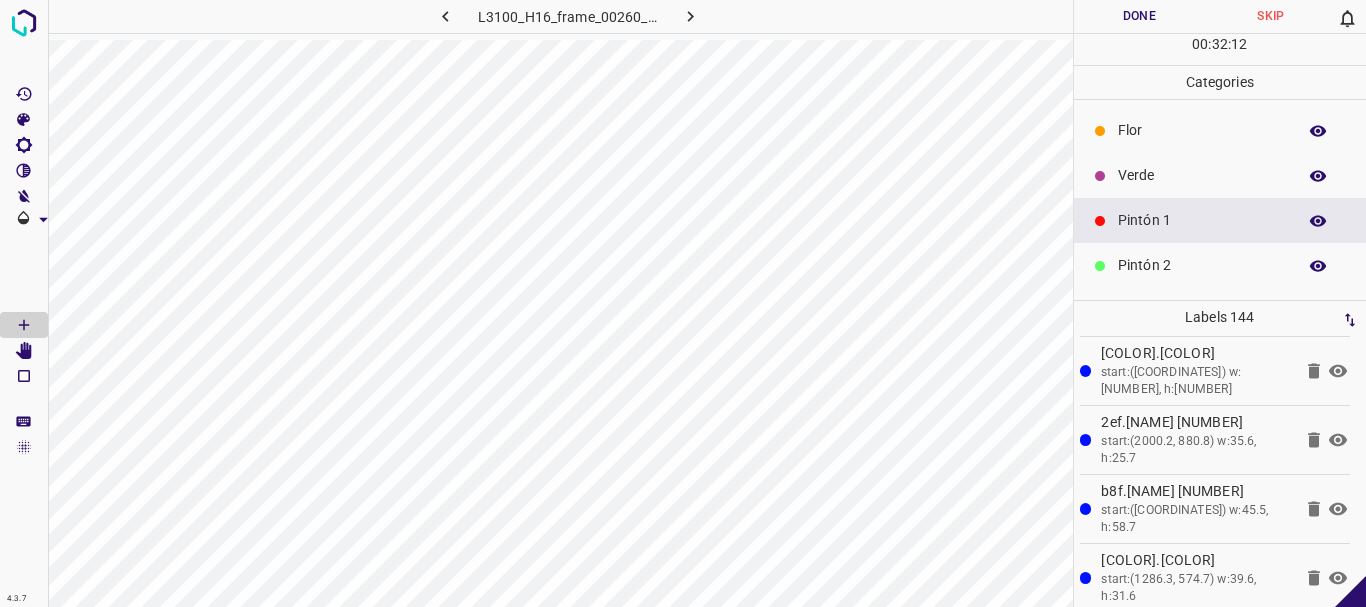 click on "Verde" at bounding box center [1202, 175] 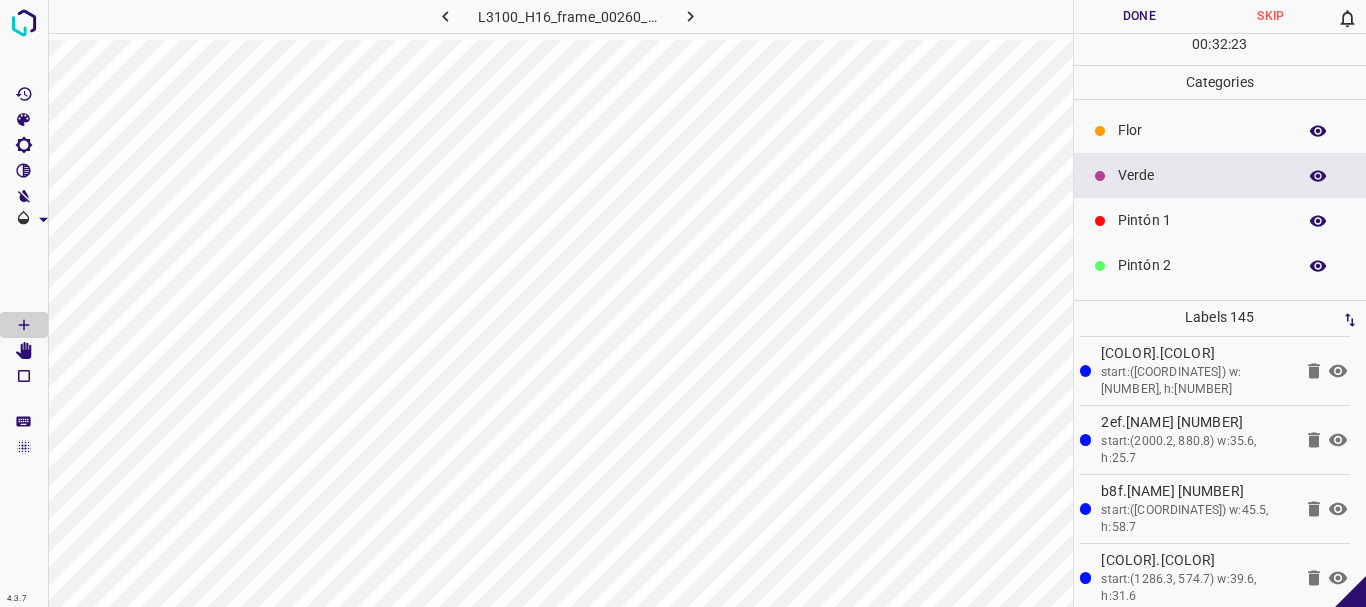 click on "Pintón 1" at bounding box center [1202, 220] 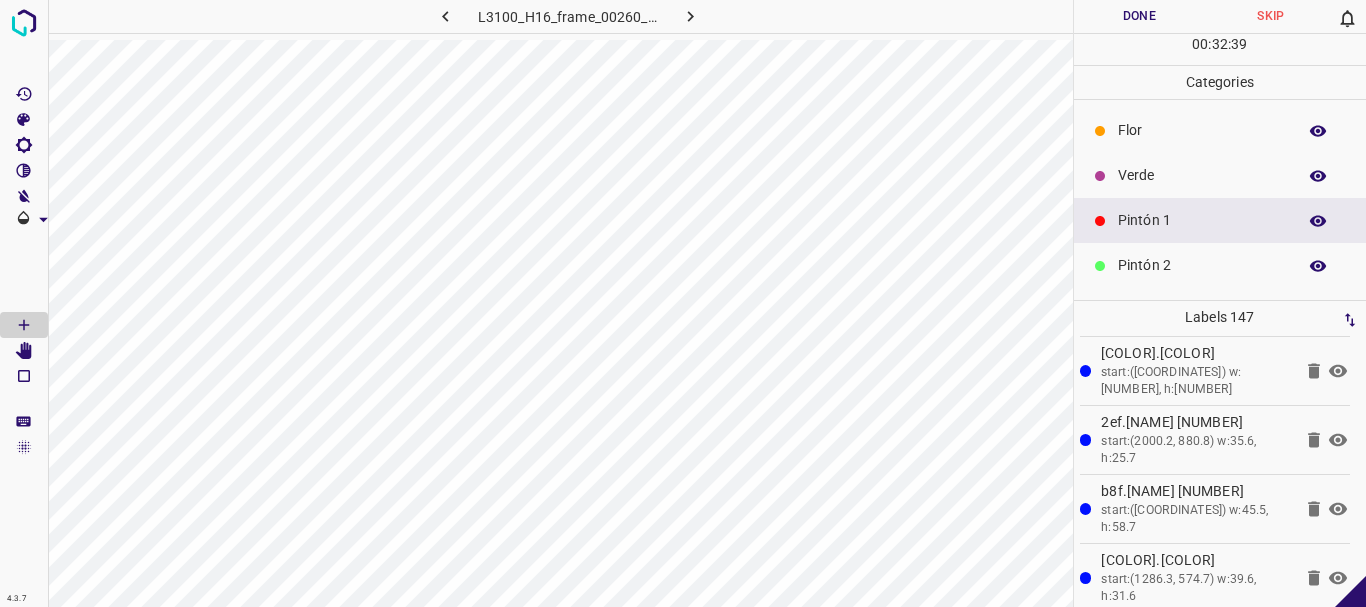 scroll, scrollTop: 133, scrollLeft: 0, axis: vertical 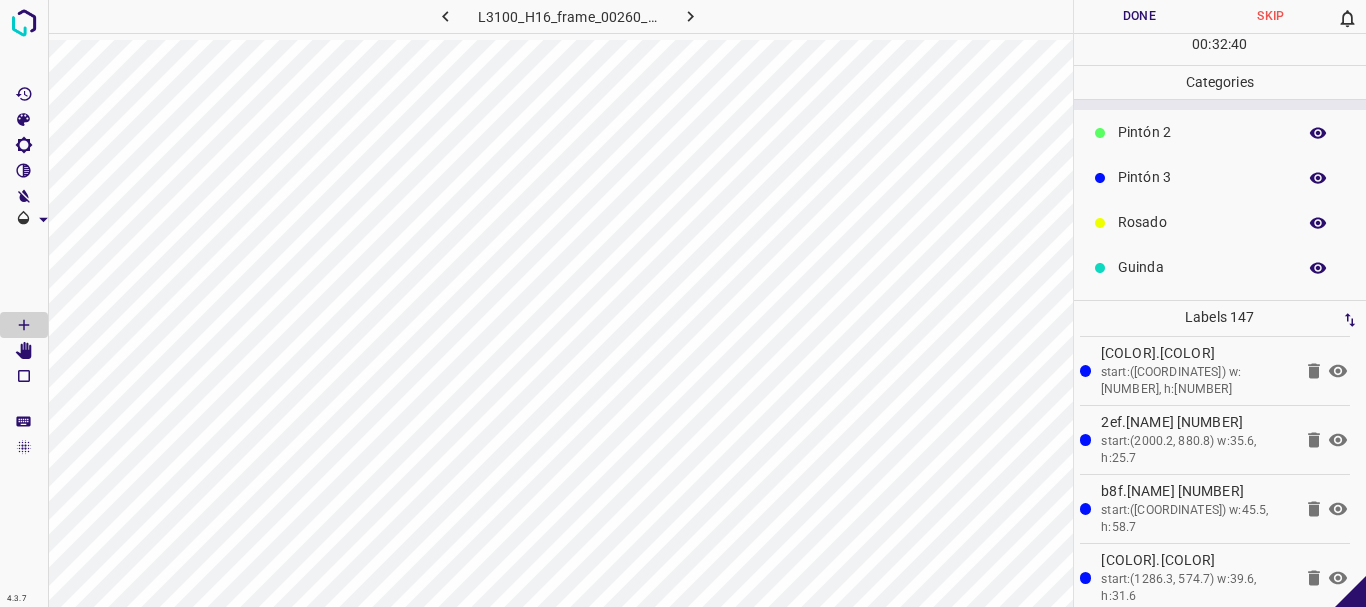 click on "Pintón 3" at bounding box center (1202, 177) 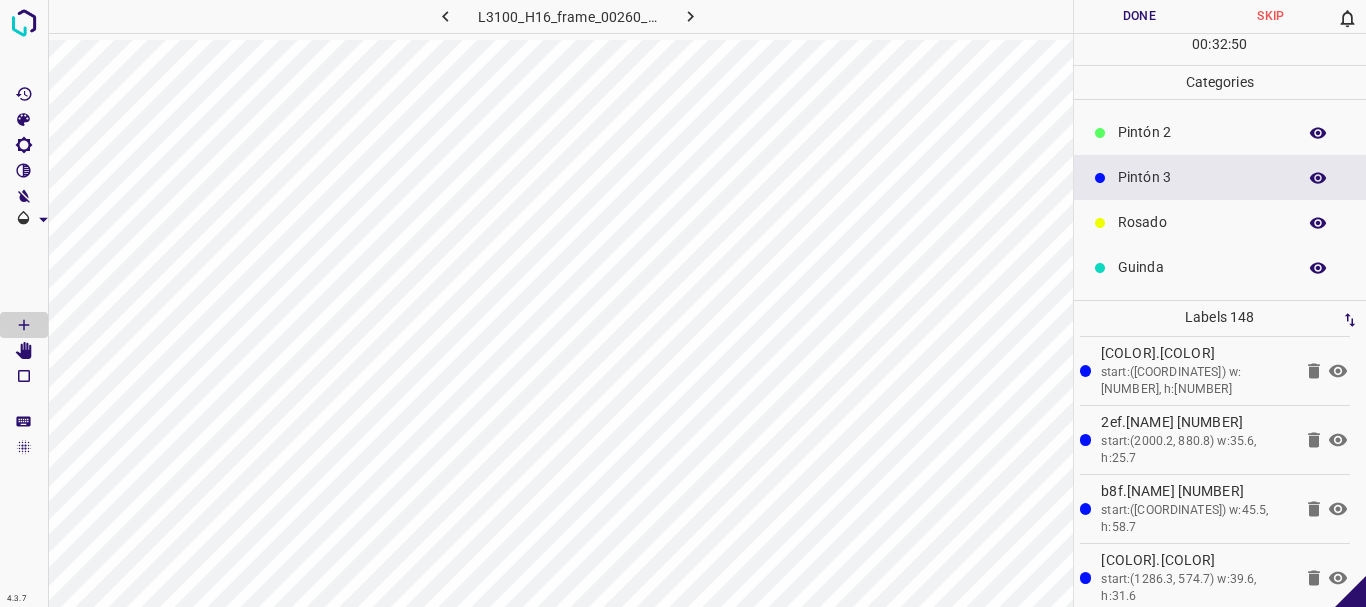 click on "Pintón 2" at bounding box center (1202, 132) 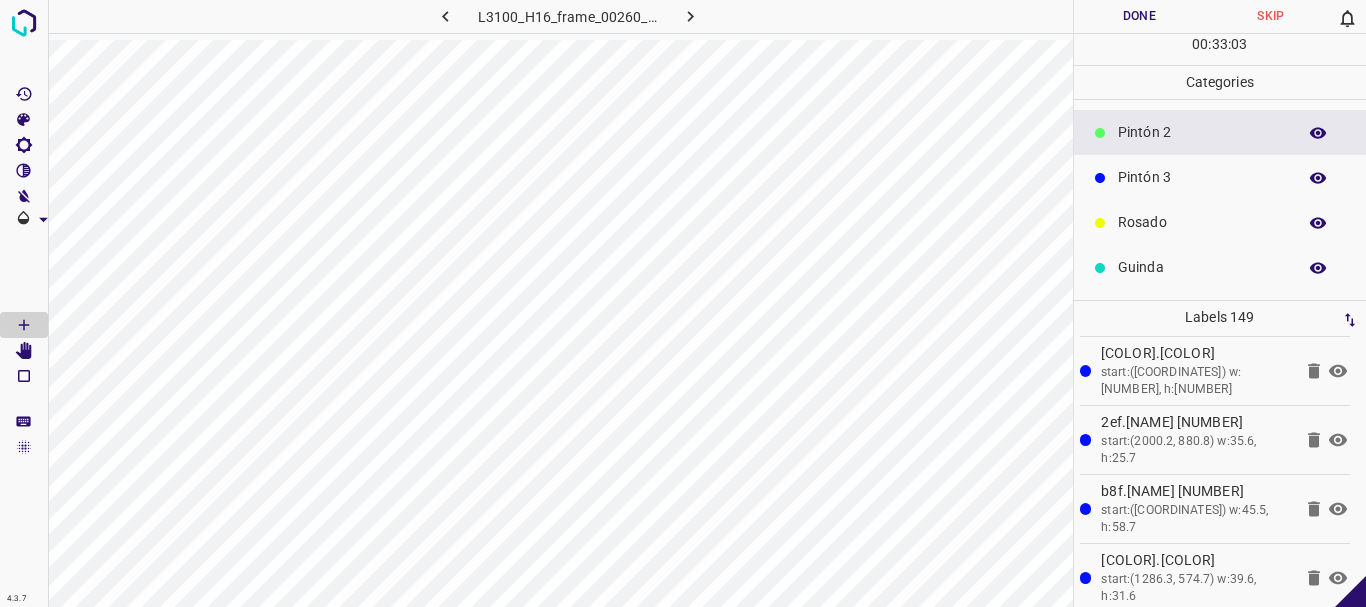 scroll, scrollTop: 0, scrollLeft: 0, axis: both 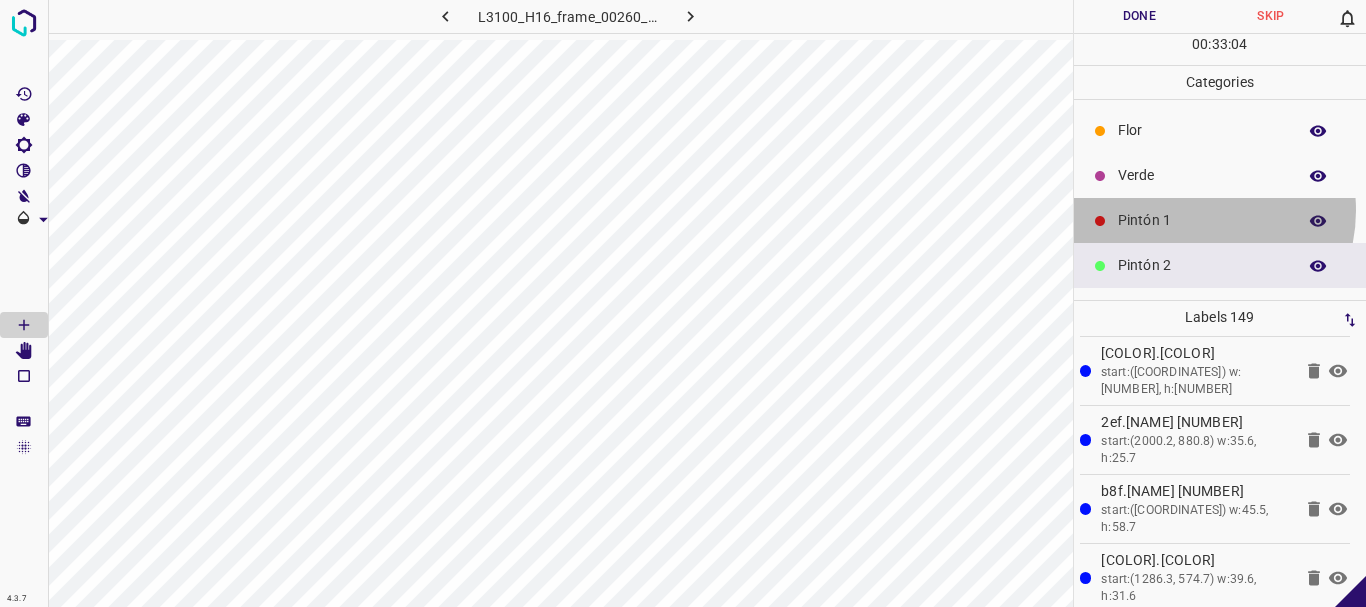 click on "Pintón 1" at bounding box center [1202, 220] 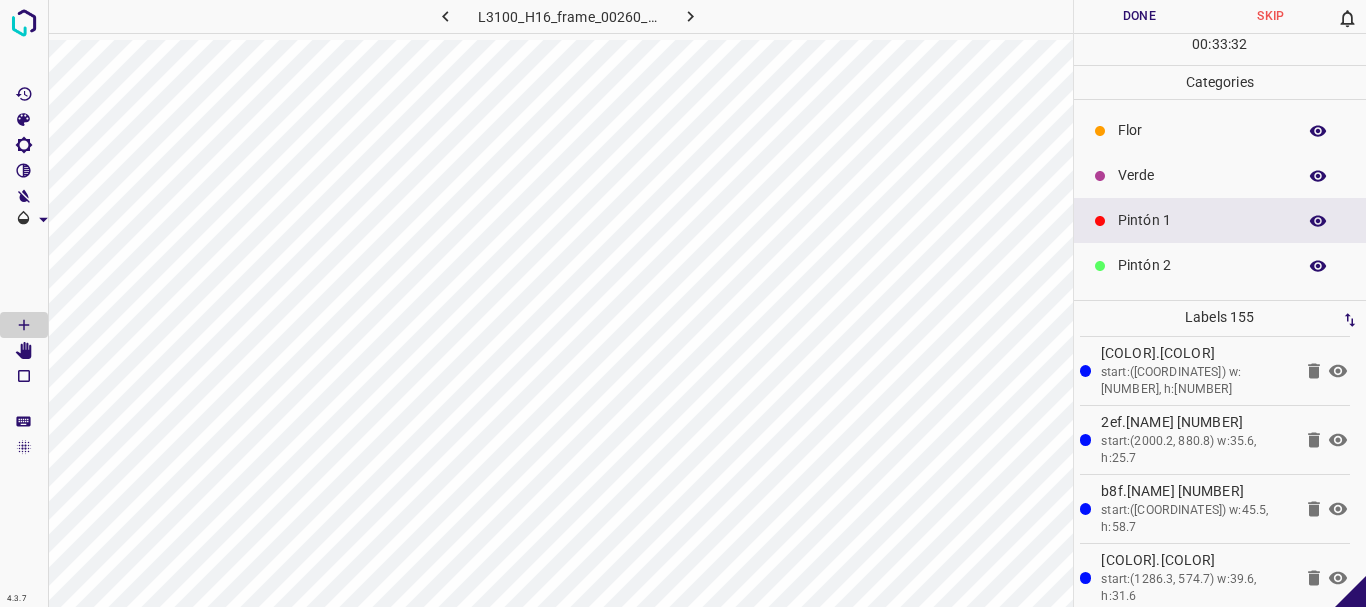 scroll, scrollTop: 10355, scrollLeft: 0, axis: vertical 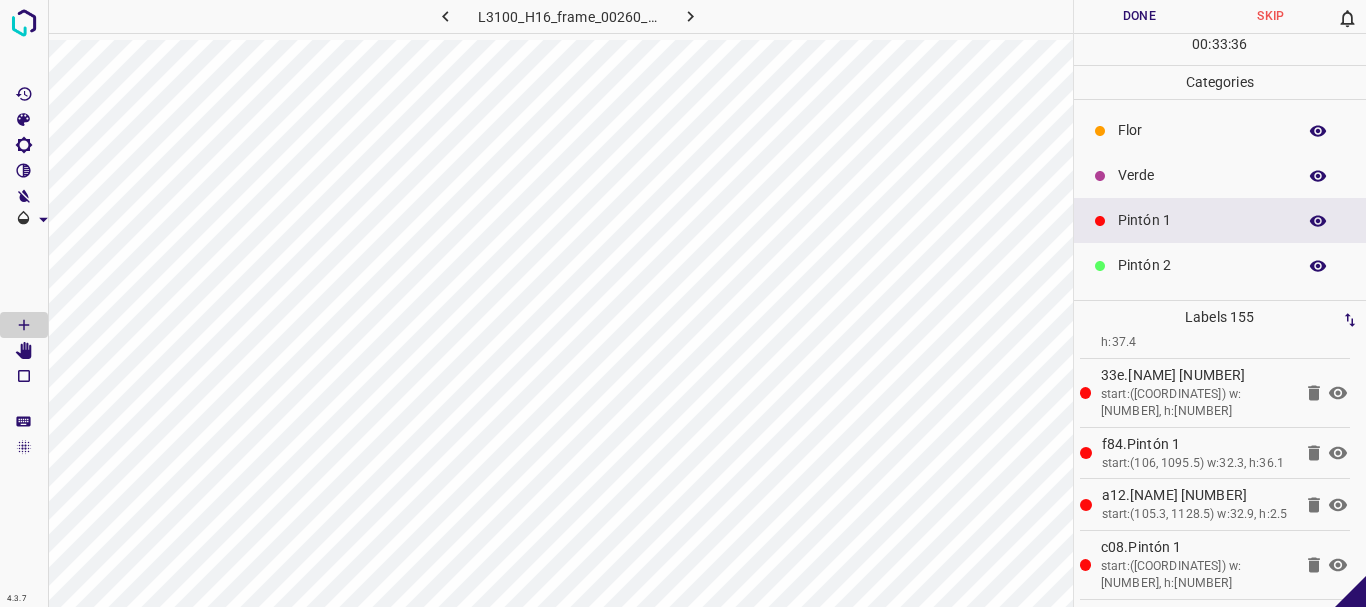 click 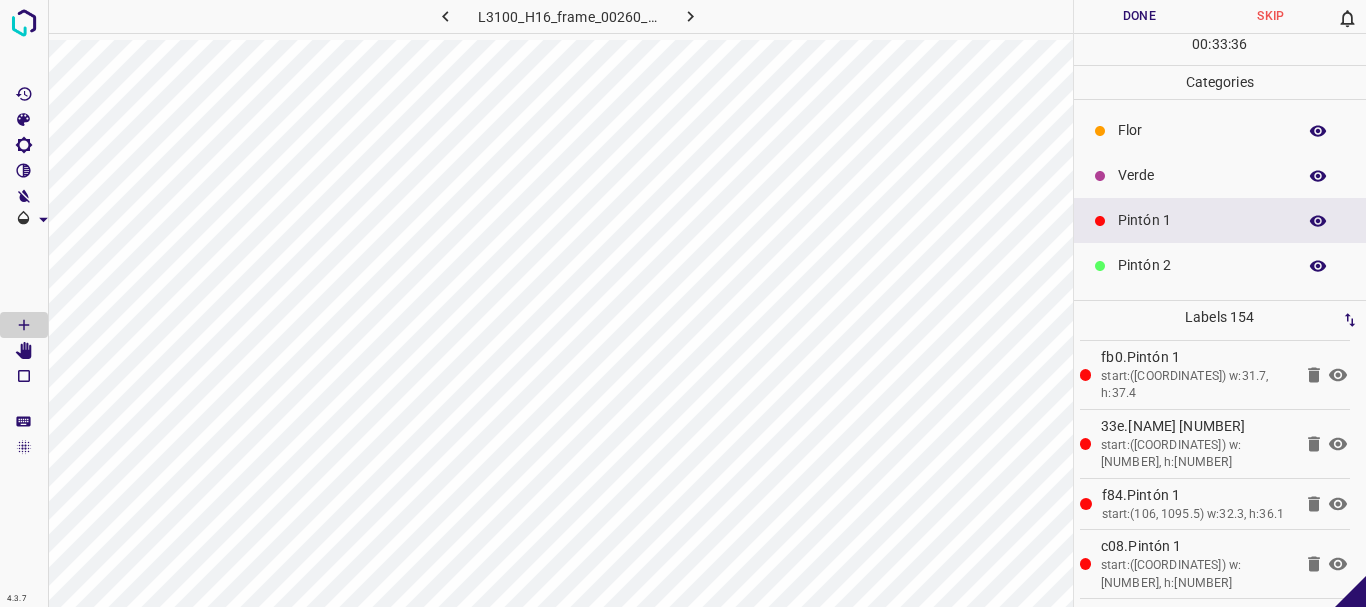scroll, scrollTop: 10286, scrollLeft: 0, axis: vertical 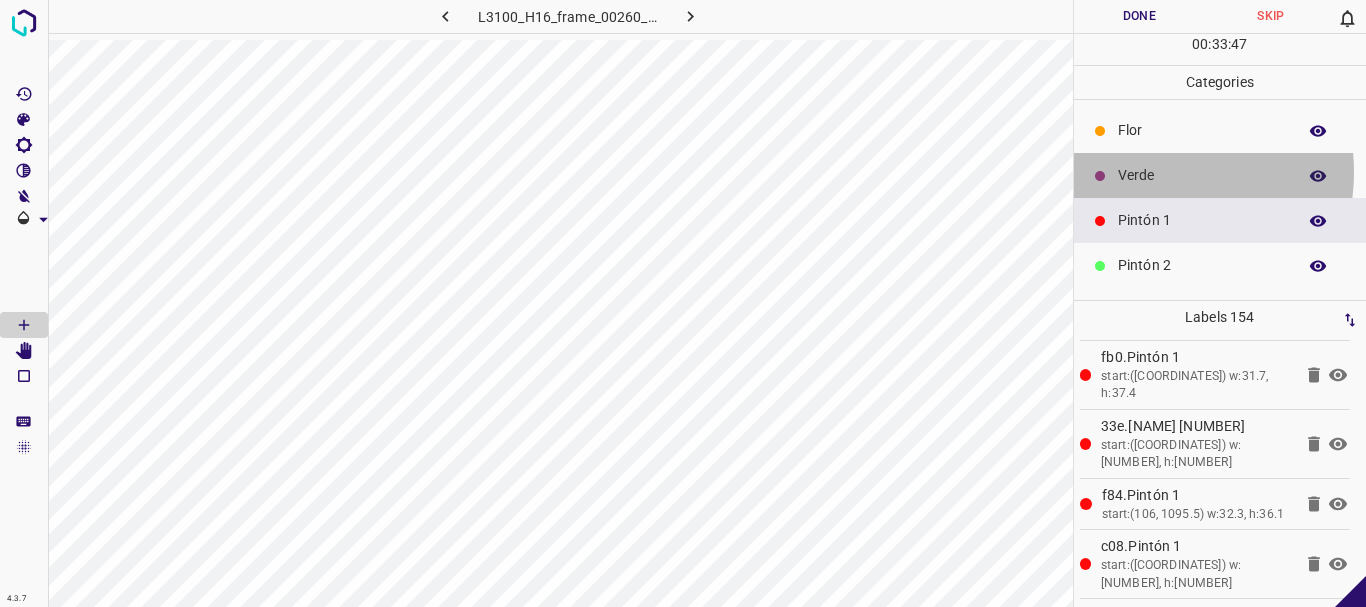 click on "Verde" at bounding box center (1202, 175) 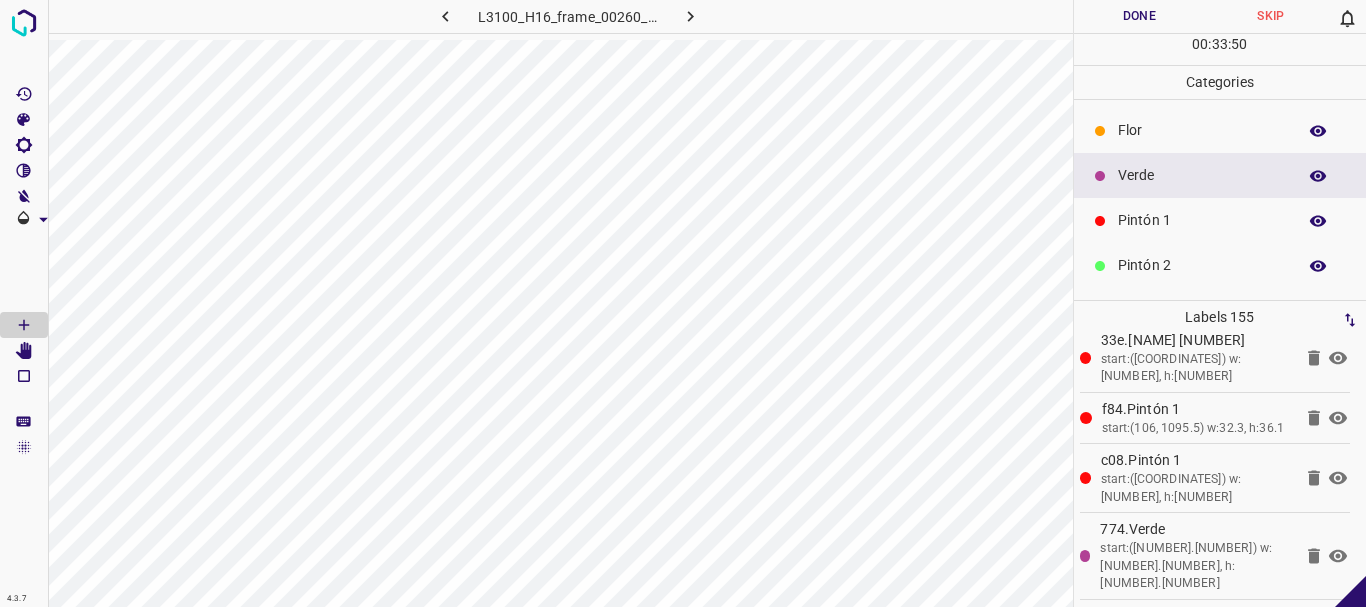 scroll, scrollTop: 10355, scrollLeft: 0, axis: vertical 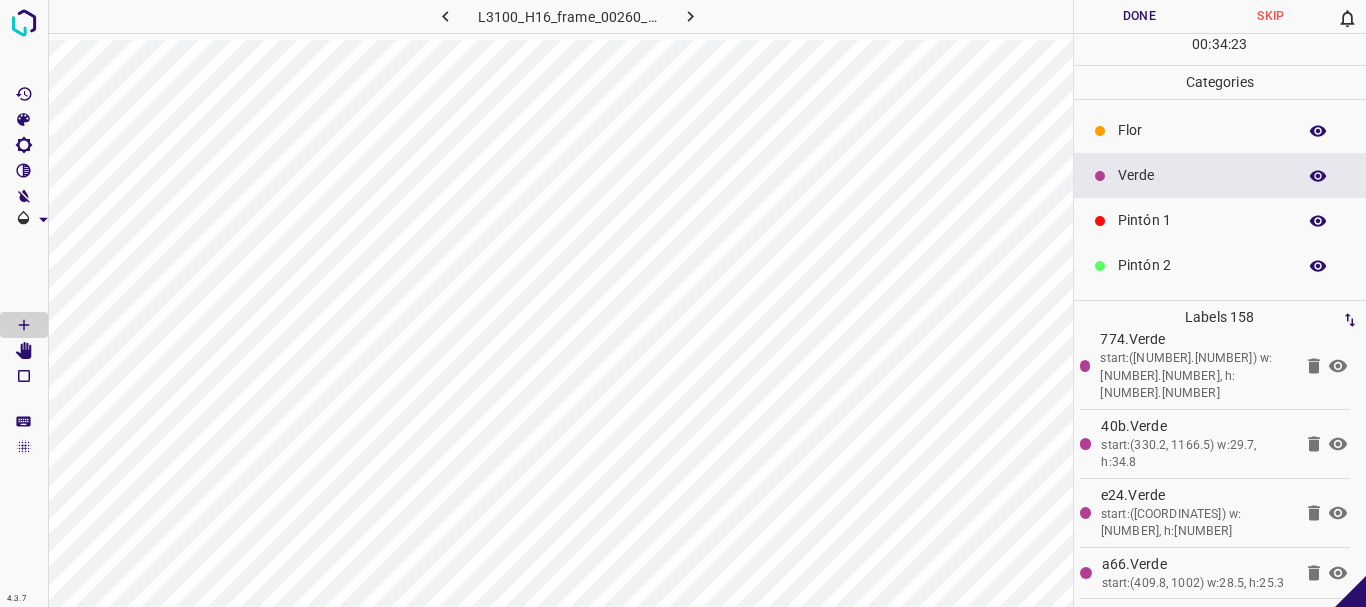 click on "Pintón 1" at bounding box center [1202, 220] 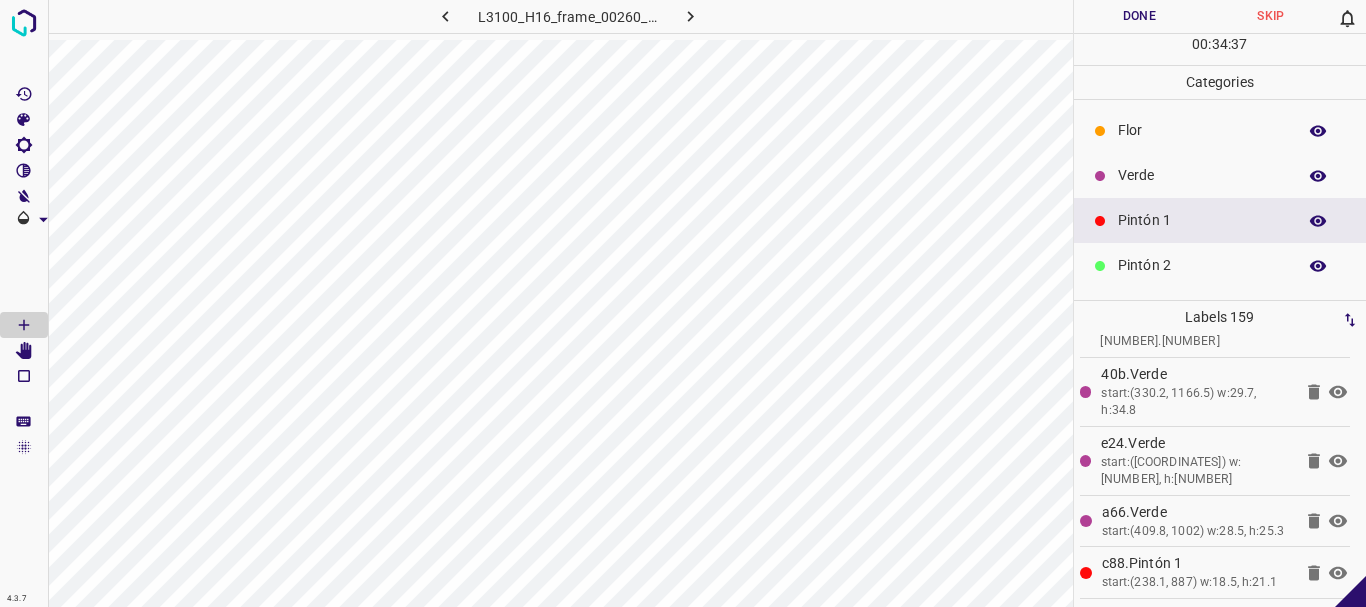 click on "Verde" at bounding box center (1220, 175) 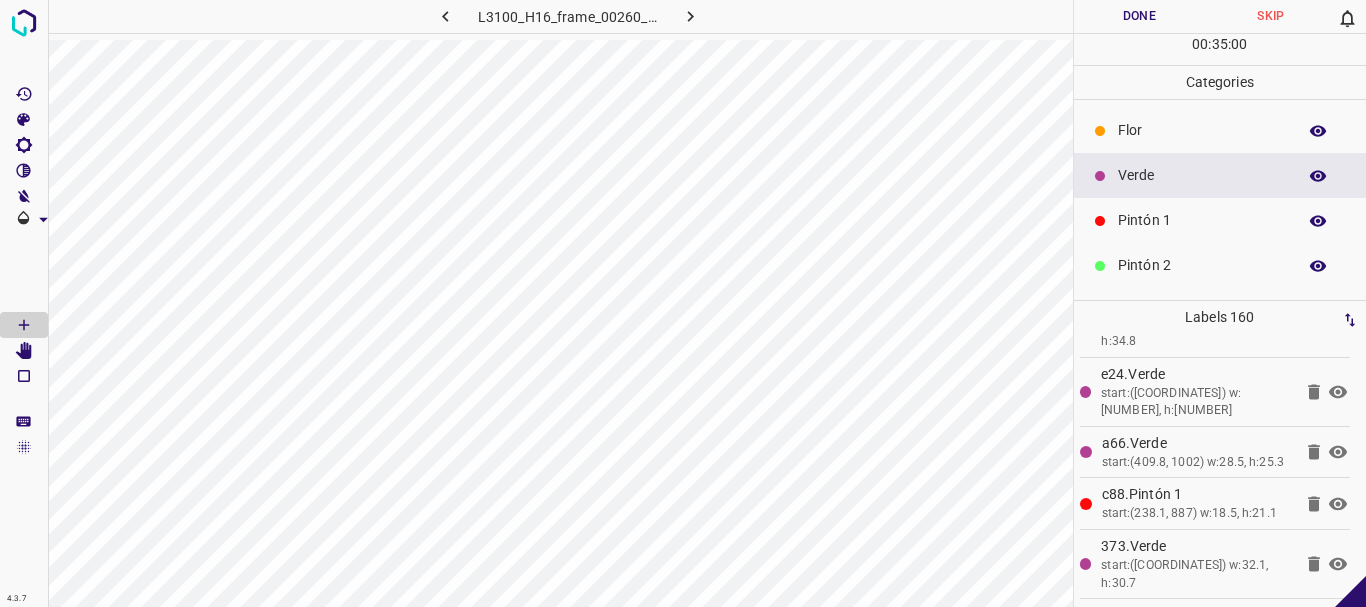 scroll, scrollTop: 133, scrollLeft: 0, axis: vertical 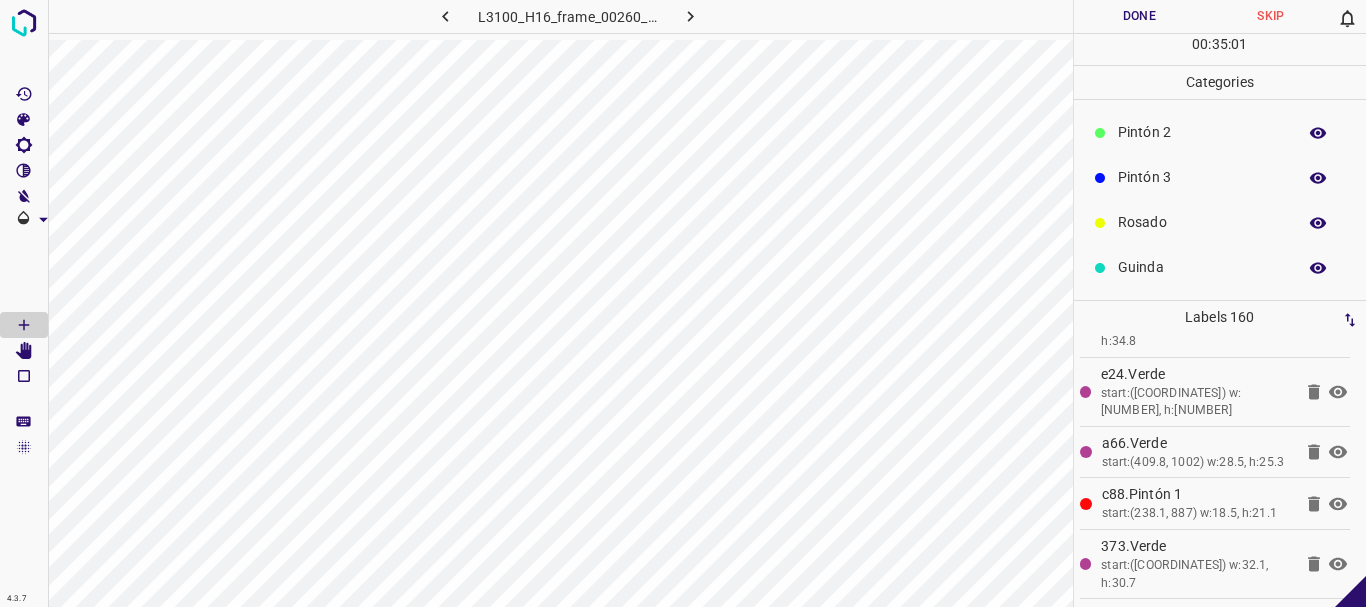 click on "Pintón 3" at bounding box center (1202, 177) 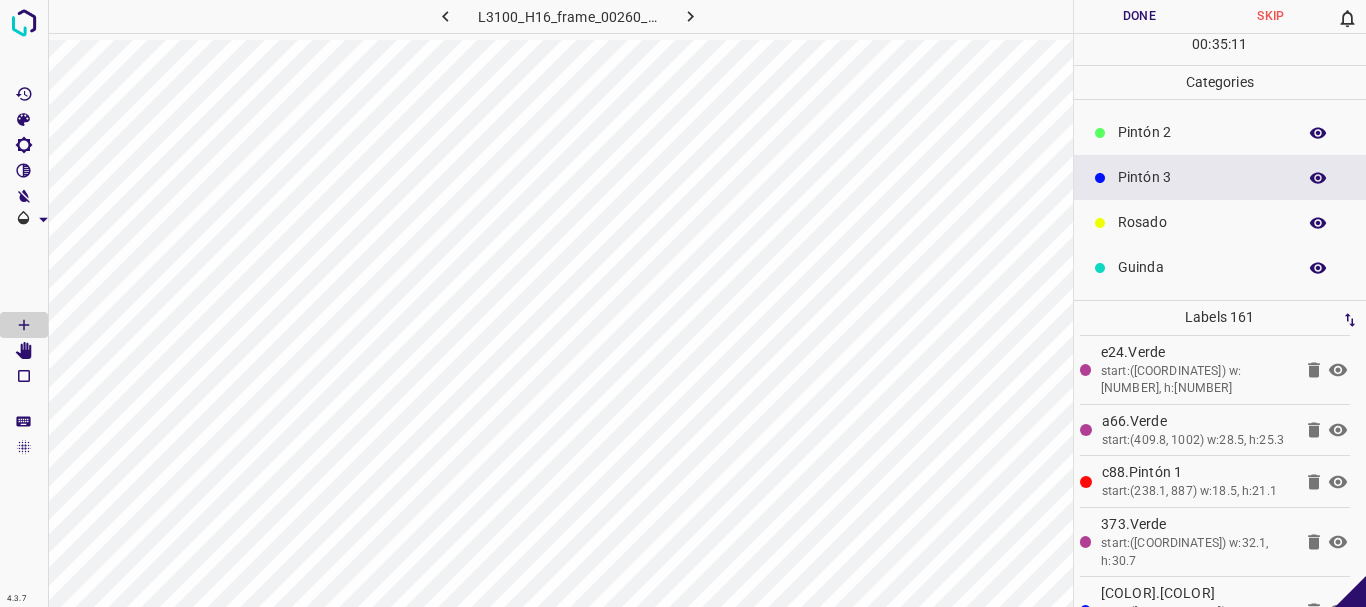 click on "Pintón 2" at bounding box center [1220, 132] 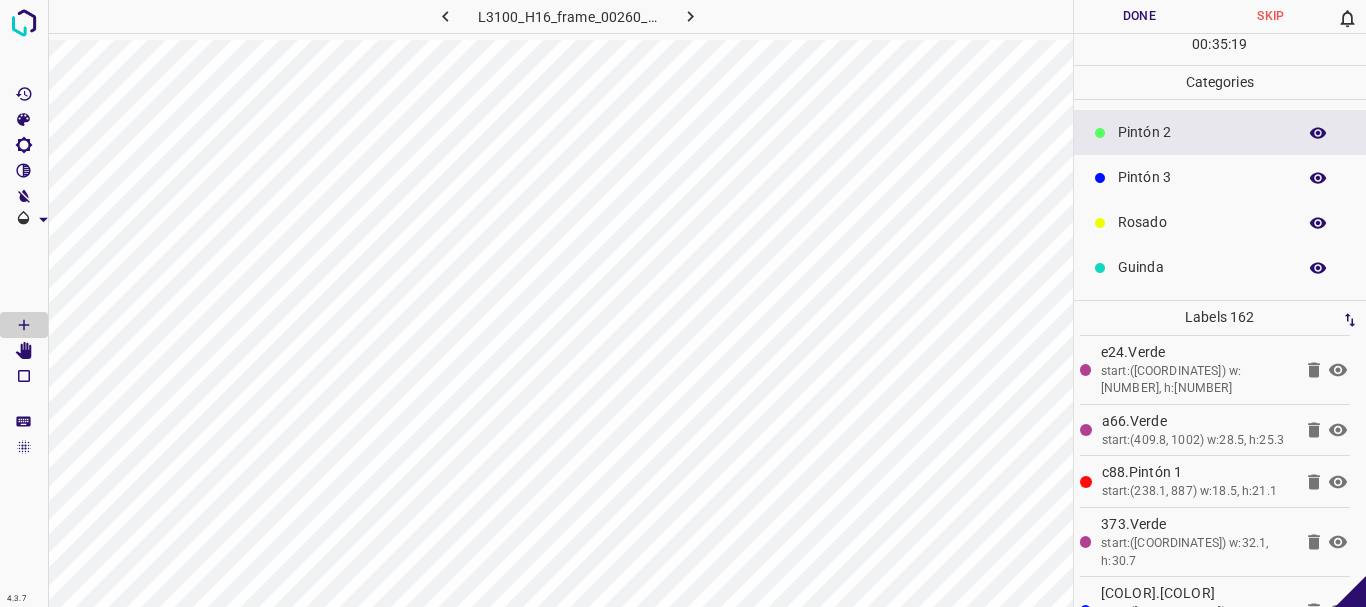 scroll, scrollTop: 0, scrollLeft: 0, axis: both 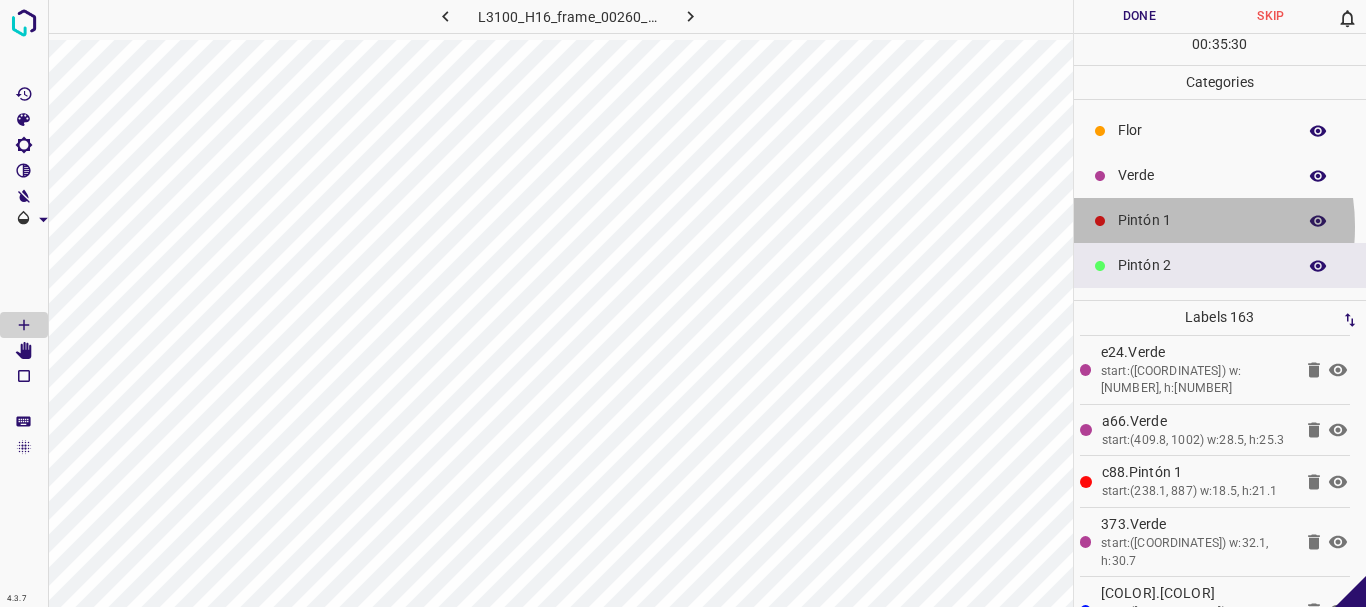 click on "Pintón 1" at bounding box center (1202, 220) 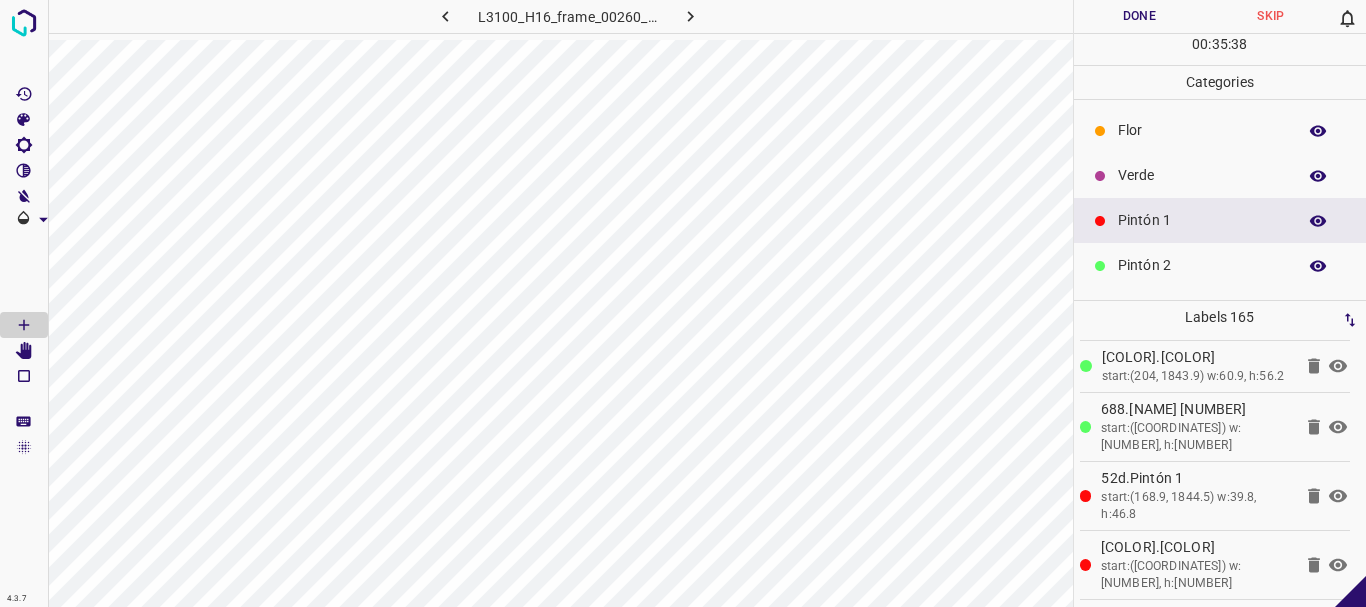 scroll, scrollTop: 11022, scrollLeft: 0, axis: vertical 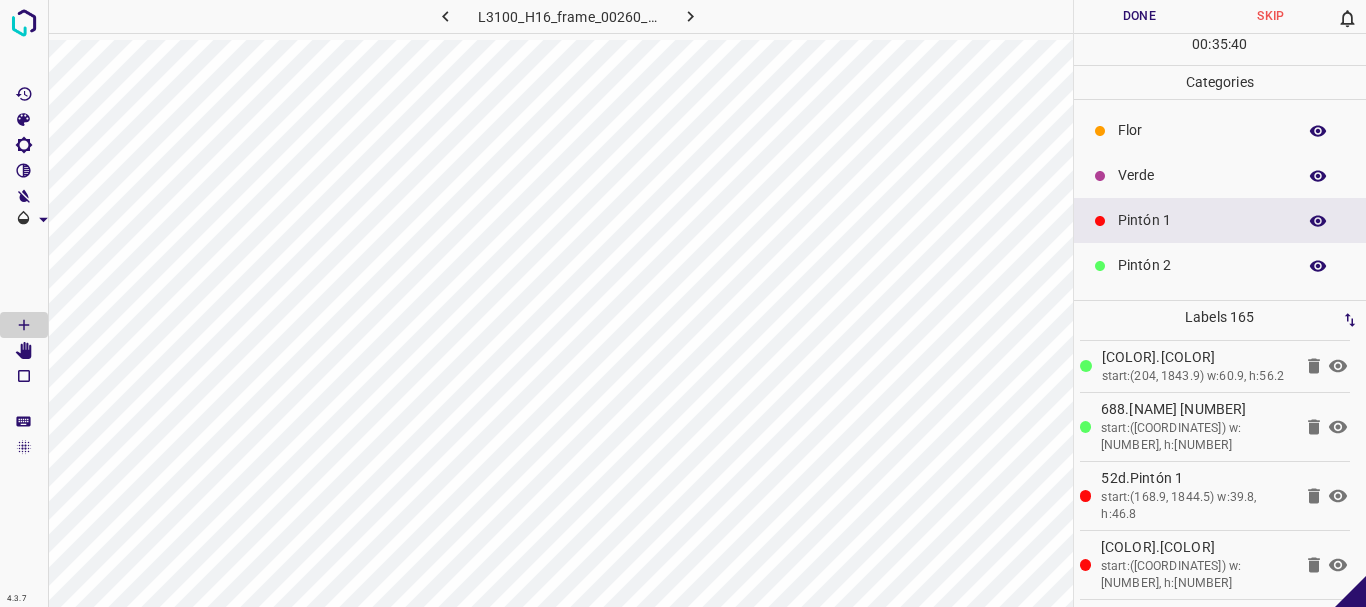 click 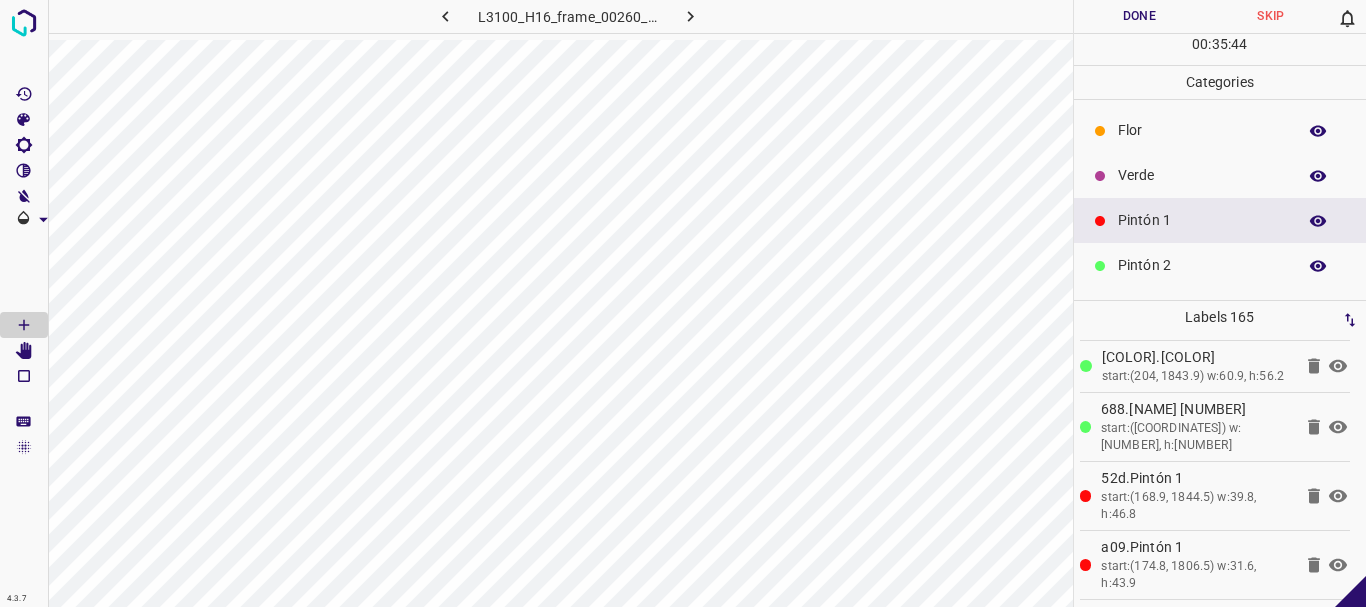 scroll, scrollTop: 11046, scrollLeft: 0, axis: vertical 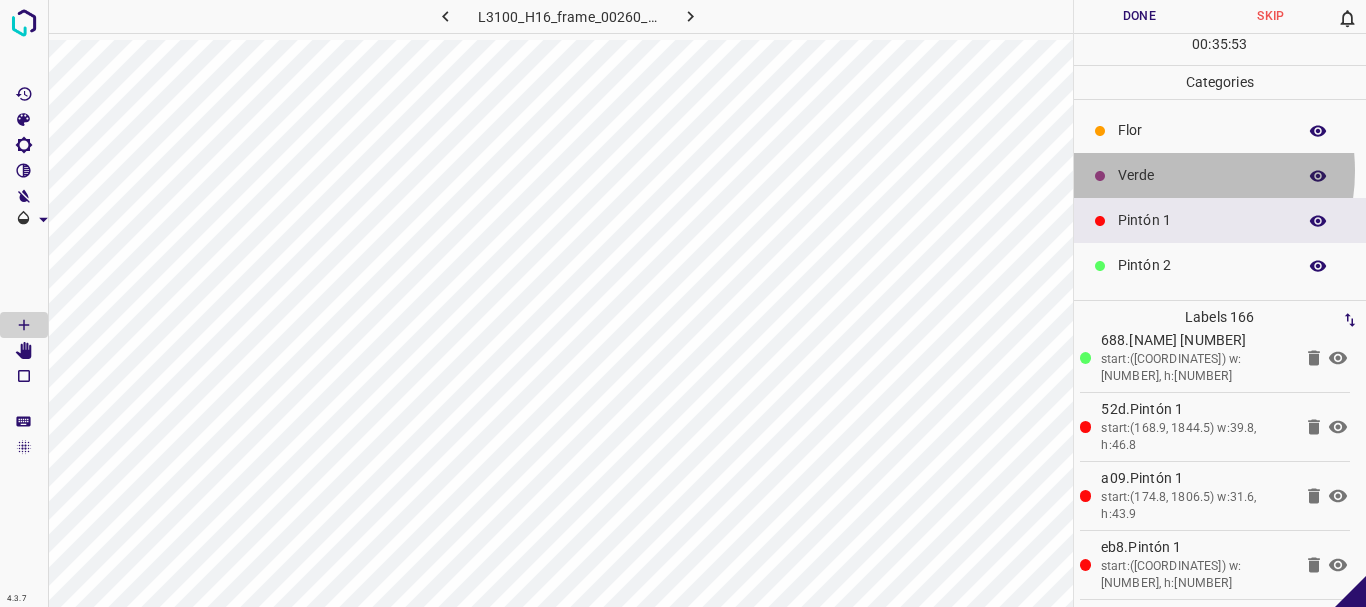 click on "Verde" at bounding box center [1202, 175] 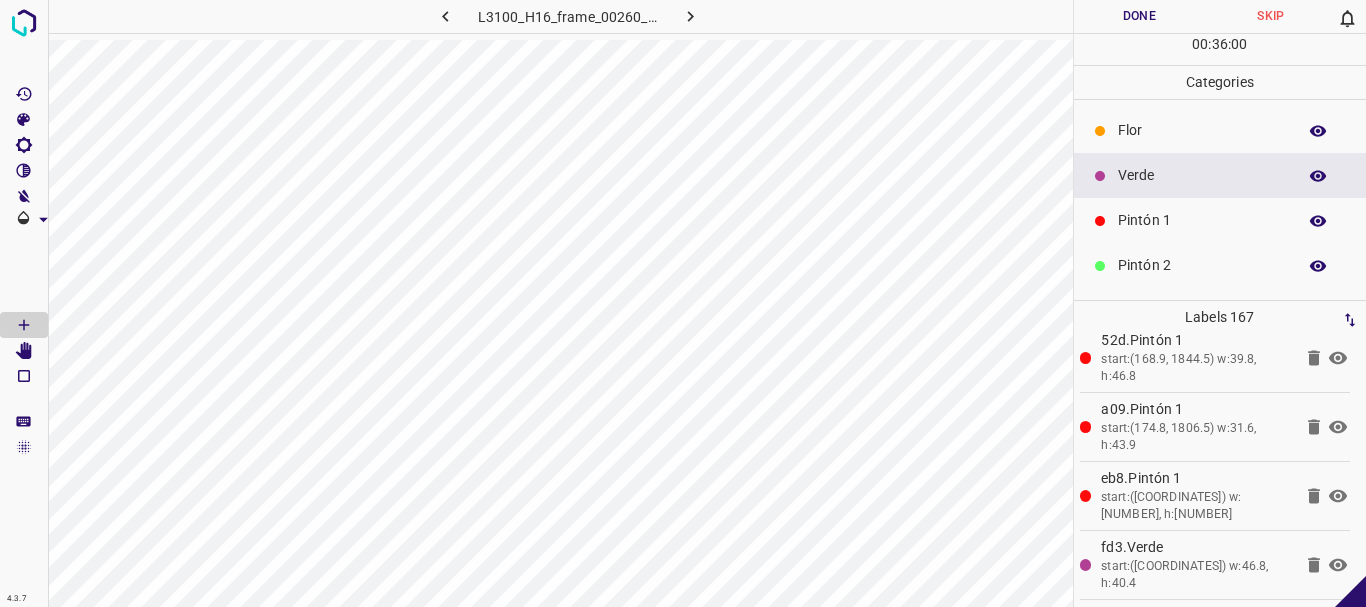 click on "Pintón 1" at bounding box center (1220, 220) 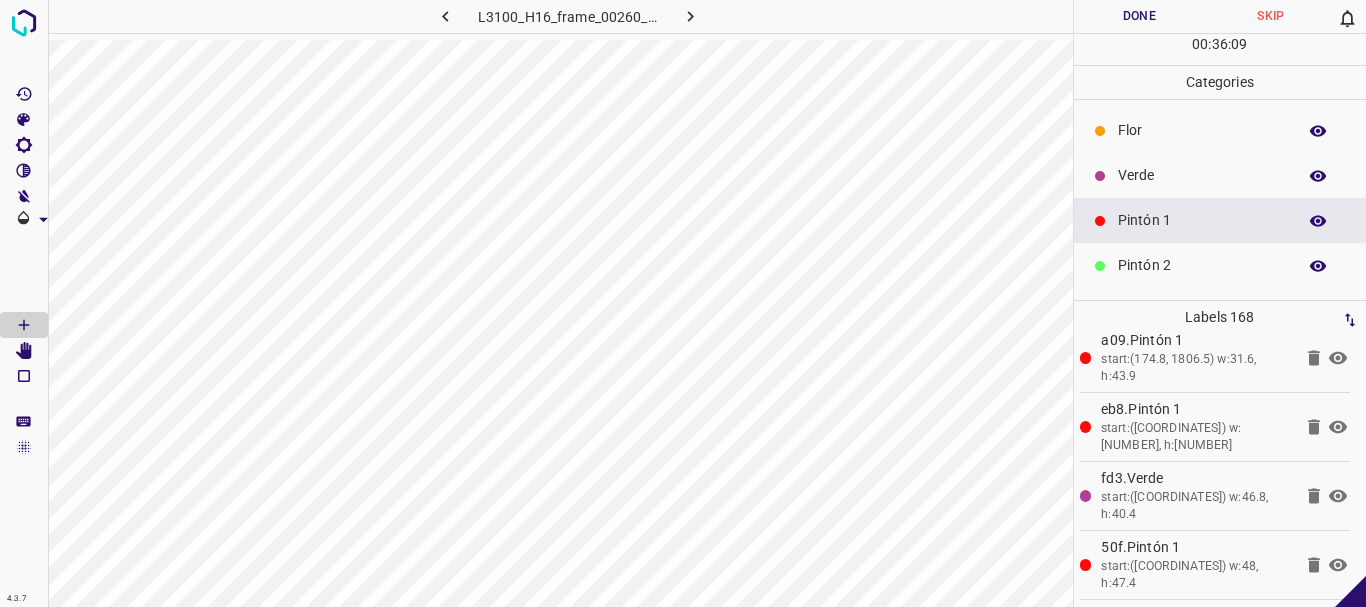 click on "Verde" at bounding box center (1202, 175) 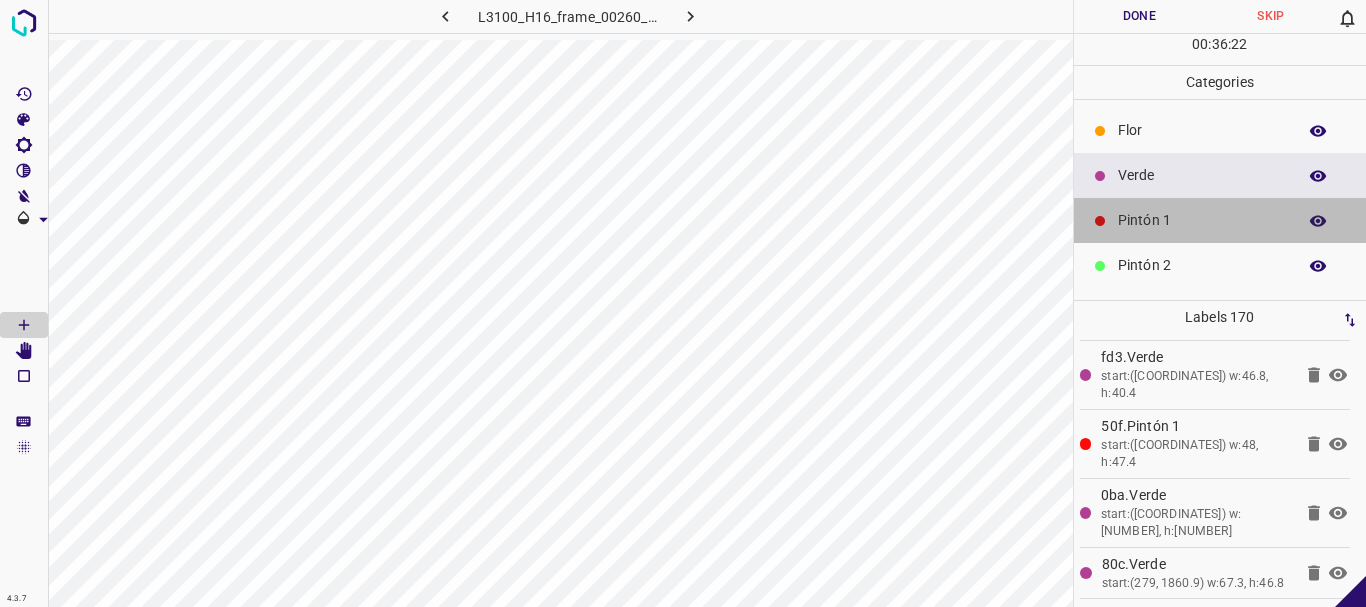 click on "Pintón 1" at bounding box center [1202, 220] 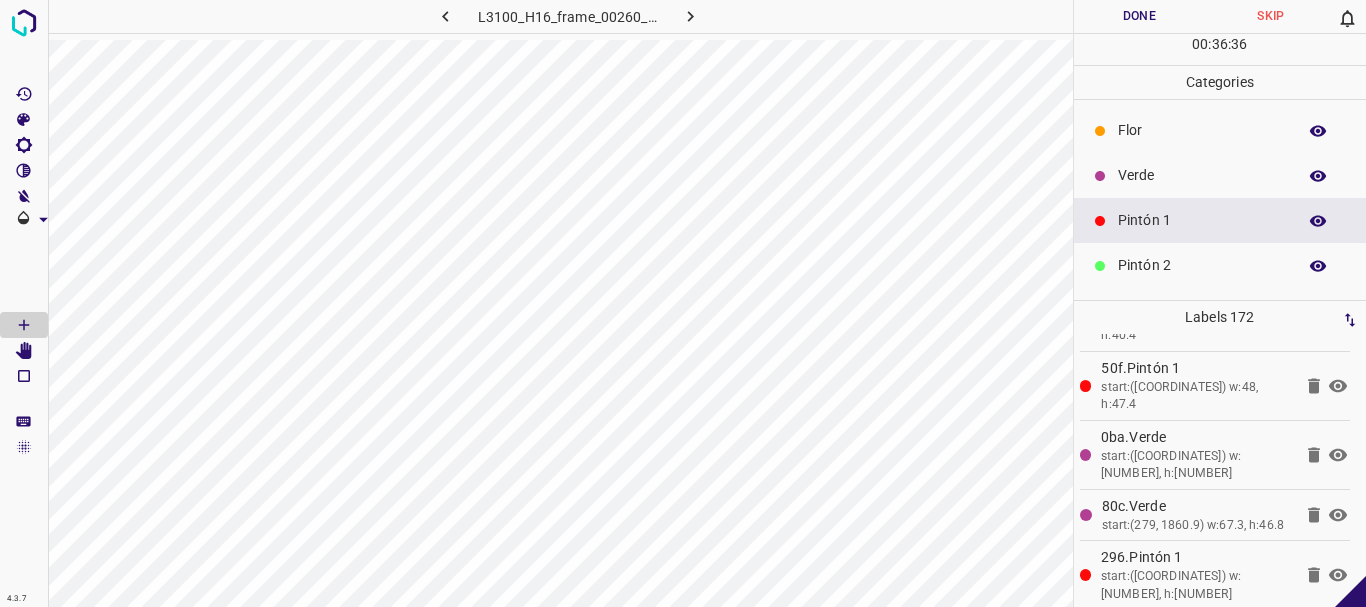 click on "Verde" at bounding box center [1202, 175] 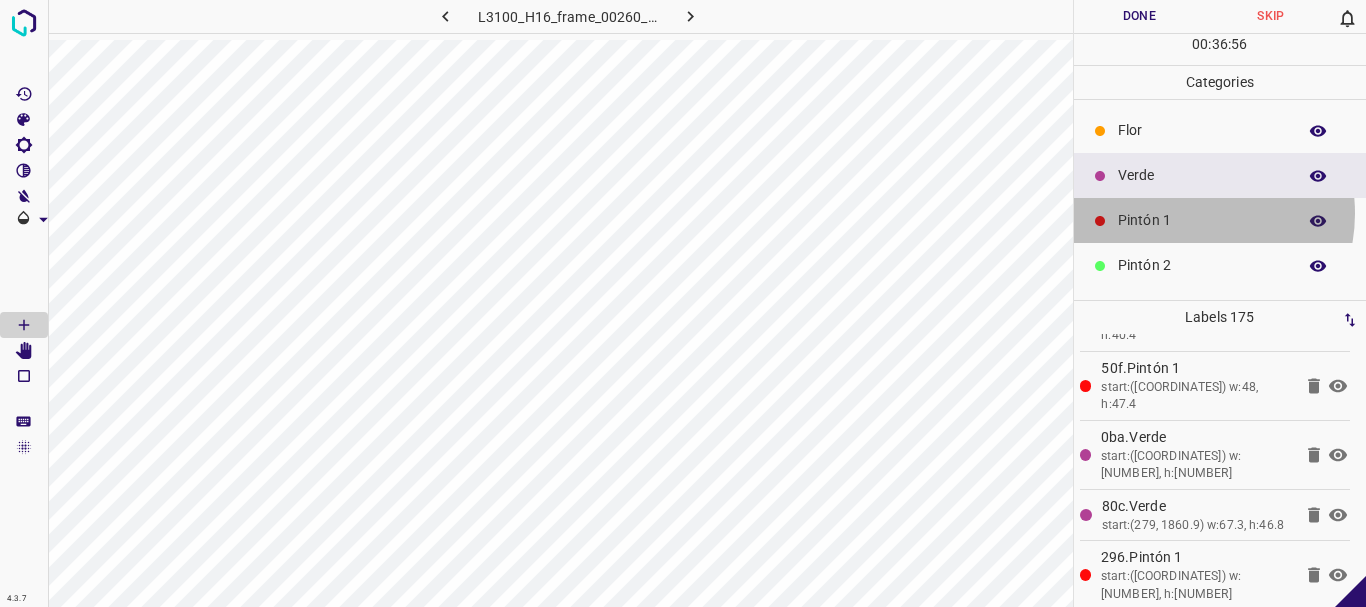 click on "Pintón 1" at bounding box center [1202, 220] 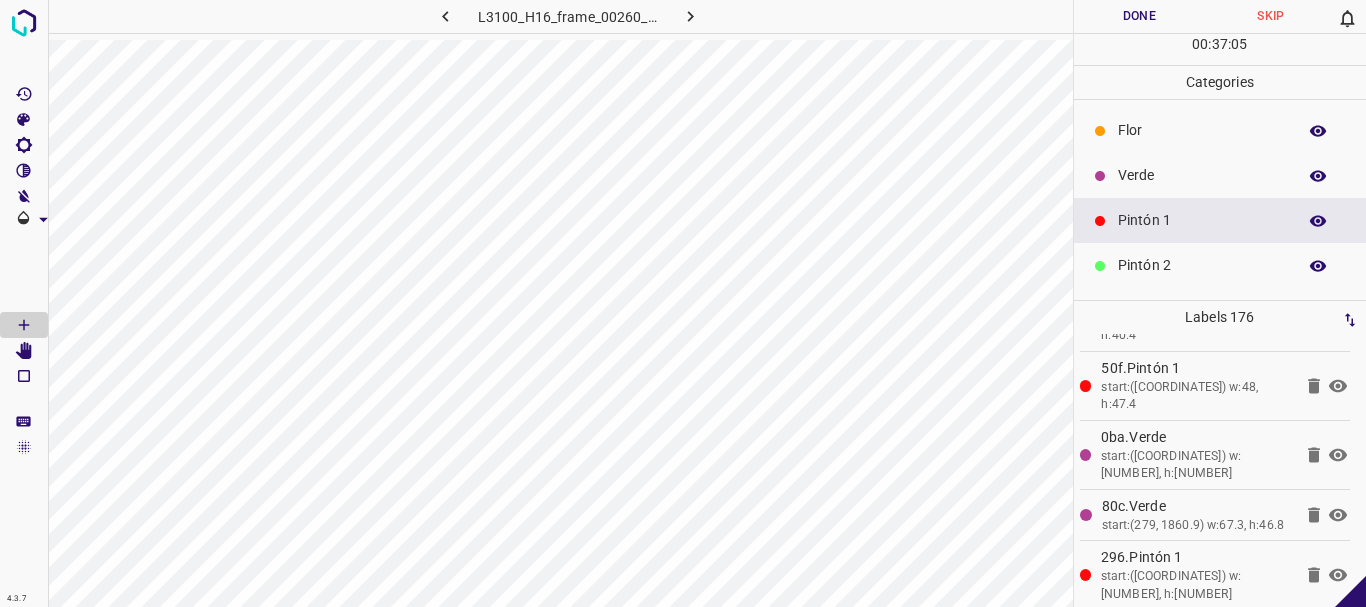 scroll, scrollTop: 11805, scrollLeft: 0, axis: vertical 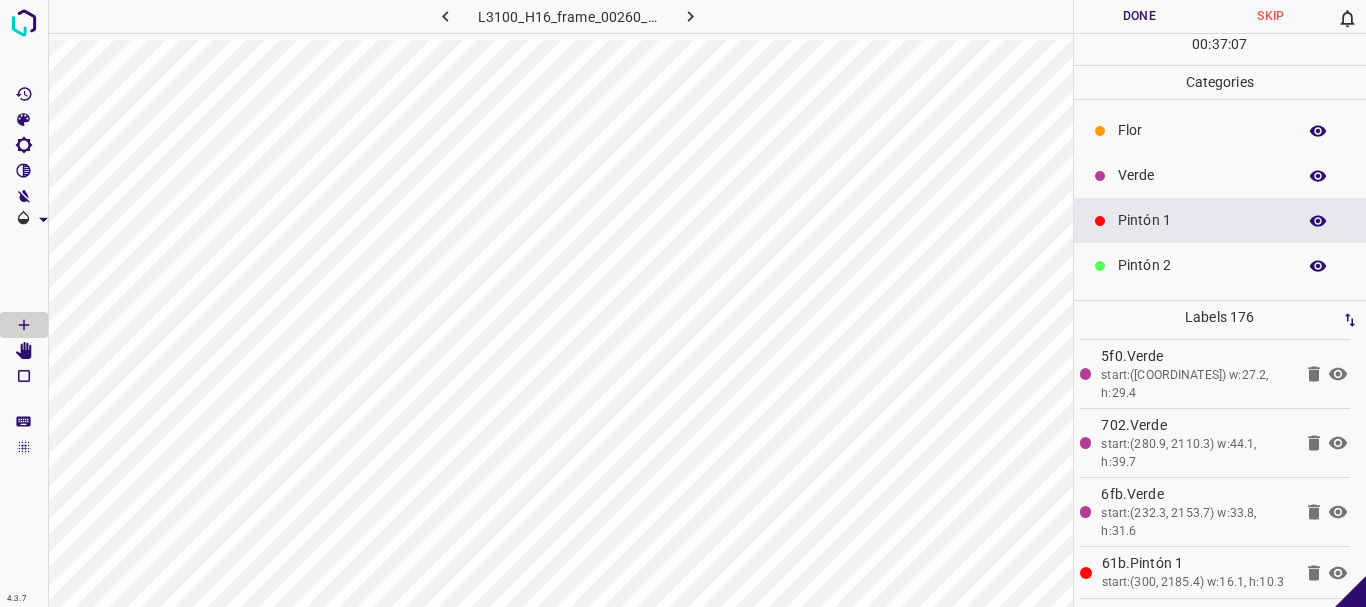 click 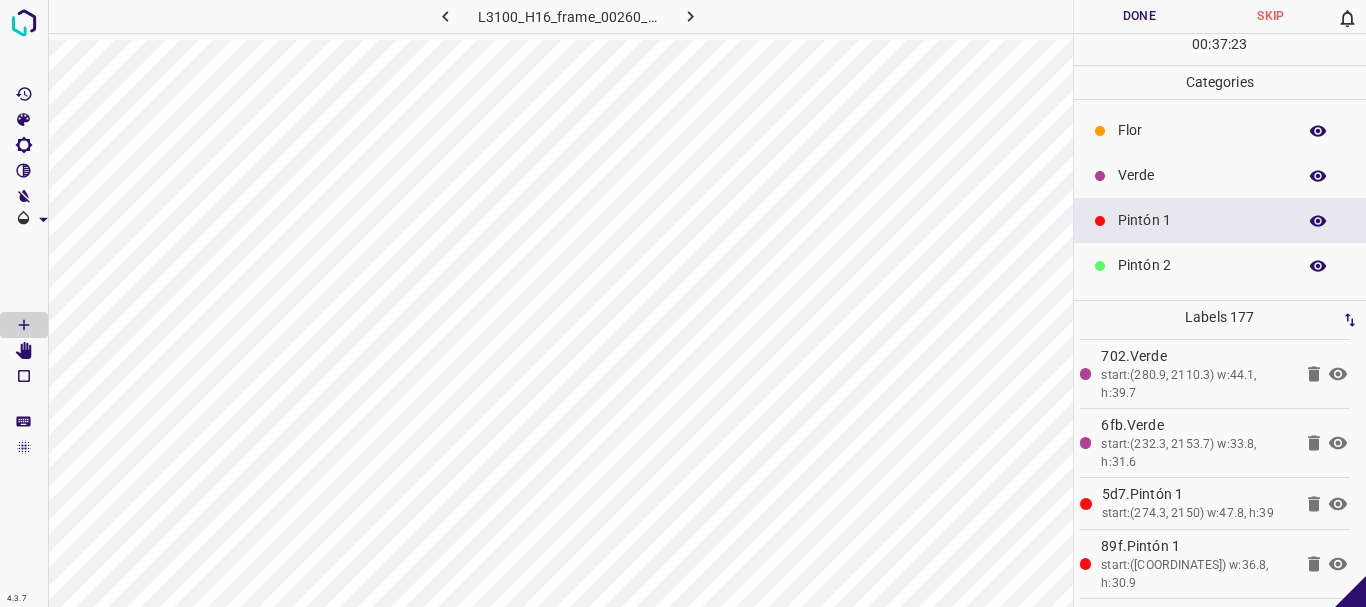 scroll, scrollTop: 11805, scrollLeft: 0, axis: vertical 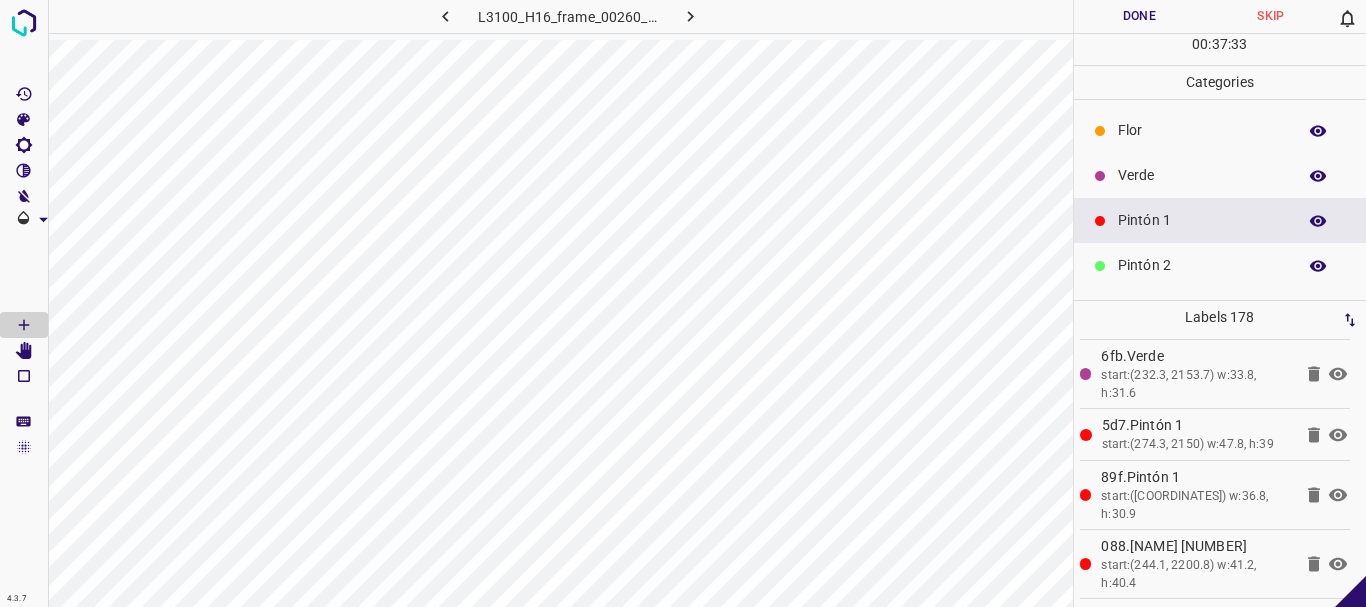 click on "Pintón 2" at bounding box center [1202, 265] 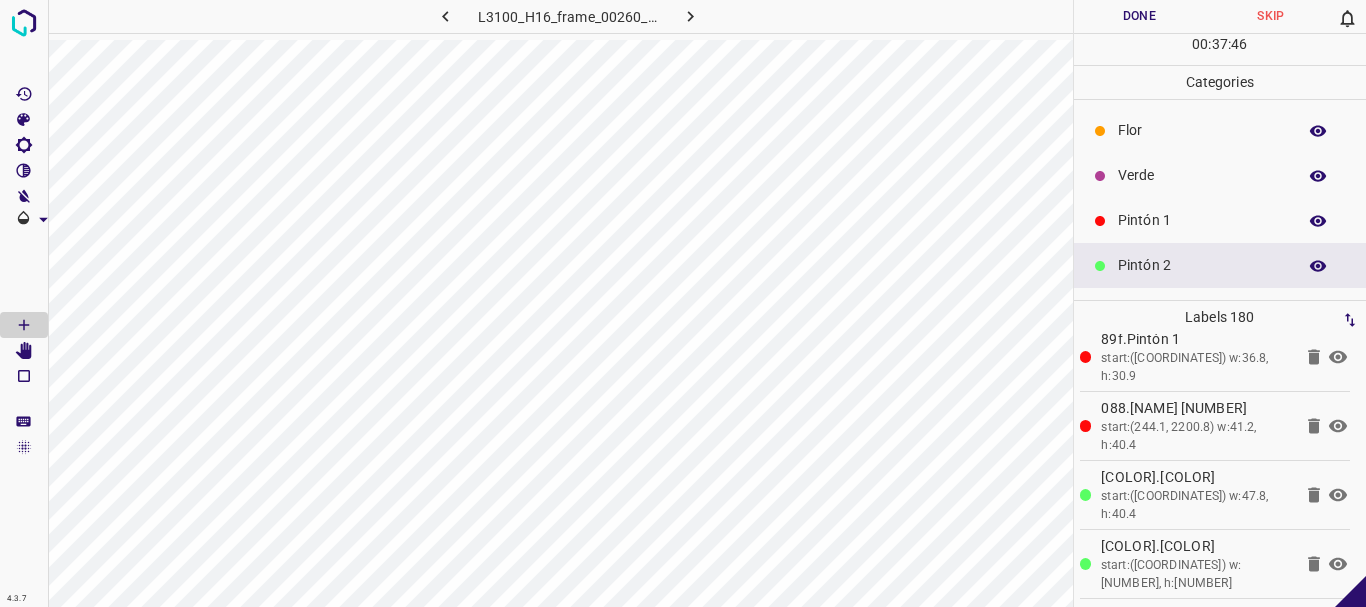 click on "Pintón 1" at bounding box center (1202, 220) 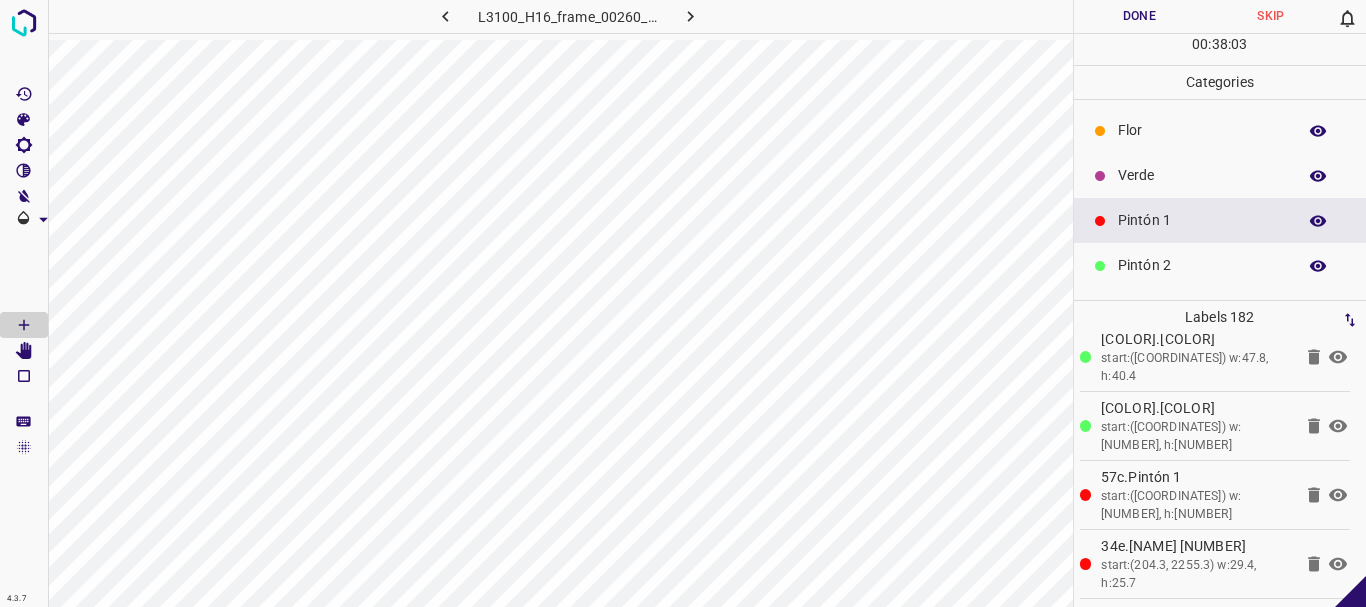 scroll, scrollTop: 133, scrollLeft: 0, axis: vertical 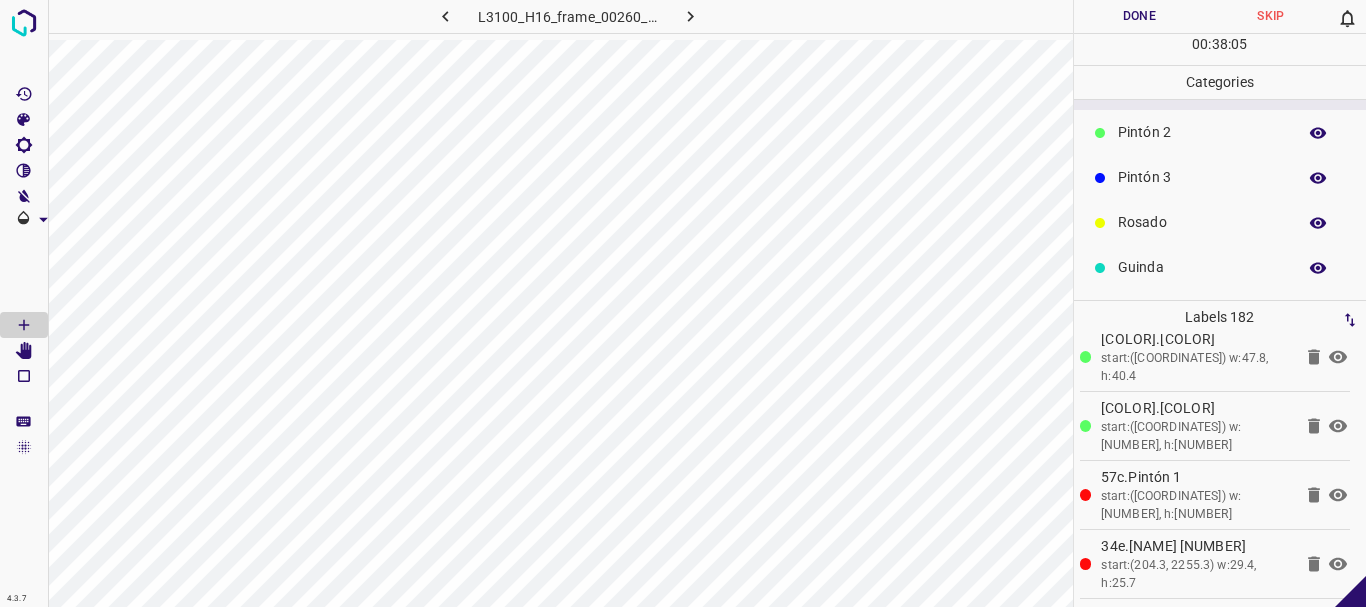 click on "Pintón 2" at bounding box center (1202, 132) 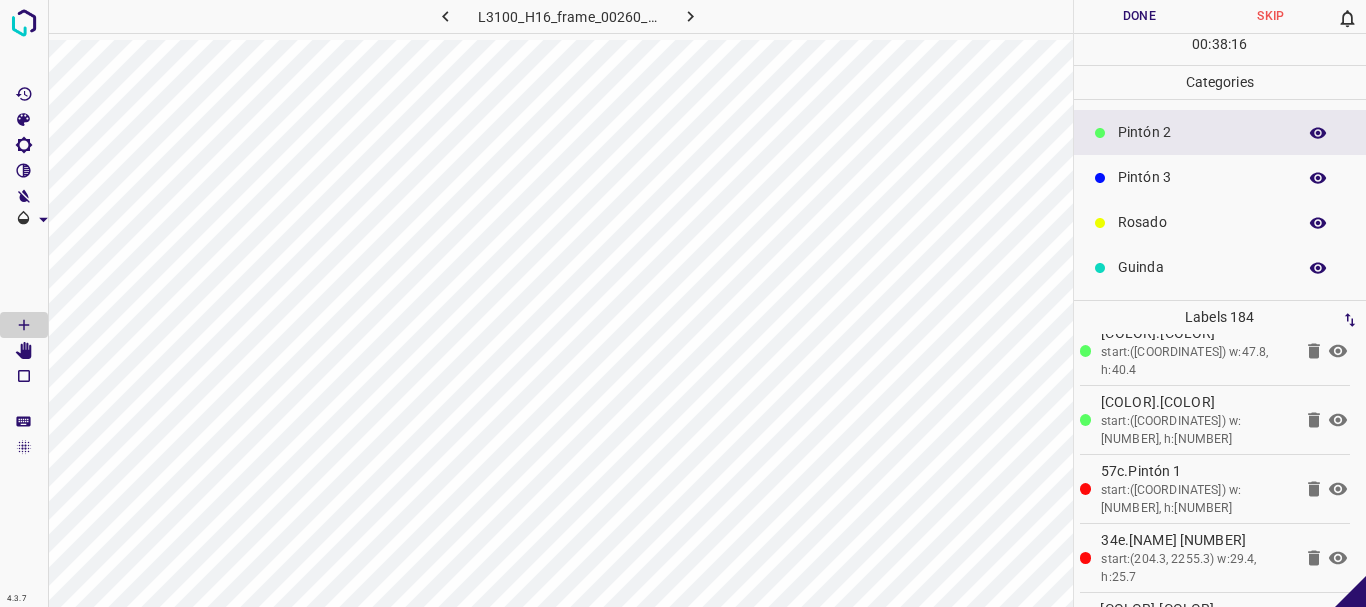 scroll, scrollTop: 0, scrollLeft: 0, axis: both 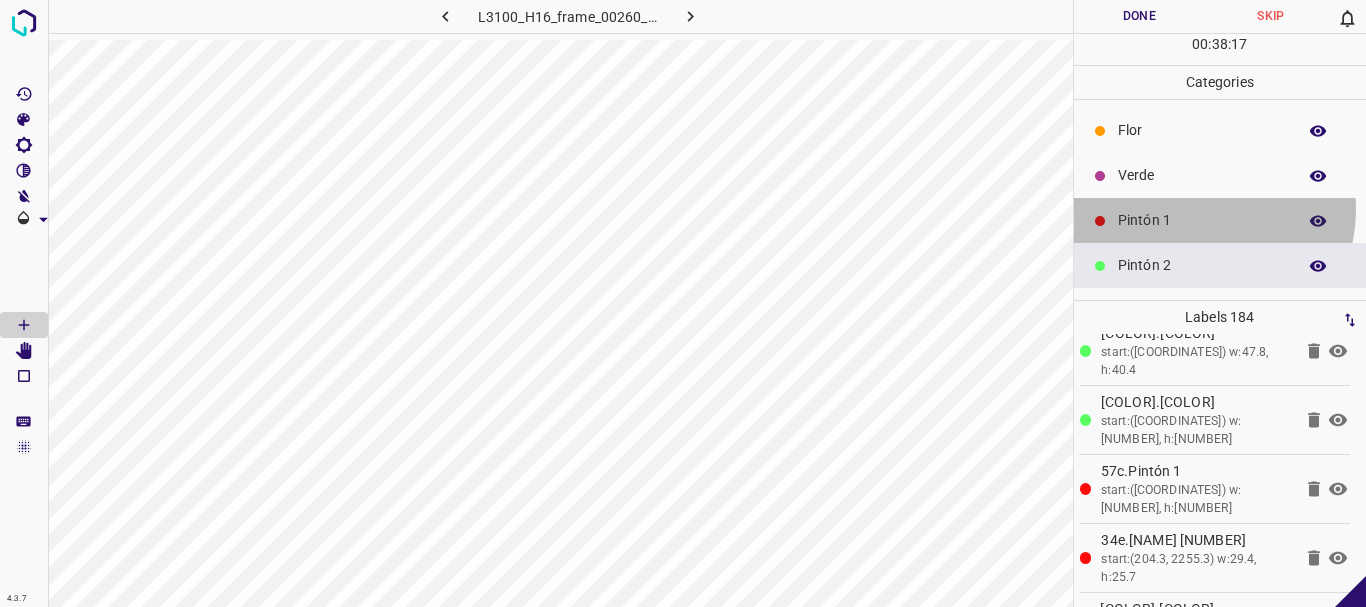 click on "Pintón 1" at bounding box center (1202, 220) 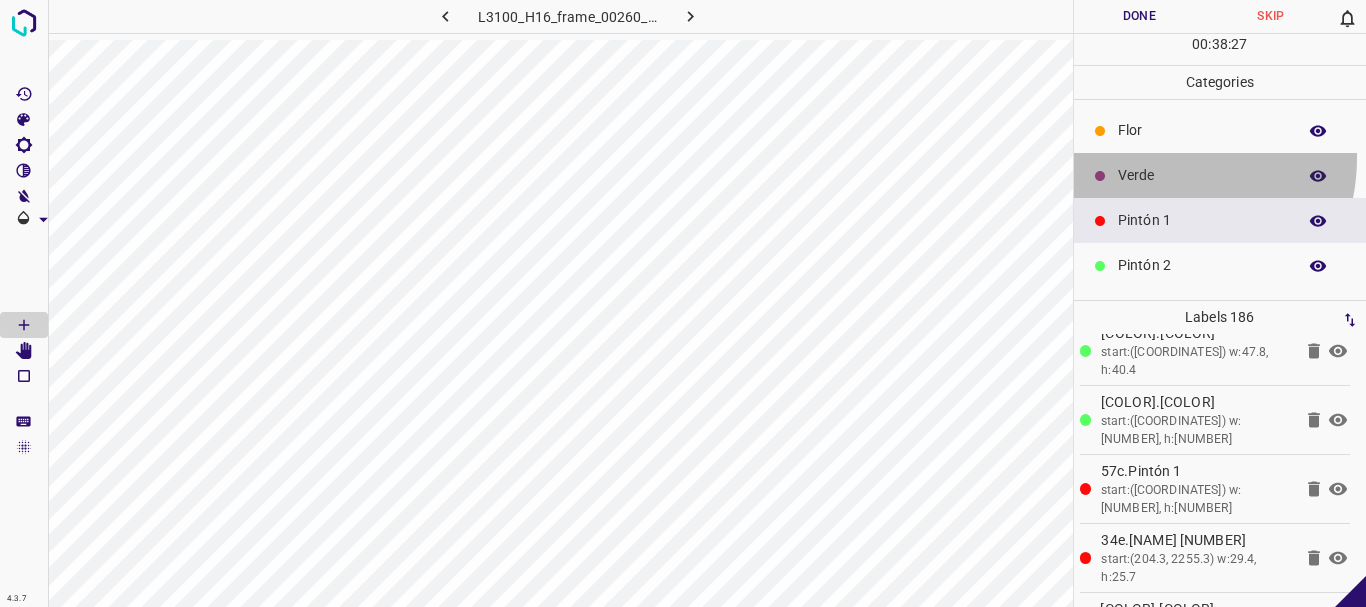 click on "Verde" at bounding box center [1220, 175] 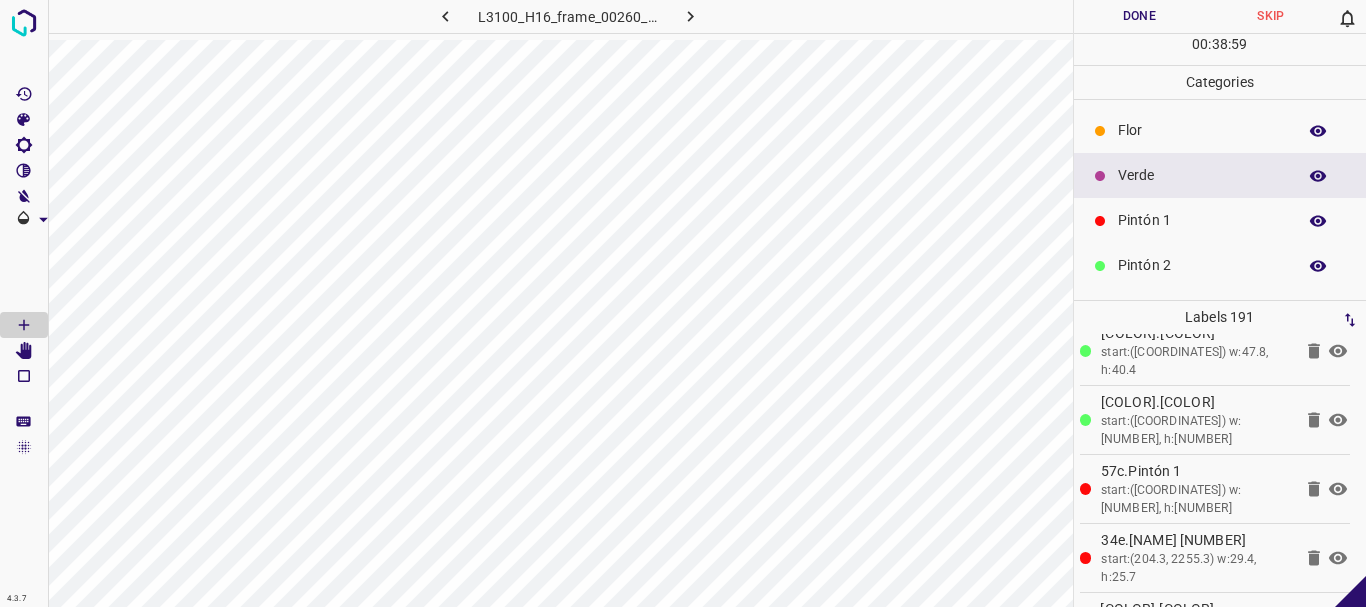 click on "Pintón 1" at bounding box center [1202, 220] 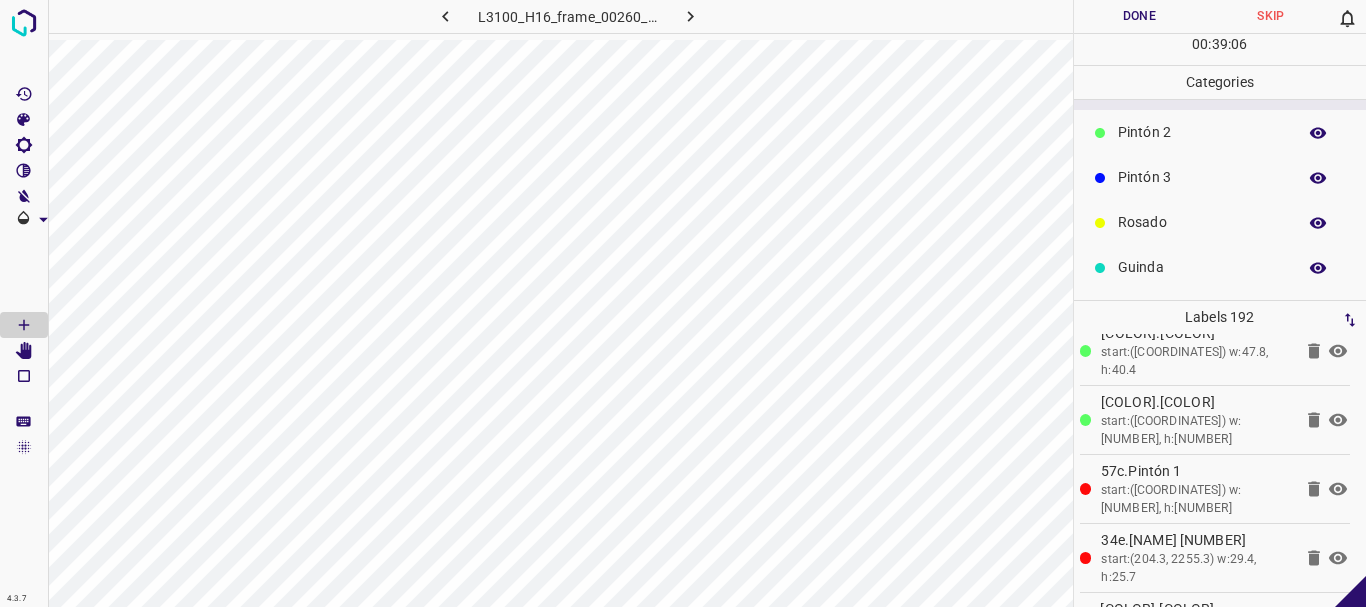 scroll, scrollTop: 176, scrollLeft: 0, axis: vertical 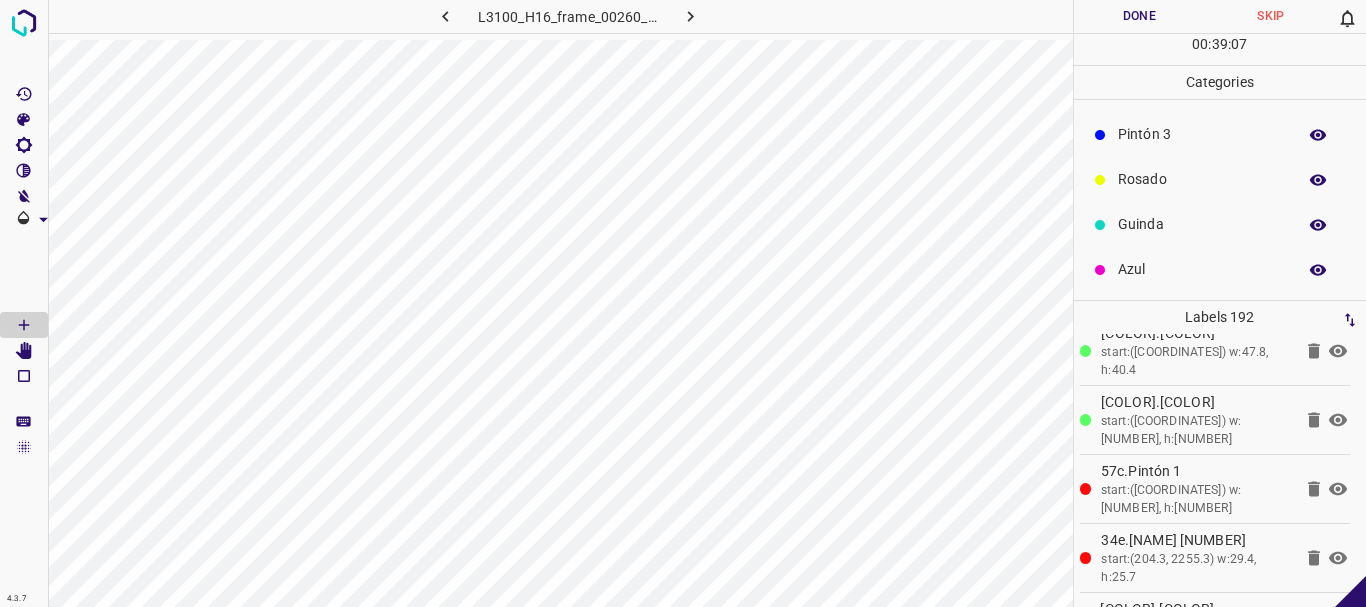 click on "Rosado" at bounding box center (1220, 179) 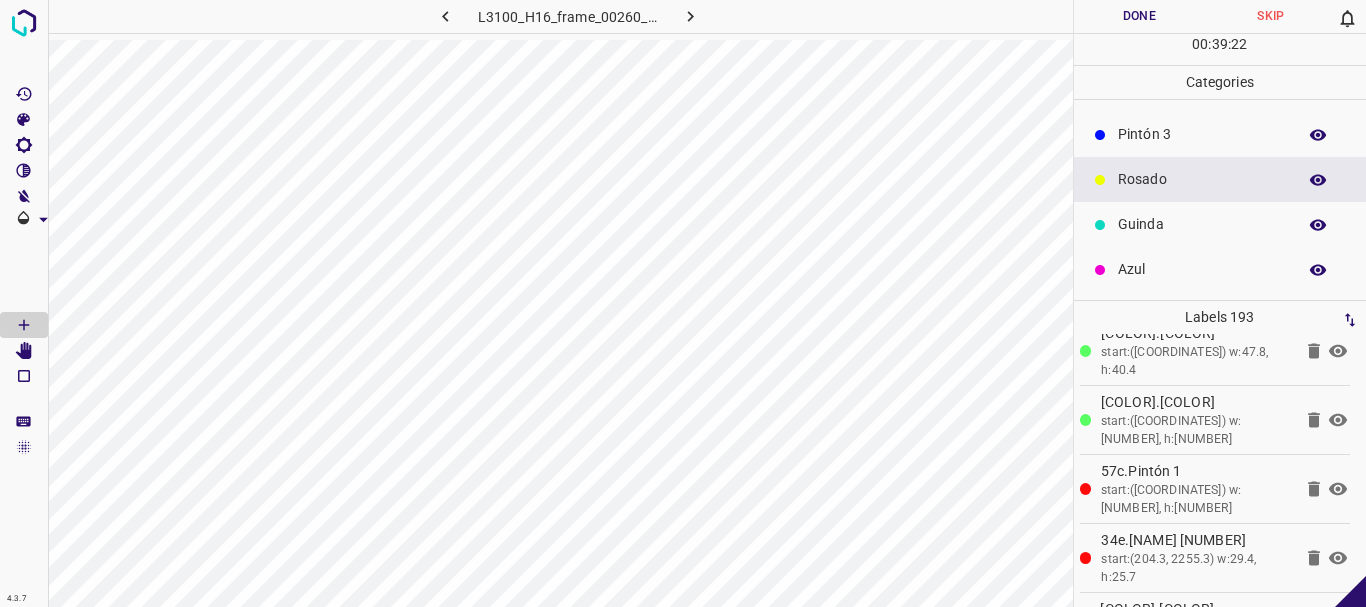 scroll, scrollTop: 43, scrollLeft: 0, axis: vertical 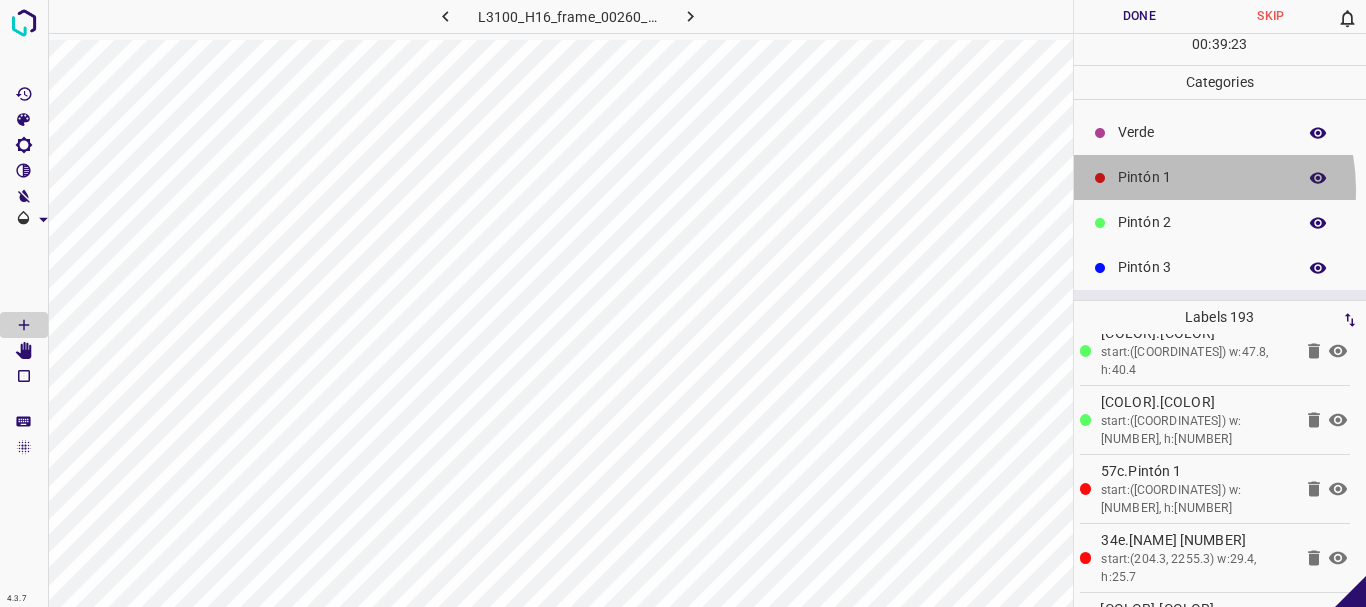 click on "Pintón 1" at bounding box center (1220, 177) 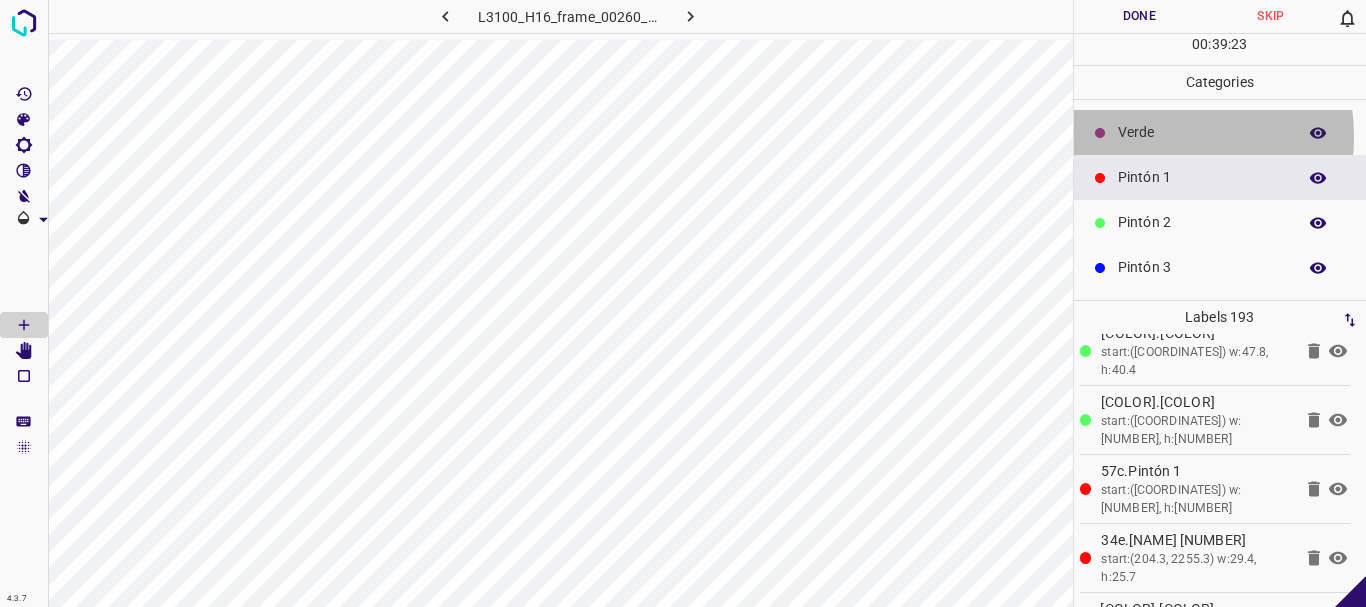 click on "Verde" at bounding box center [1202, 132] 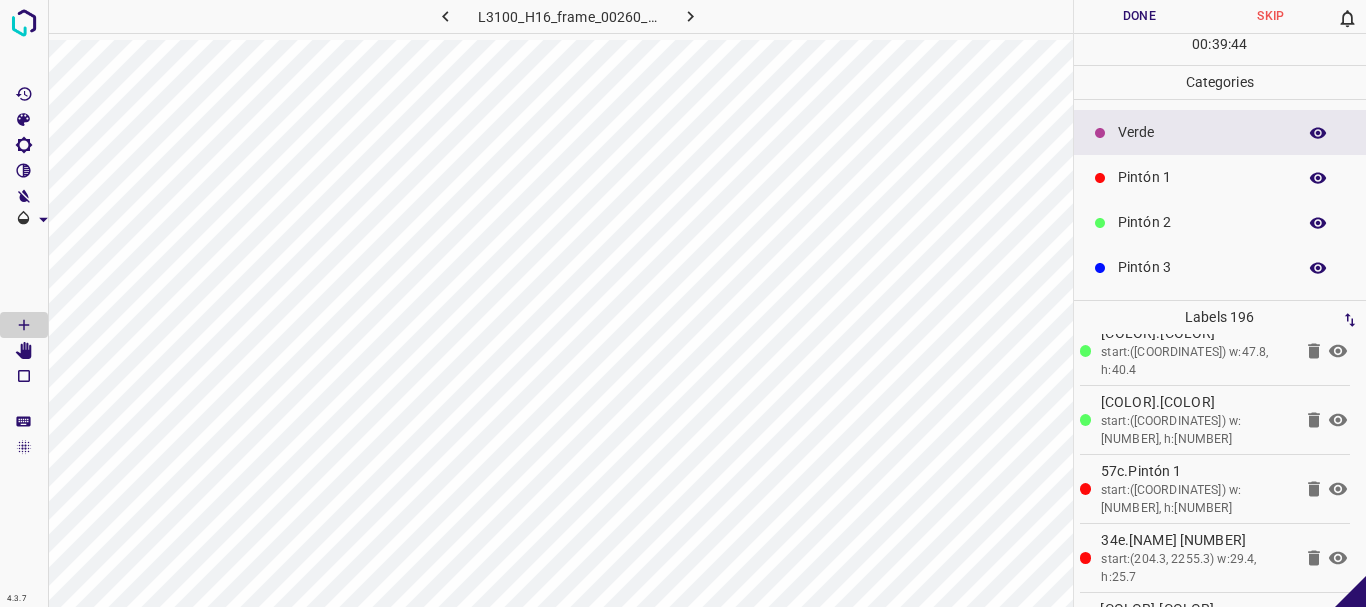 scroll, scrollTop: 176, scrollLeft: 0, axis: vertical 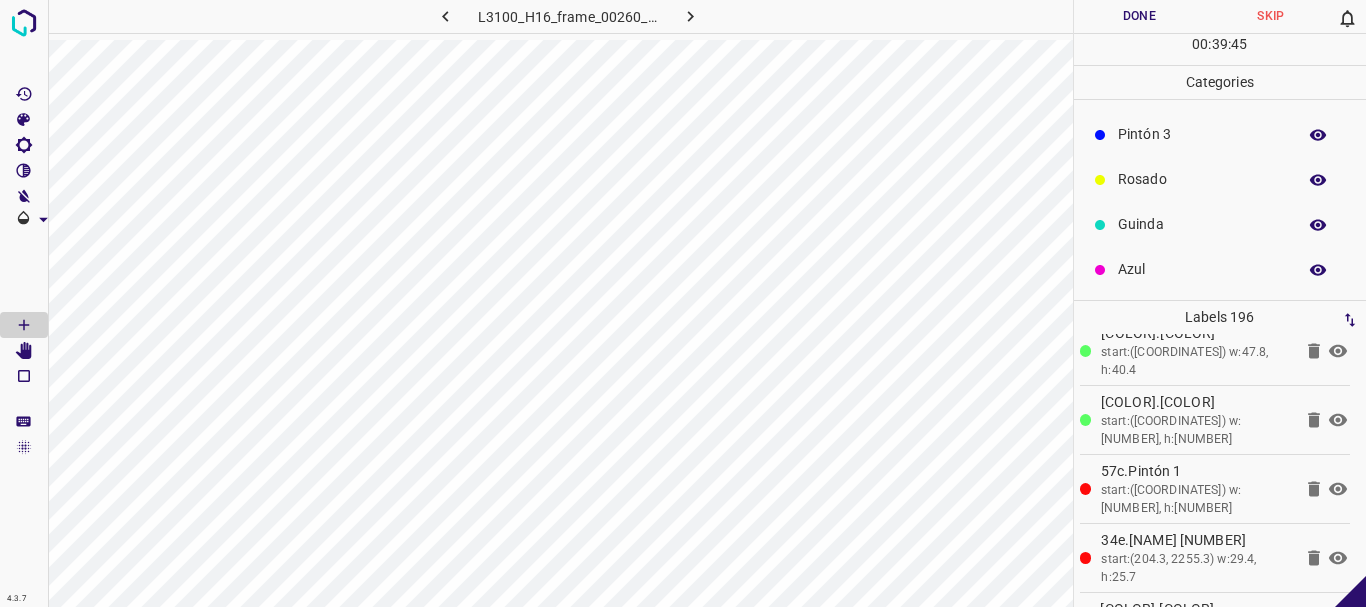 click on "Guinda" at bounding box center (1202, 224) 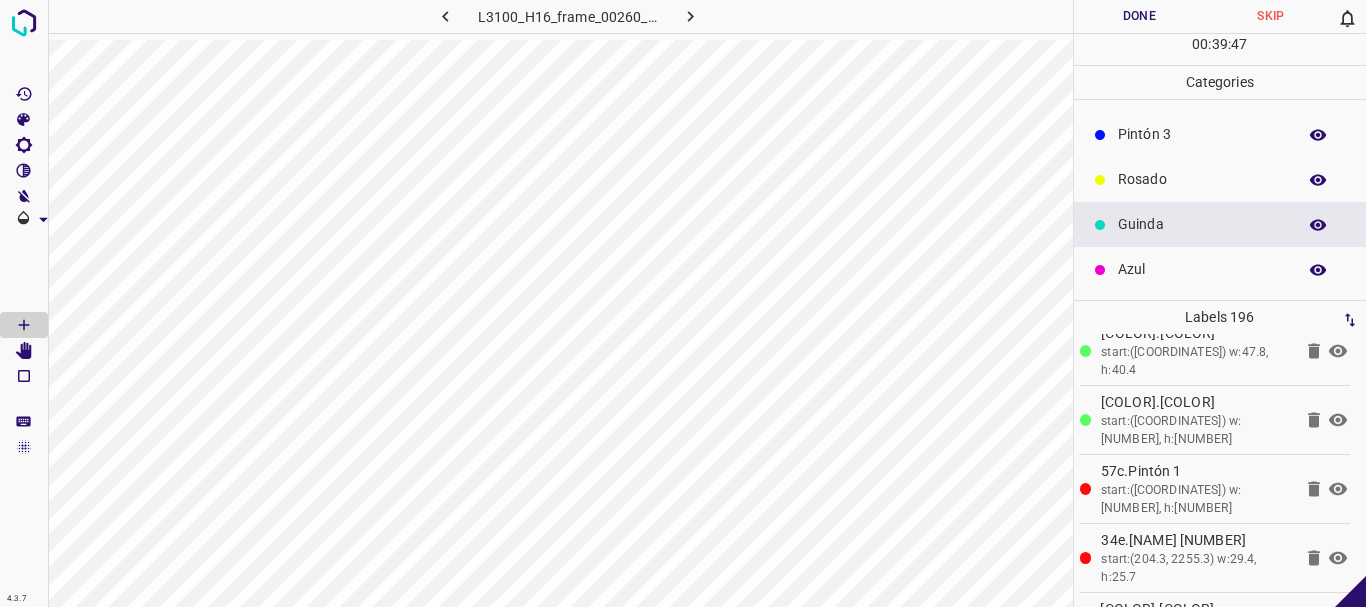 click on "Rosado" at bounding box center (1202, 179) 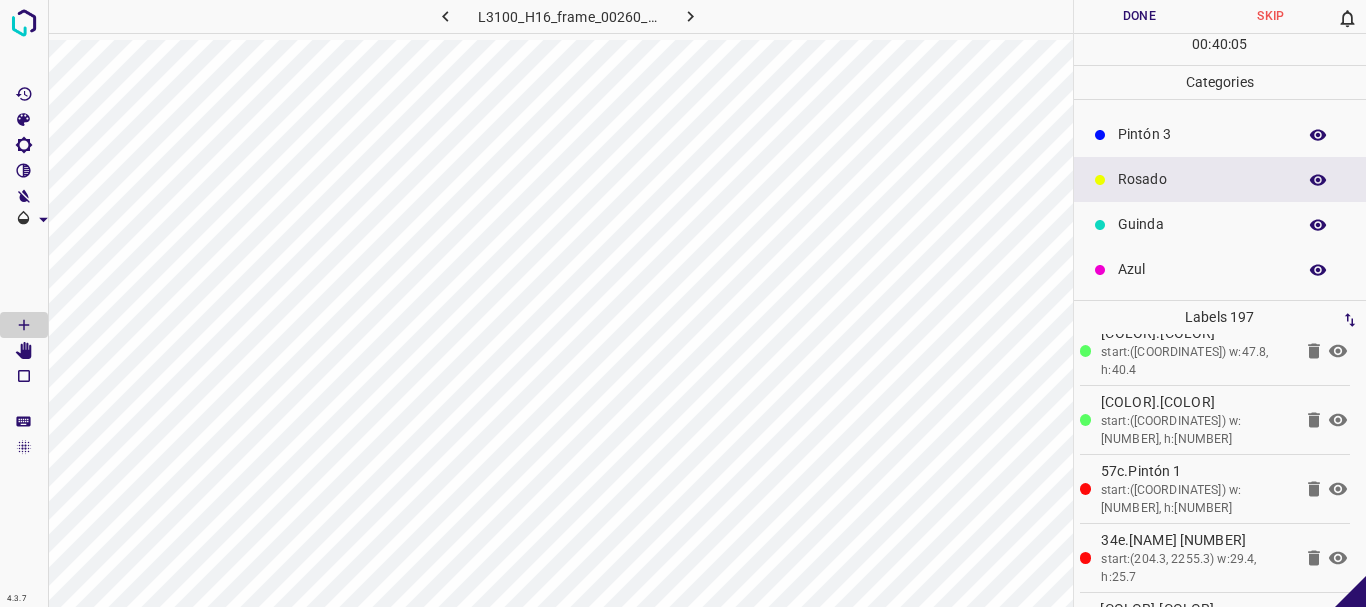 scroll, scrollTop: 43, scrollLeft: 0, axis: vertical 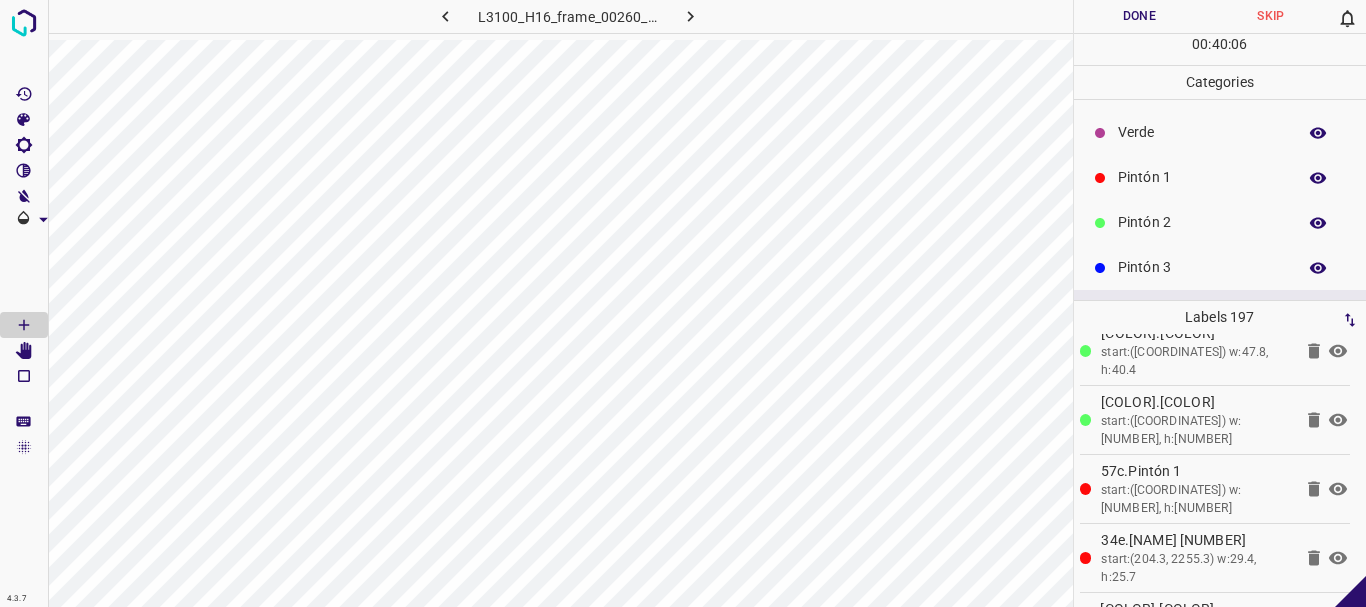 click on "Verde" at bounding box center [1220, 132] 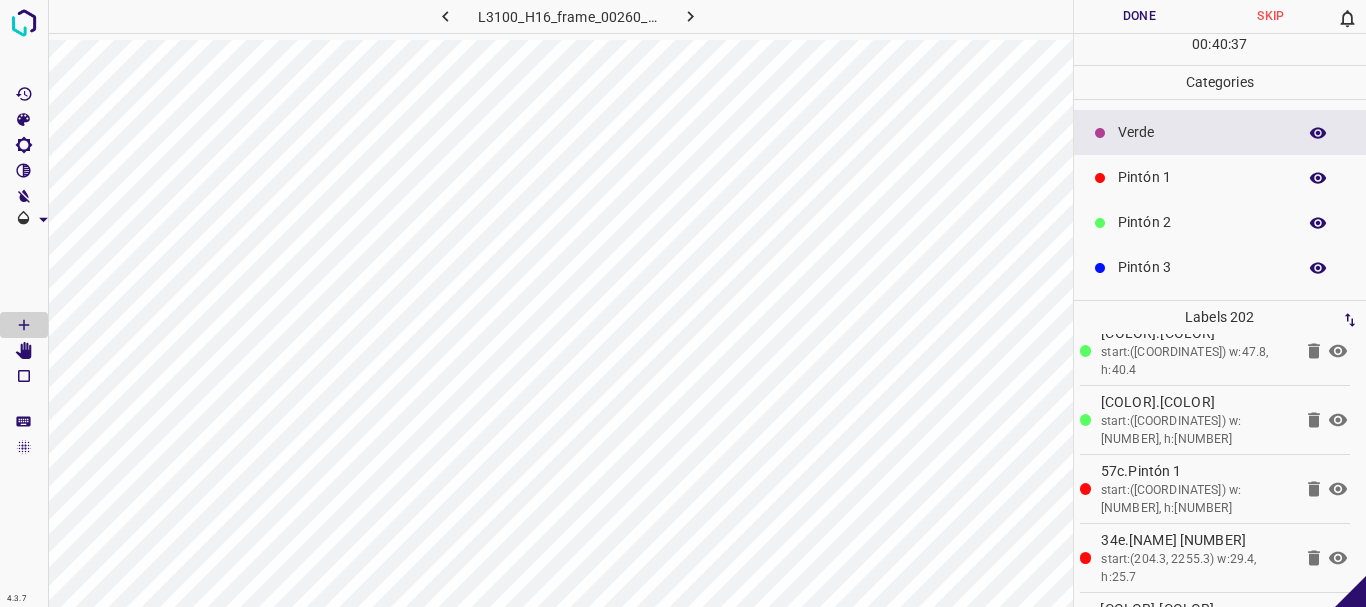 click on "Pintón 1" at bounding box center (1202, 177) 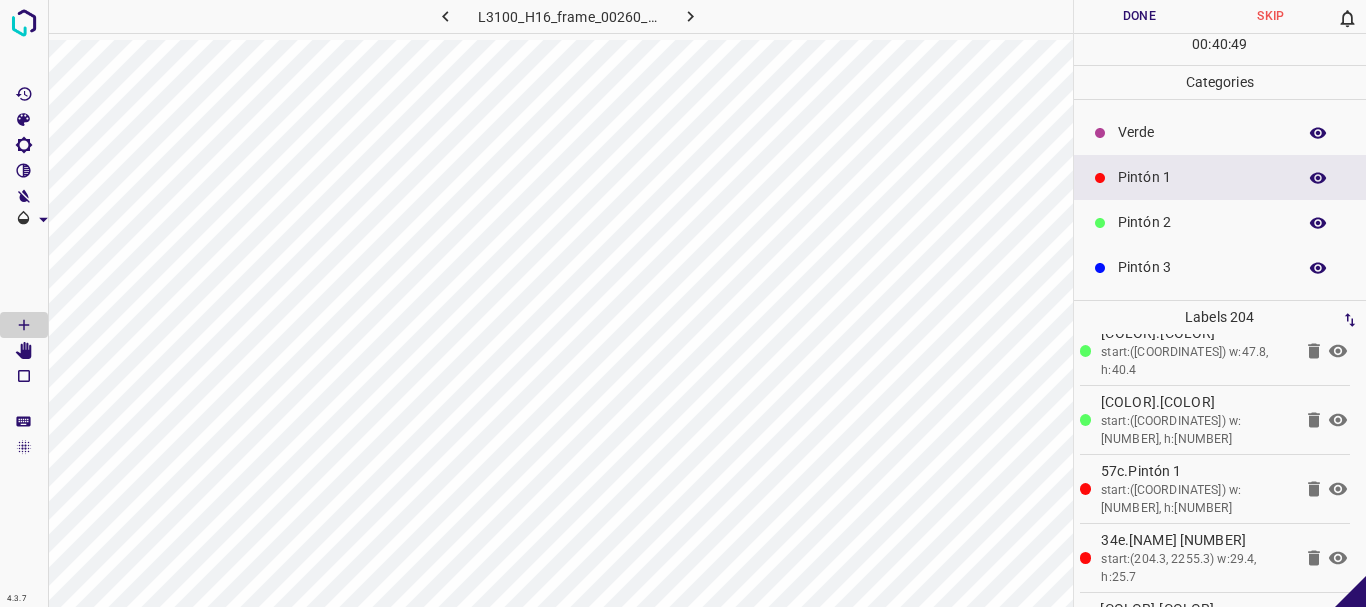 click on "Pintón 2" at bounding box center [1202, 222] 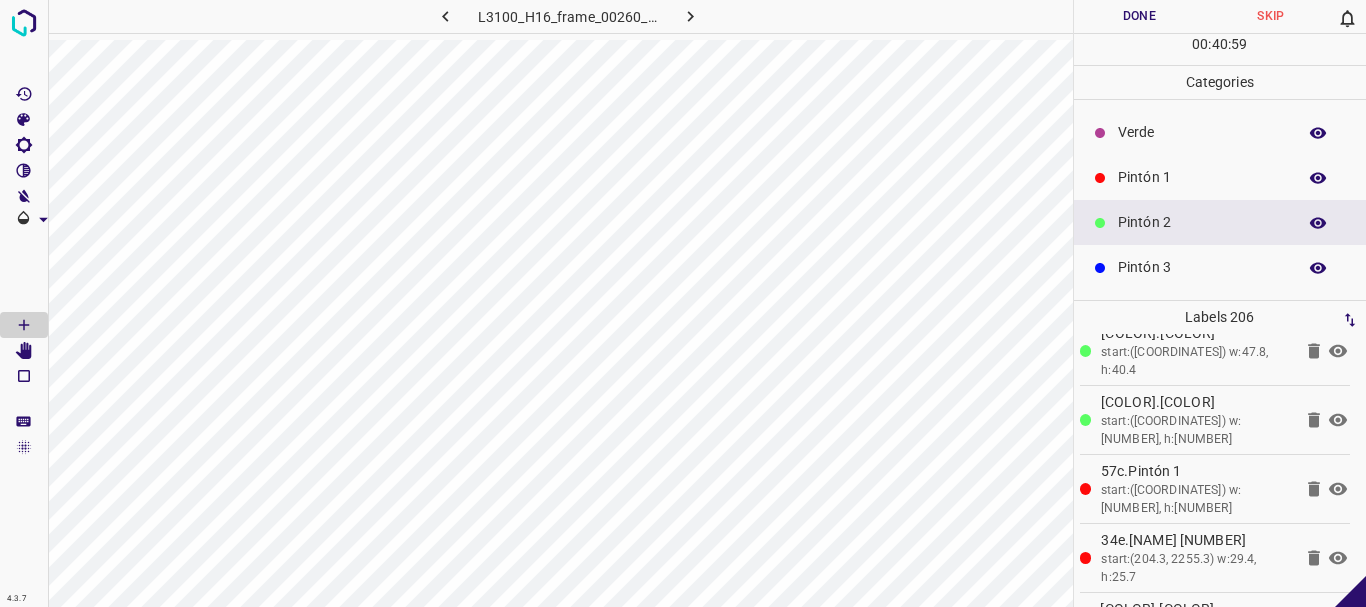 click on "Pintón 3" at bounding box center (1202, 267) 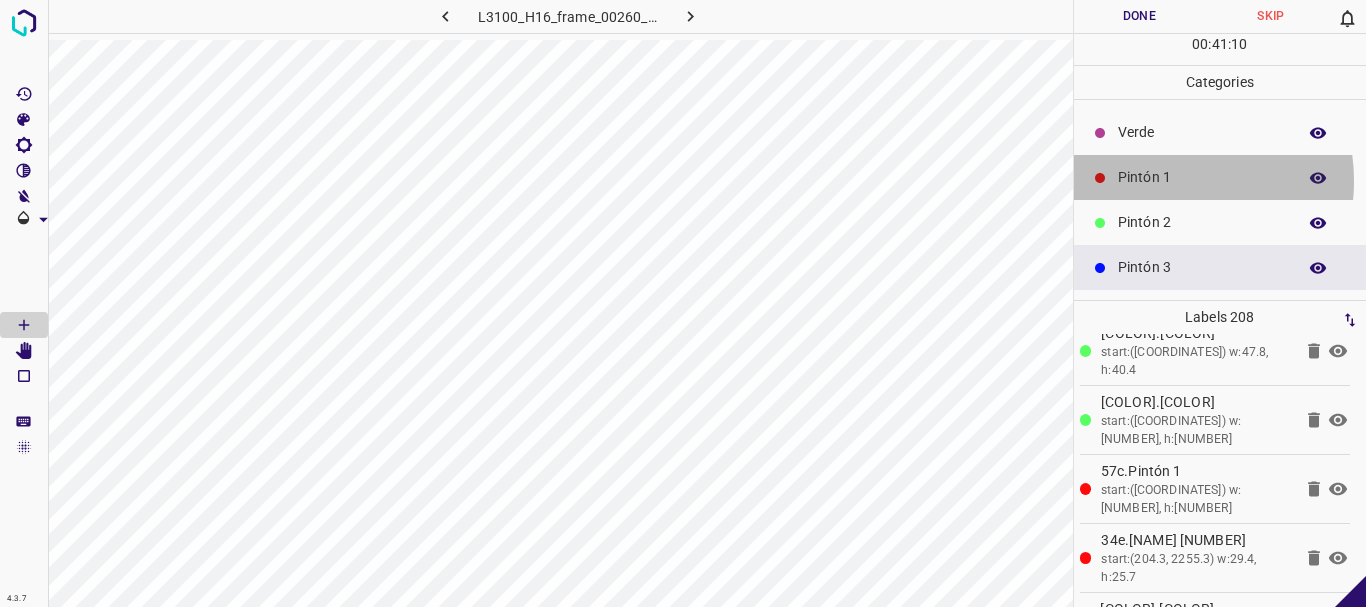 click on "Pintón 1" at bounding box center (1202, 177) 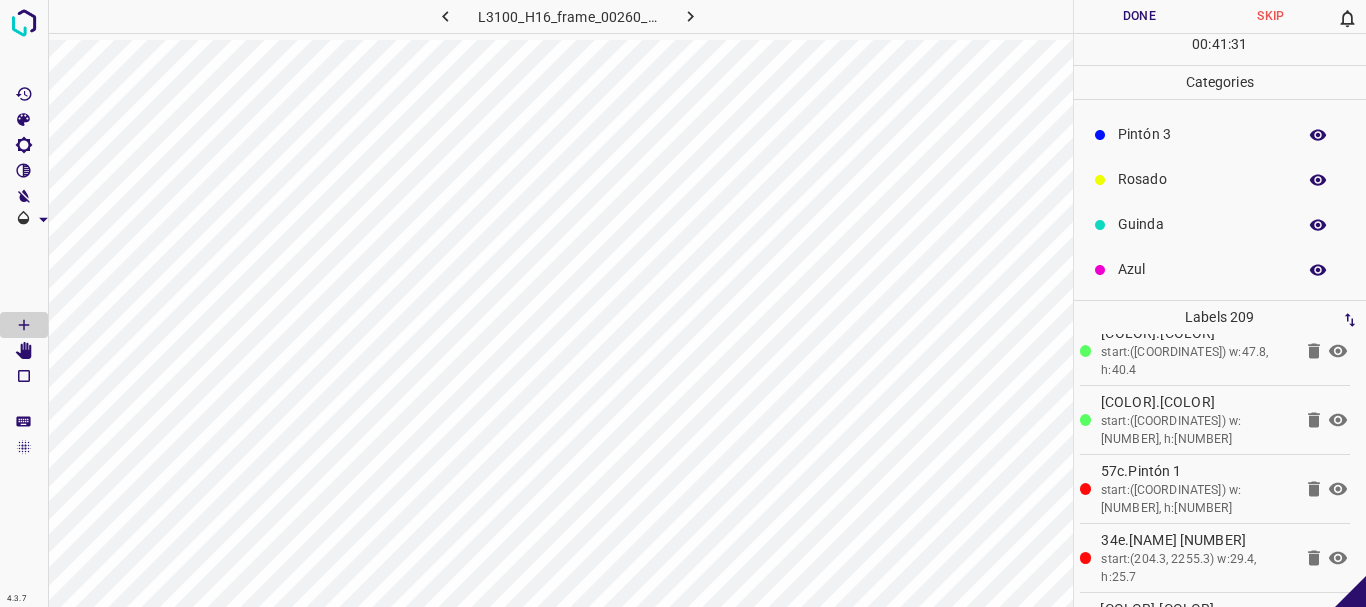 scroll, scrollTop: 43, scrollLeft: 0, axis: vertical 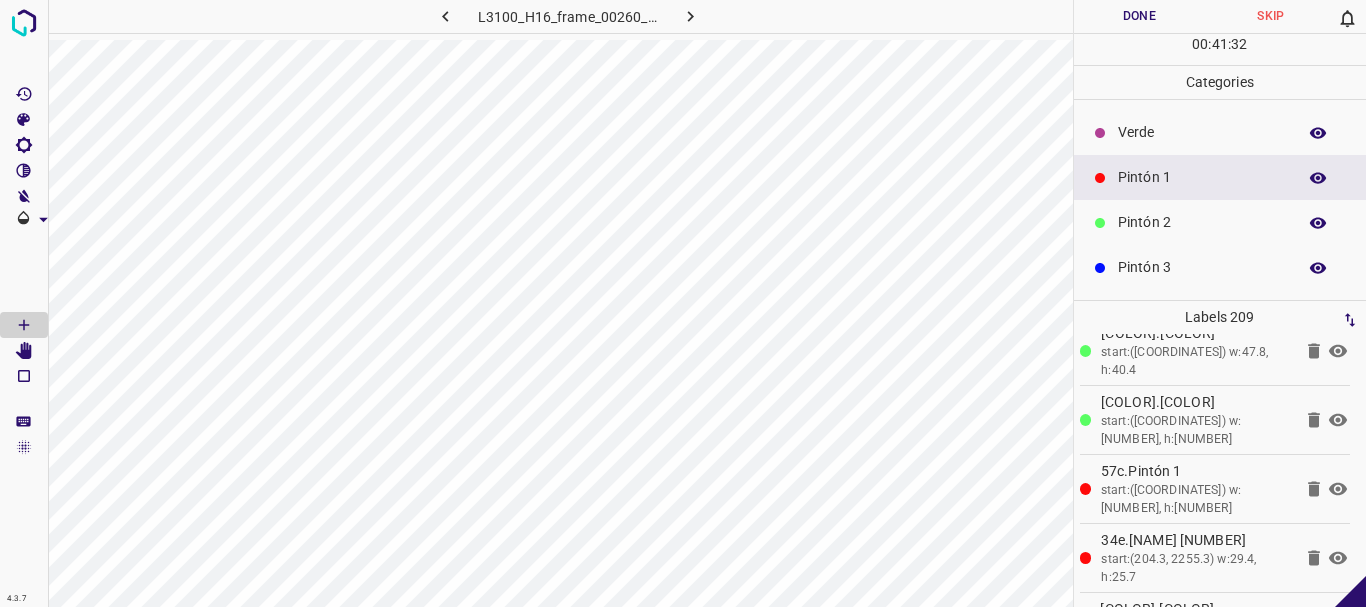 click on "Pintón 2" at bounding box center [1202, 222] 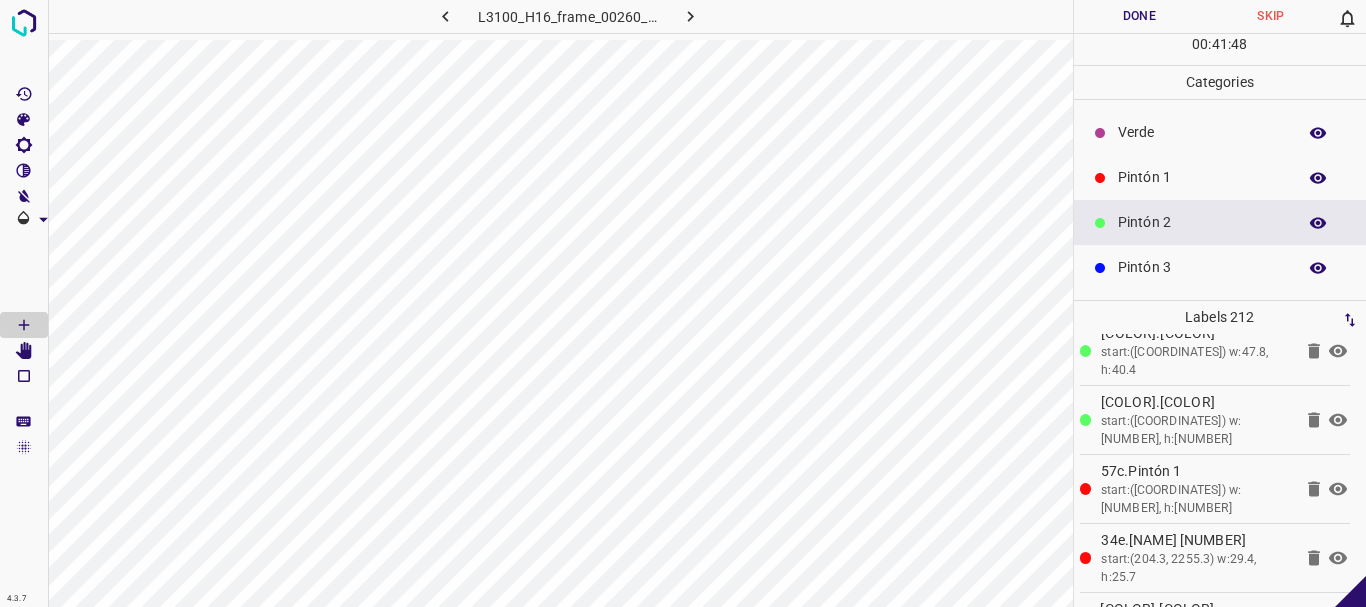 click on "Pintón 1" at bounding box center (1202, 177) 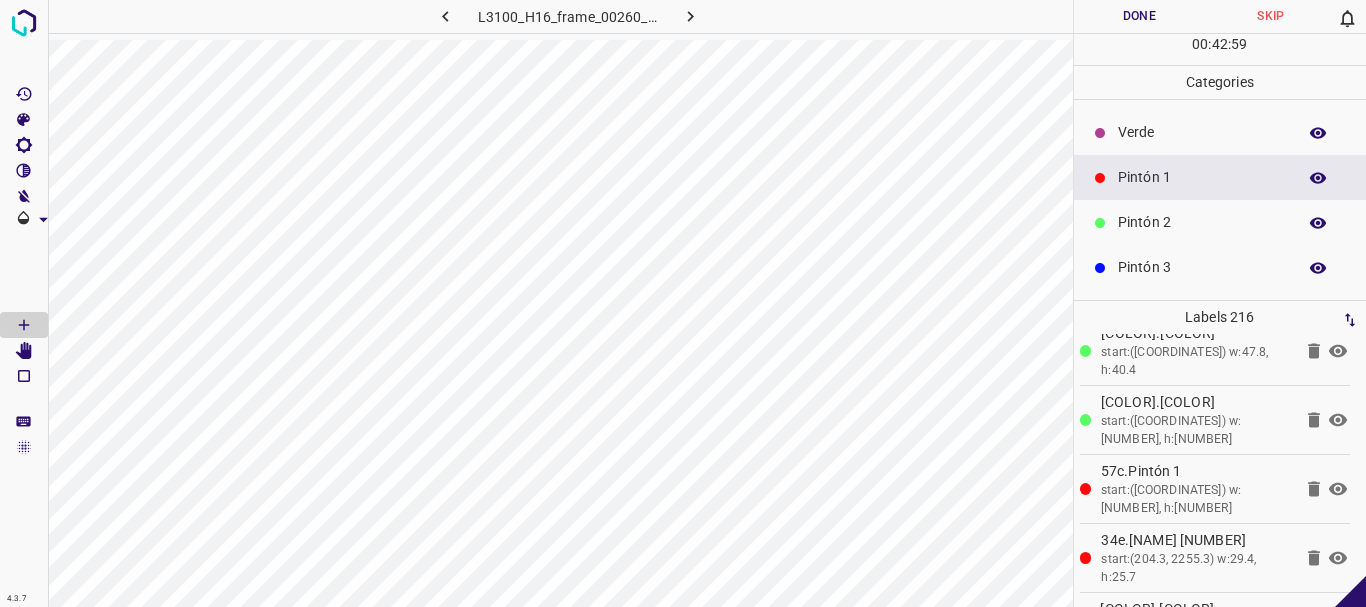 click on "Verde" at bounding box center (1220, 132) 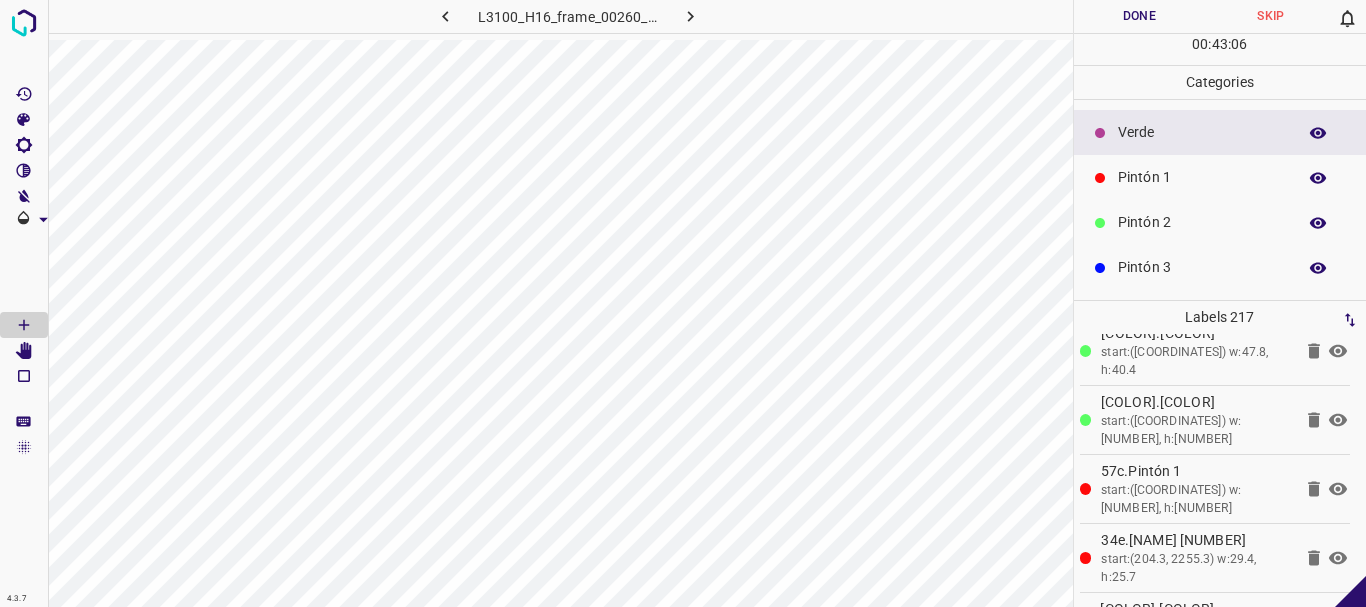 click on "Pintón 2" at bounding box center (1202, 222) 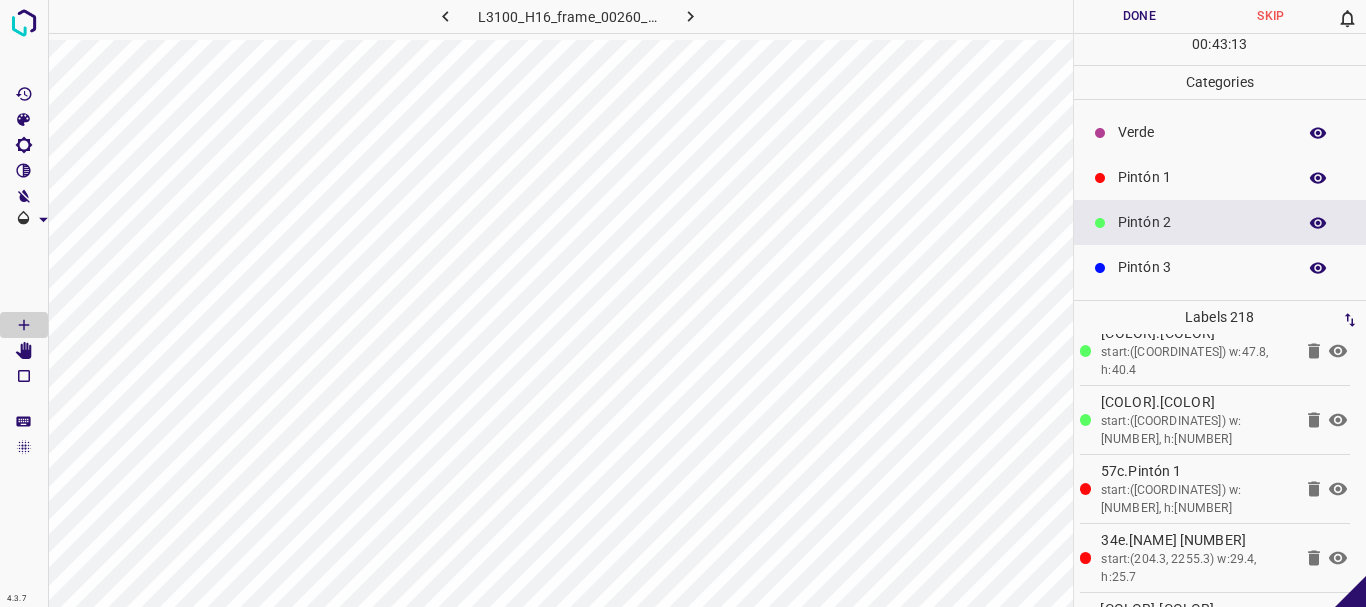 click on "Pintón 3" at bounding box center [1202, 267] 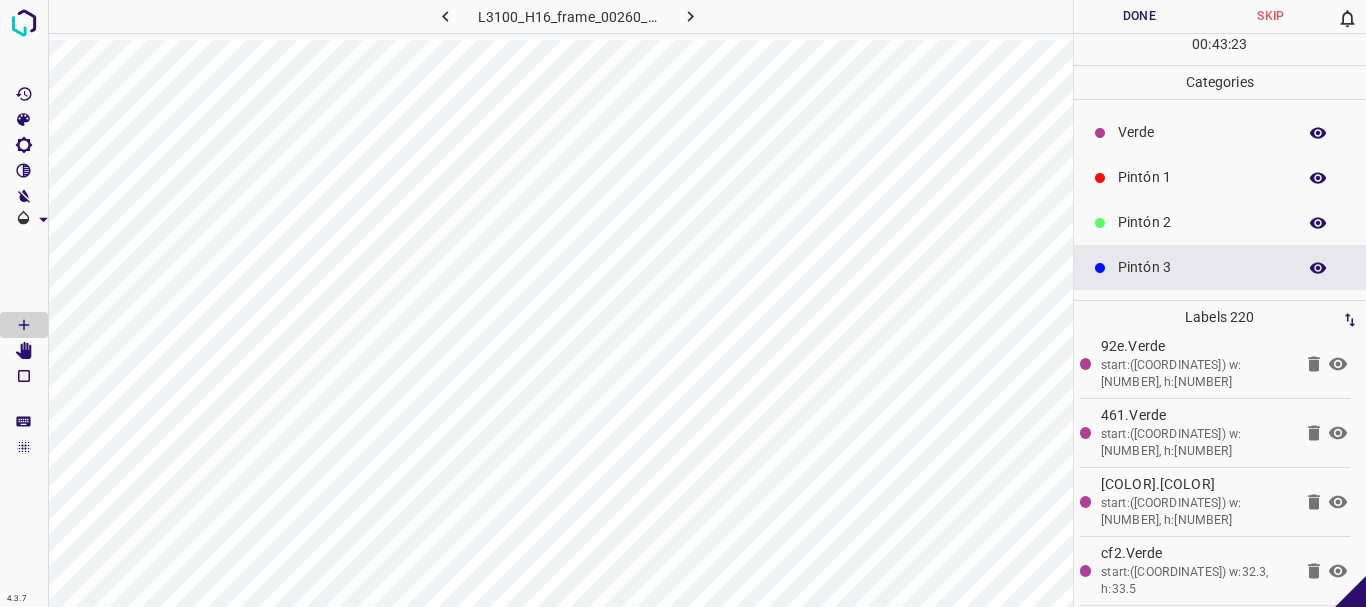 scroll, scrollTop: 14755, scrollLeft: 0, axis: vertical 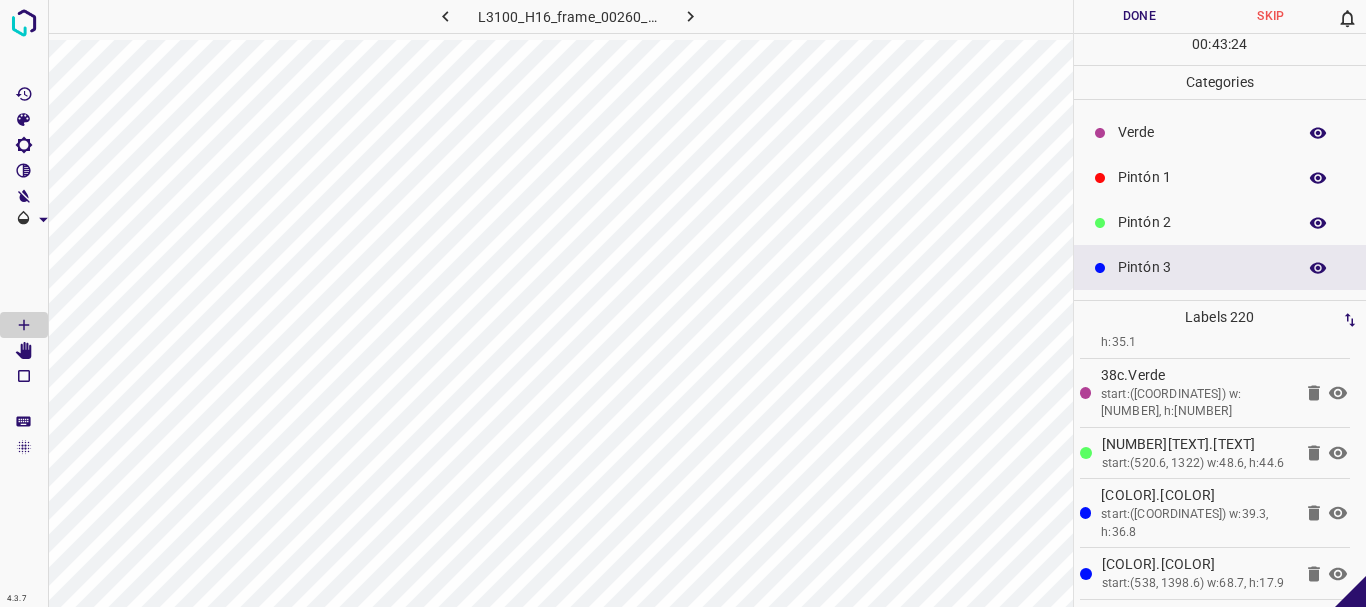 click 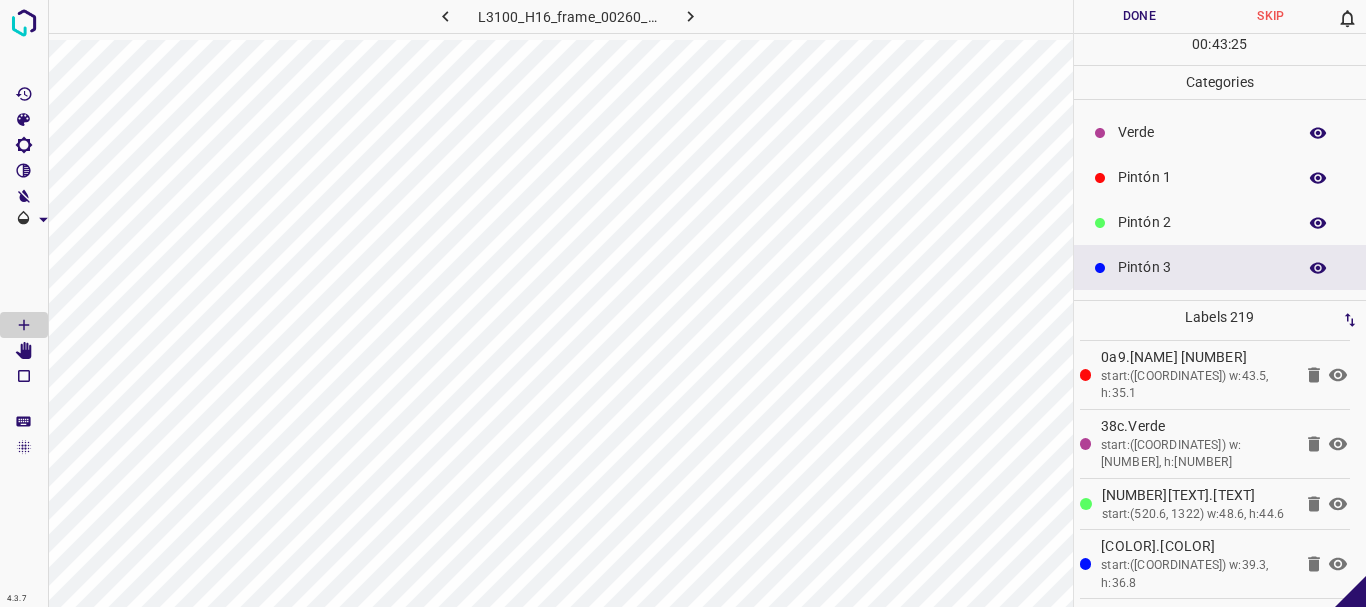 scroll, scrollTop: 14686, scrollLeft: 0, axis: vertical 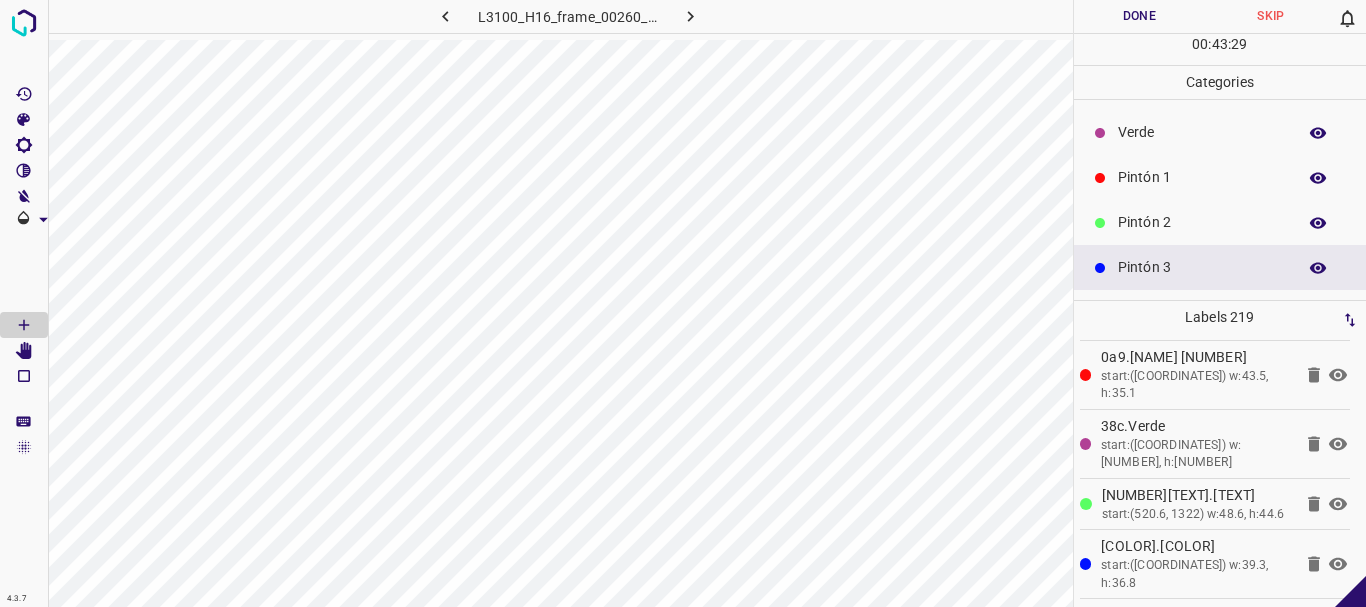 click on "Pintón 2" at bounding box center (1202, 222) 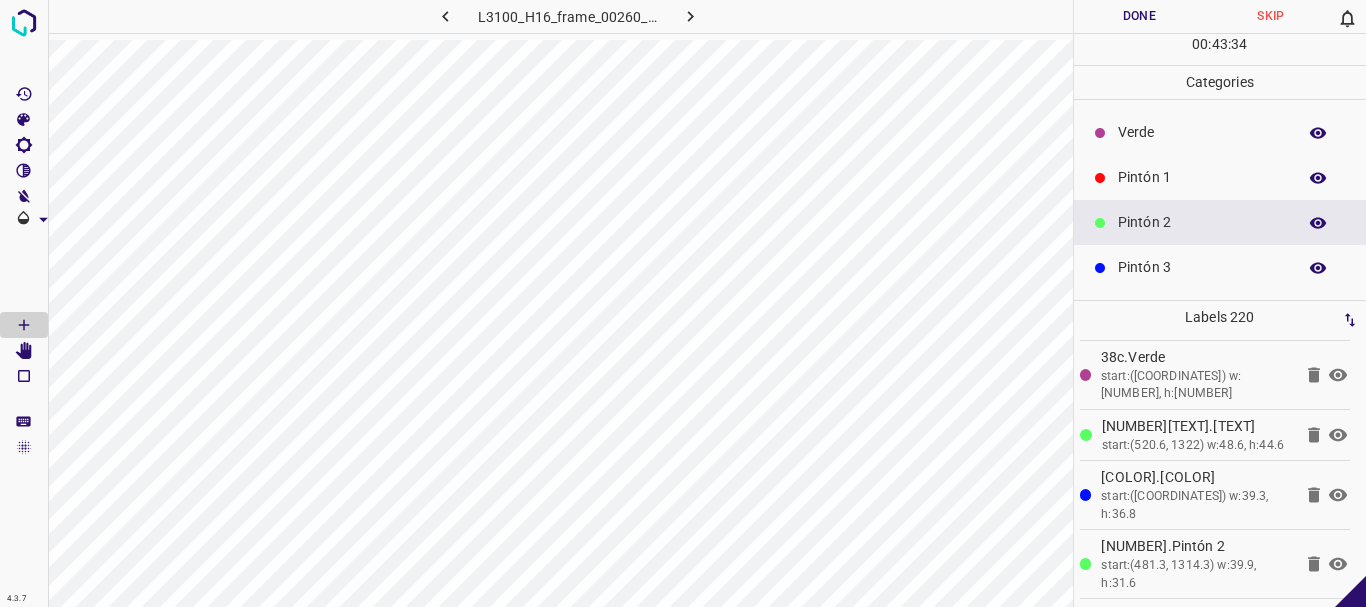 scroll, scrollTop: 14755, scrollLeft: 0, axis: vertical 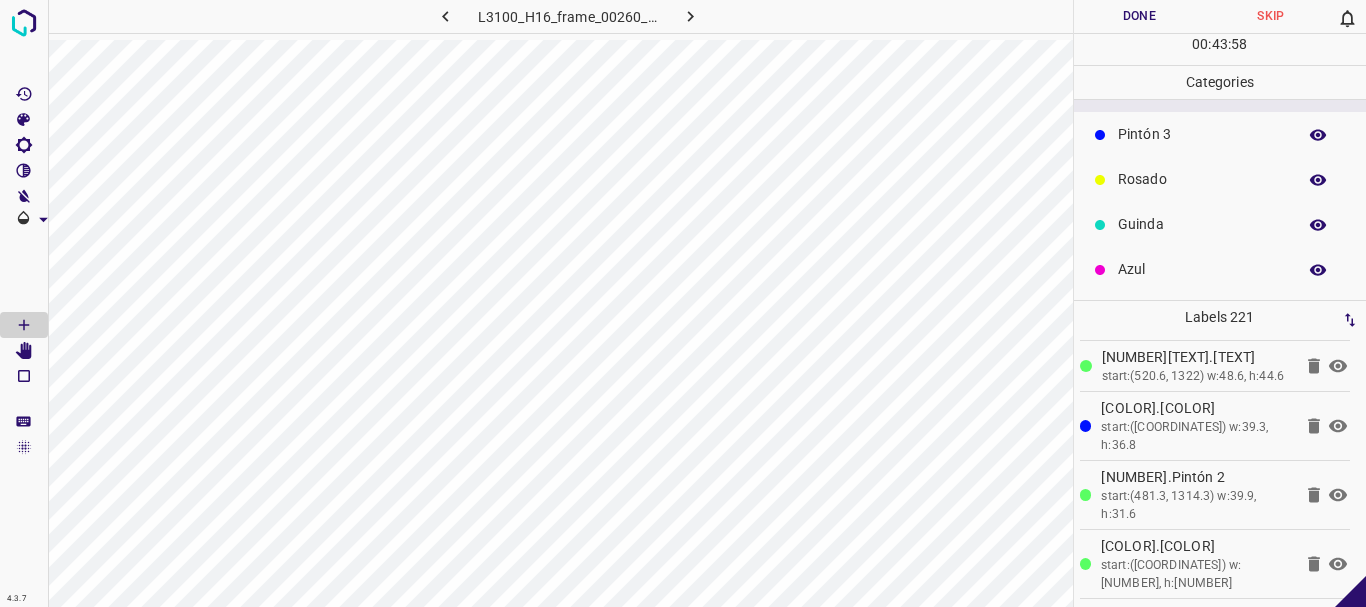 click on "Rosado" at bounding box center [1202, 179] 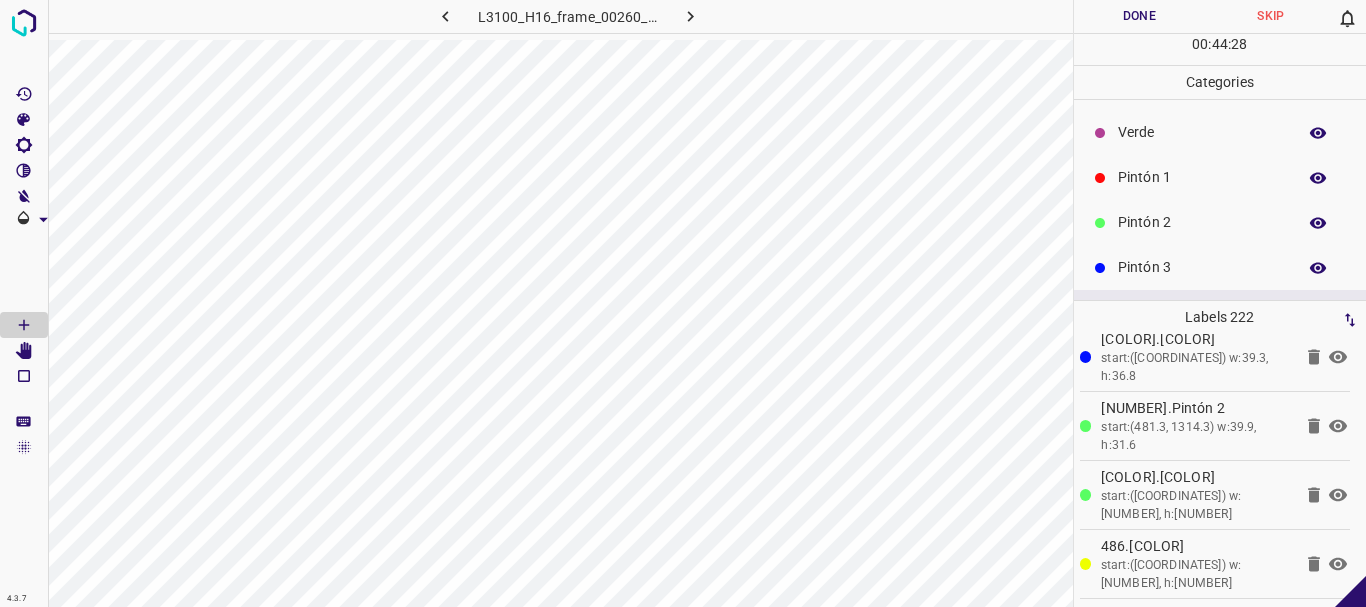 scroll, scrollTop: 0, scrollLeft: 0, axis: both 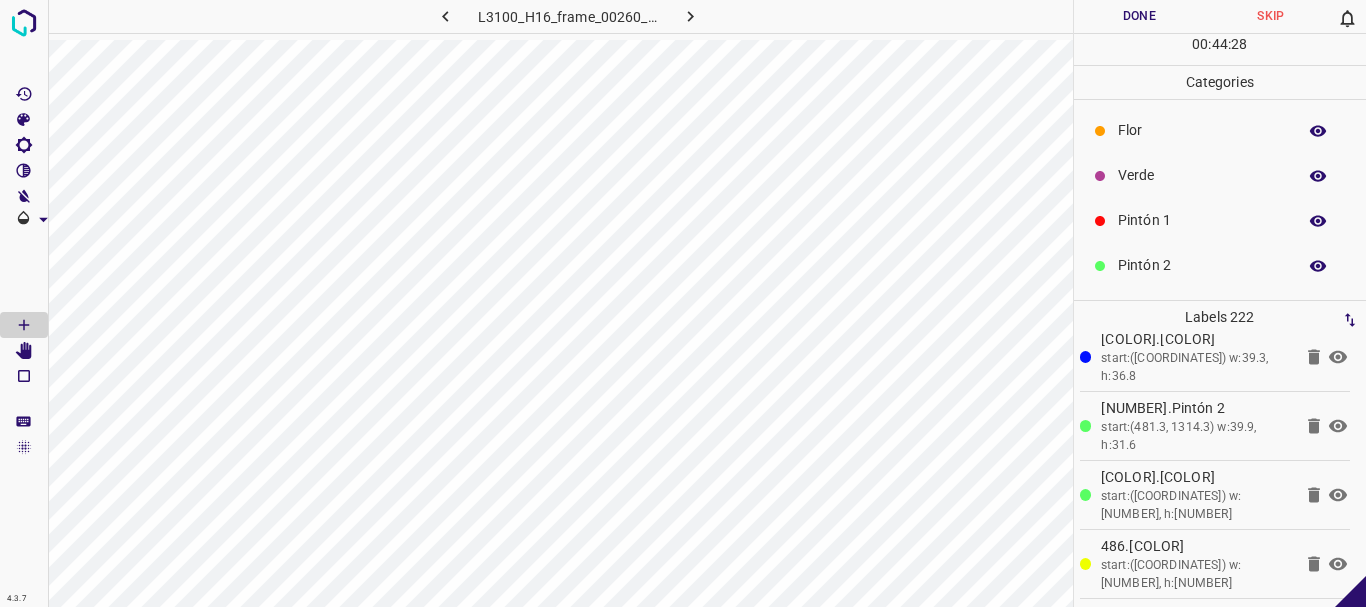 click on "Verde" at bounding box center [1220, 175] 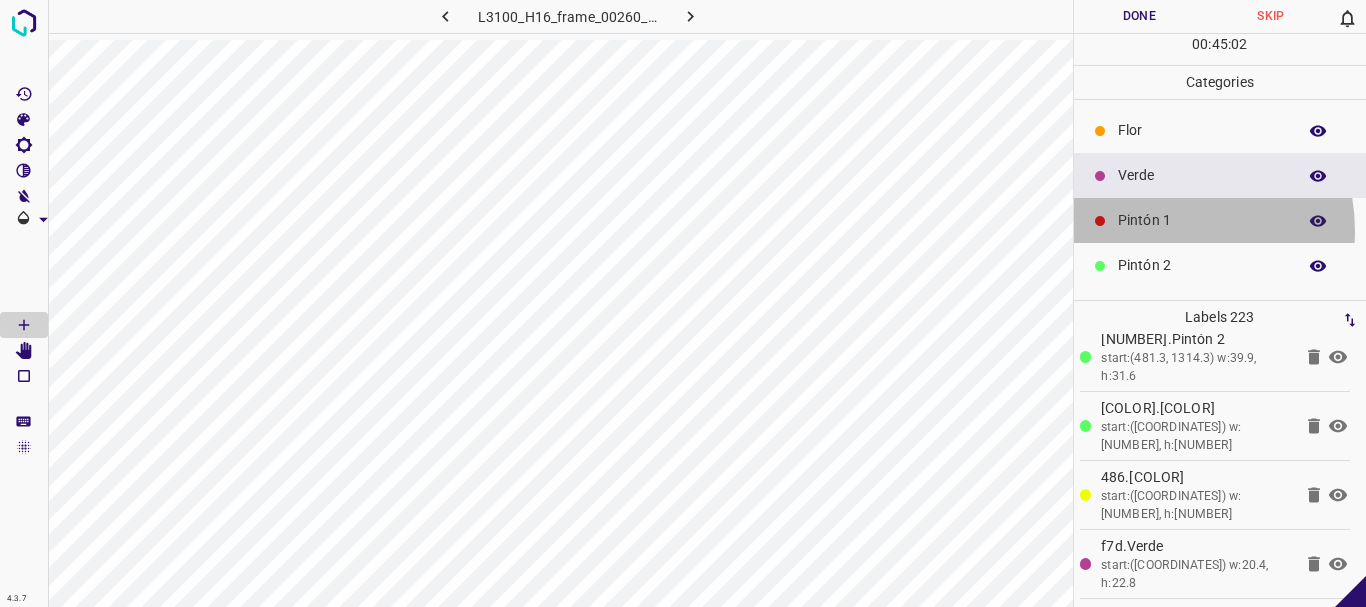 click on "Pintón 1" at bounding box center [1202, 220] 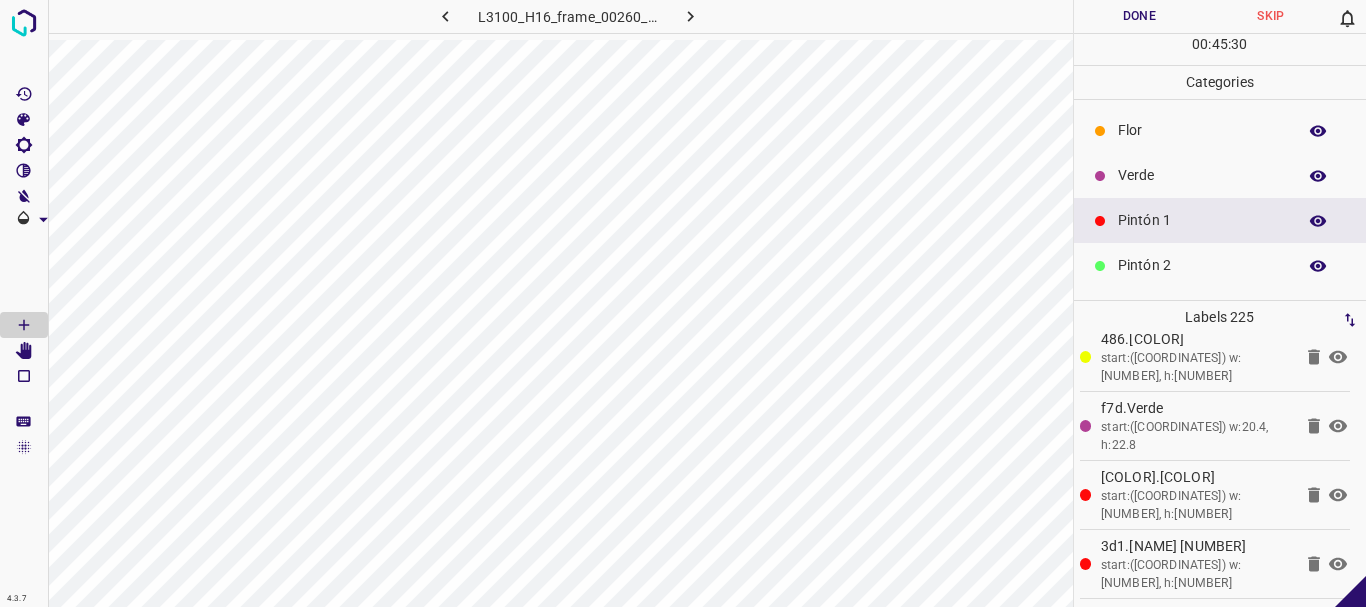 click on "Pintón 2" at bounding box center (1202, 265) 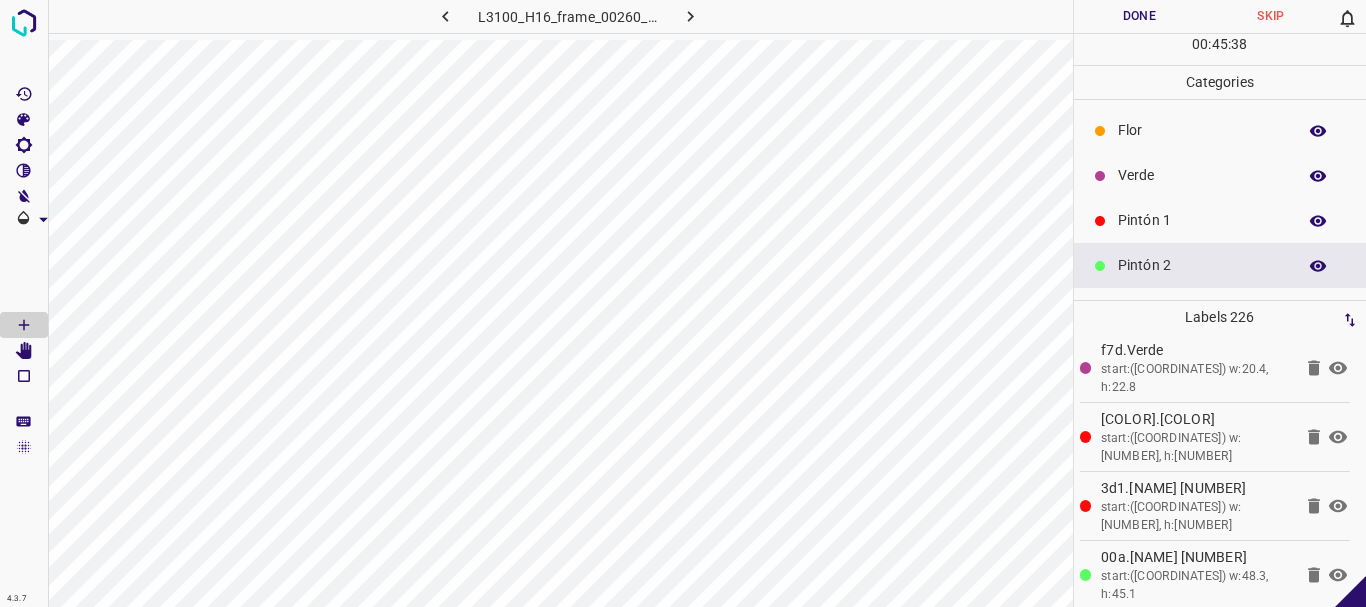 click on "Pintón 1" at bounding box center (1220, 220) 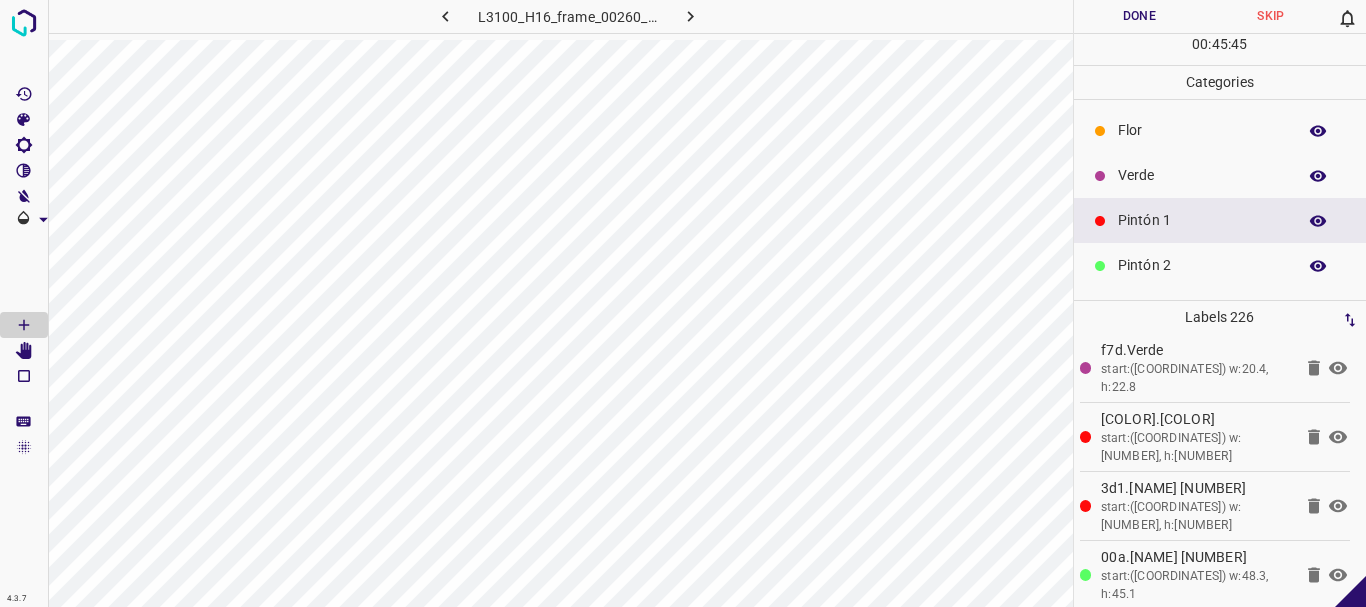 click on "Verde" at bounding box center [1202, 175] 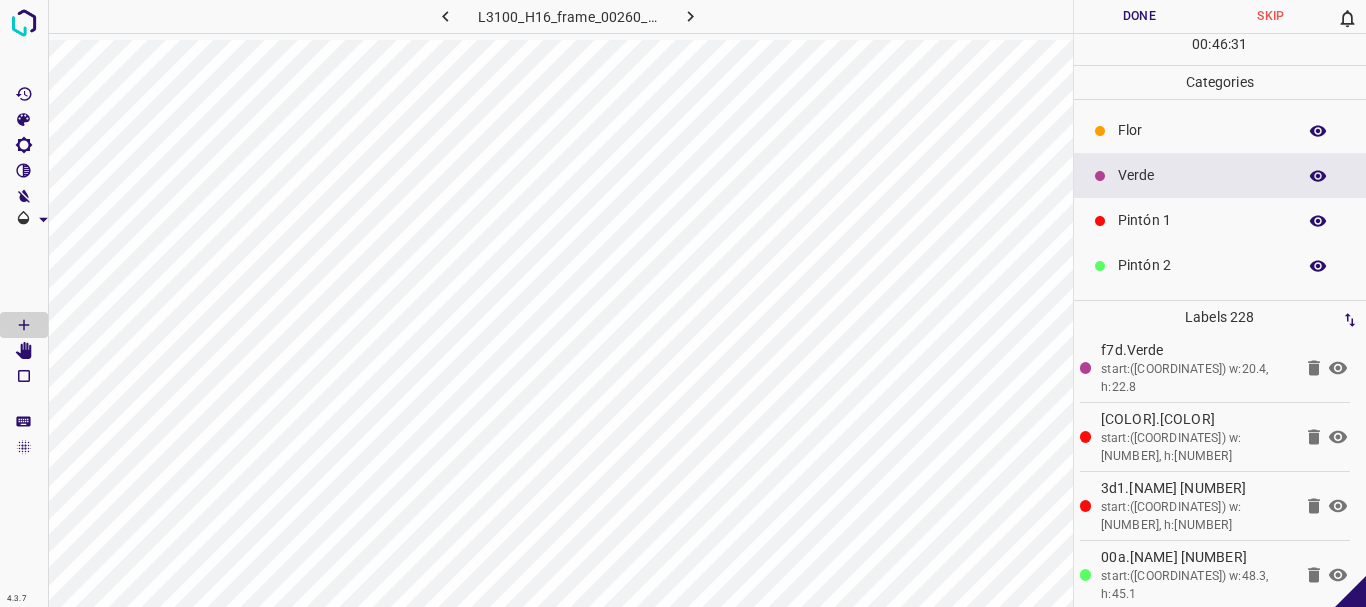 click on "Pintón 1" at bounding box center [1202, 220] 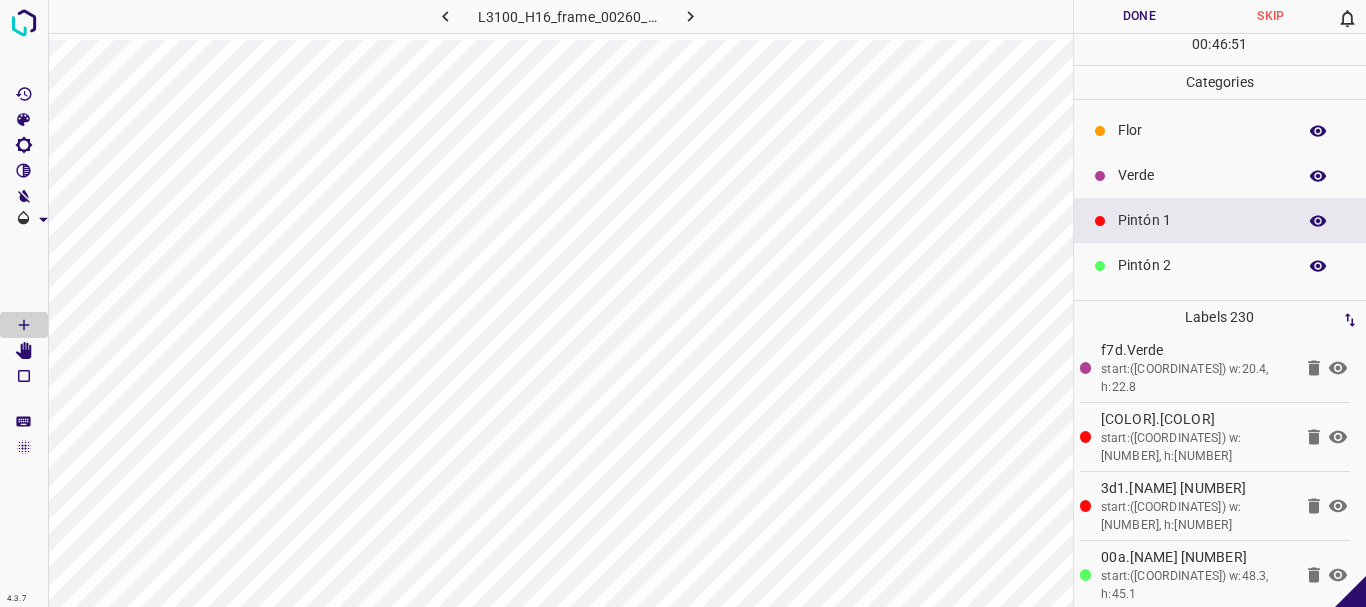 click on "Flor" at bounding box center [1202, 130] 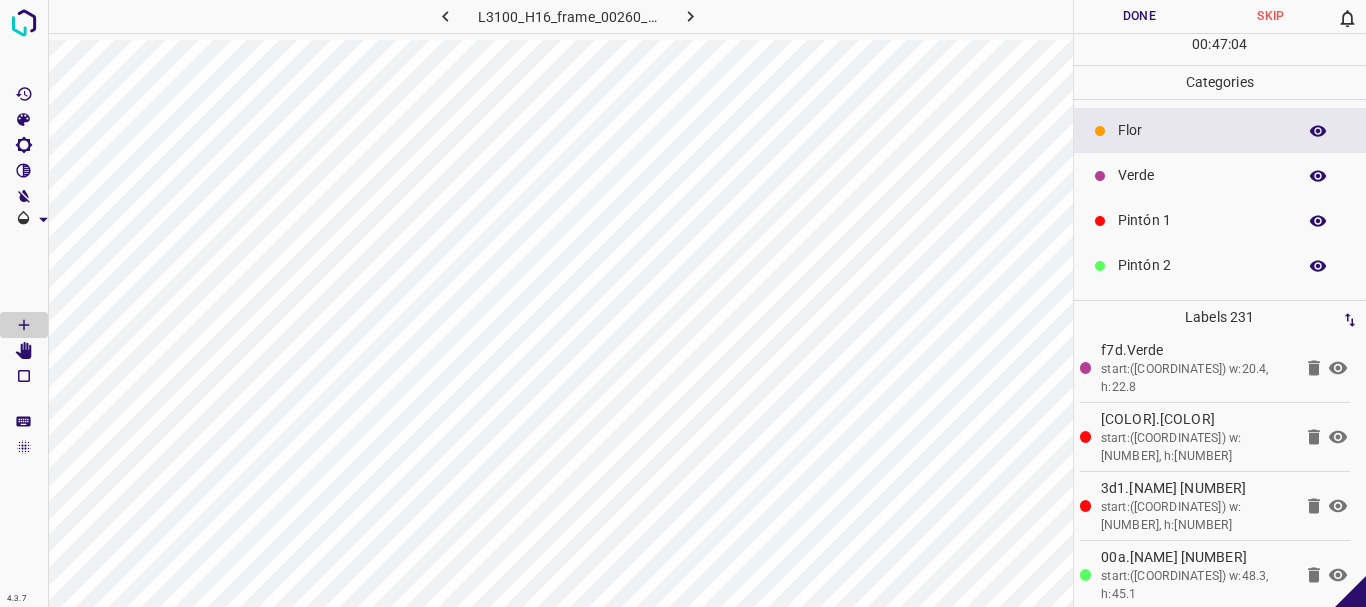 scroll, scrollTop: 176, scrollLeft: 0, axis: vertical 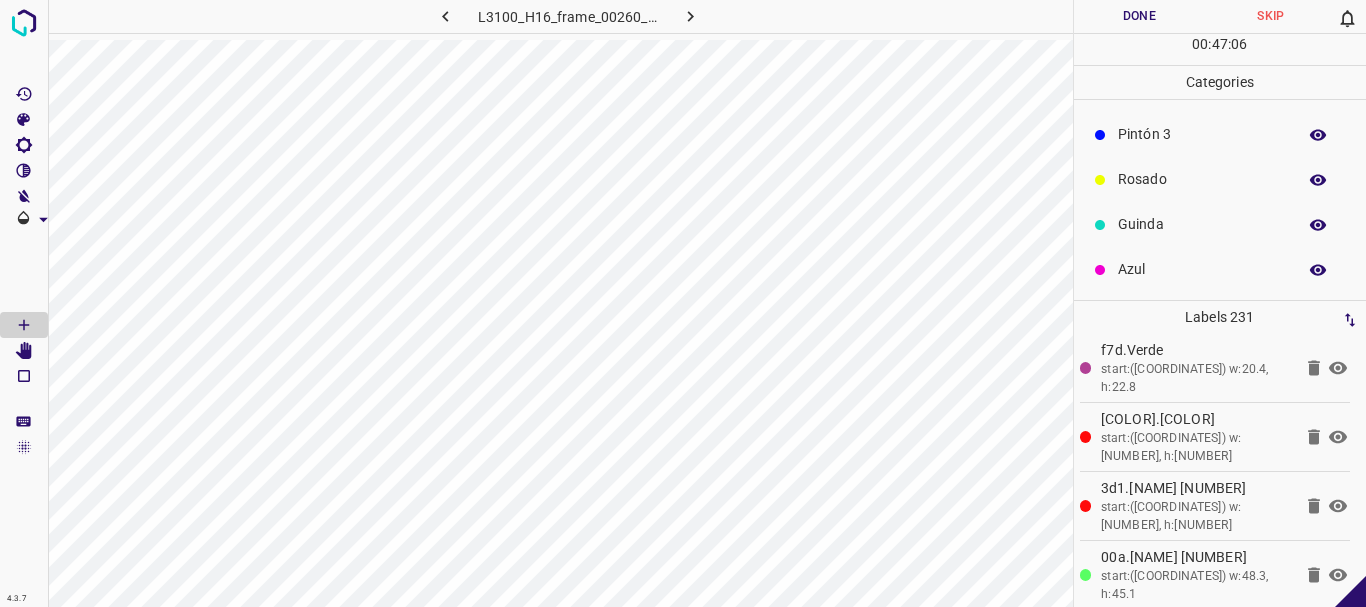 click on "Guinda" at bounding box center (1202, 224) 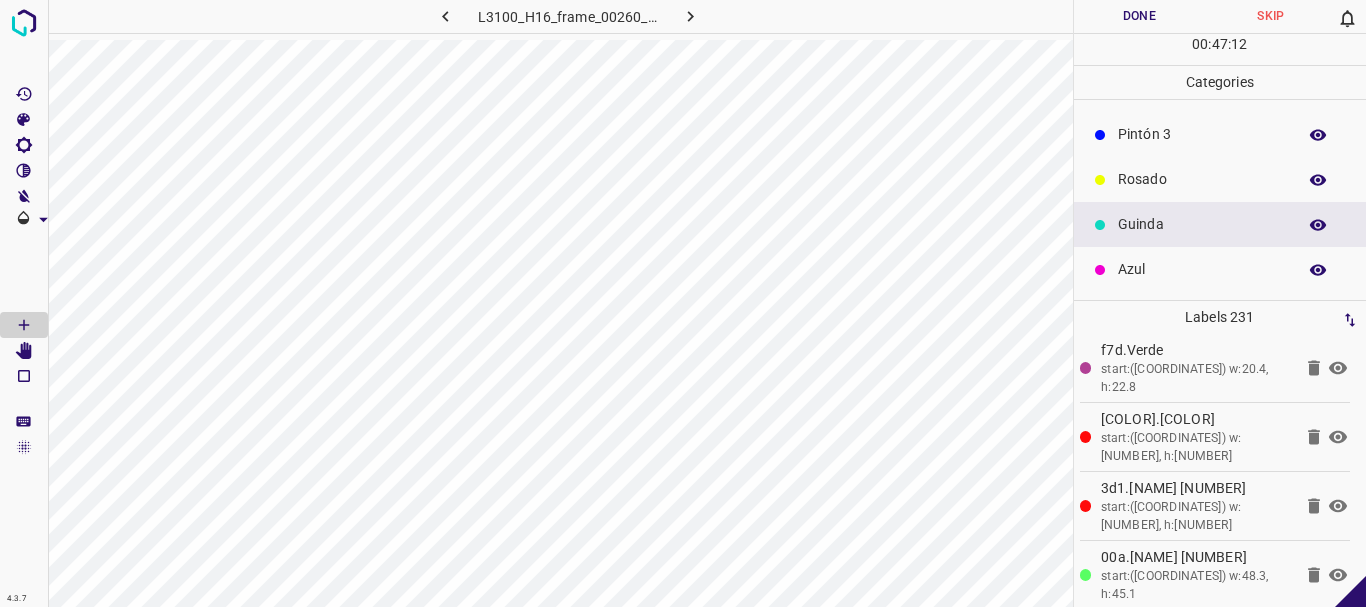 click on "Pintón 3" at bounding box center (1202, 134) 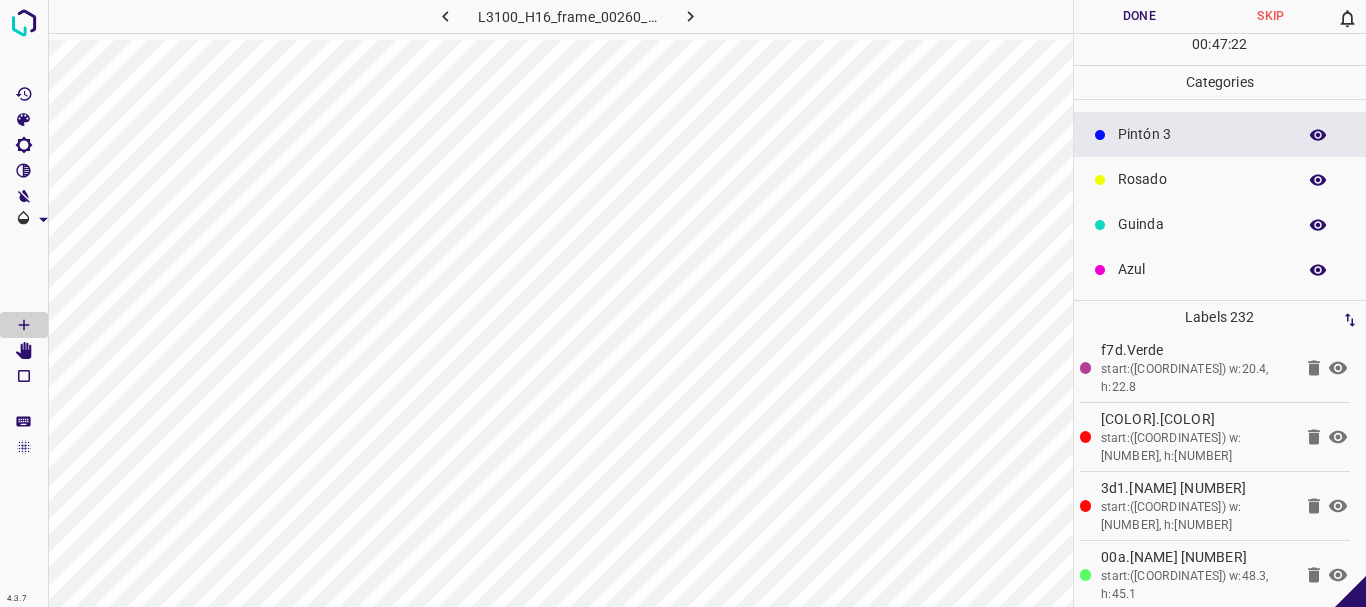 scroll, scrollTop: 0, scrollLeft: 0, axis: both 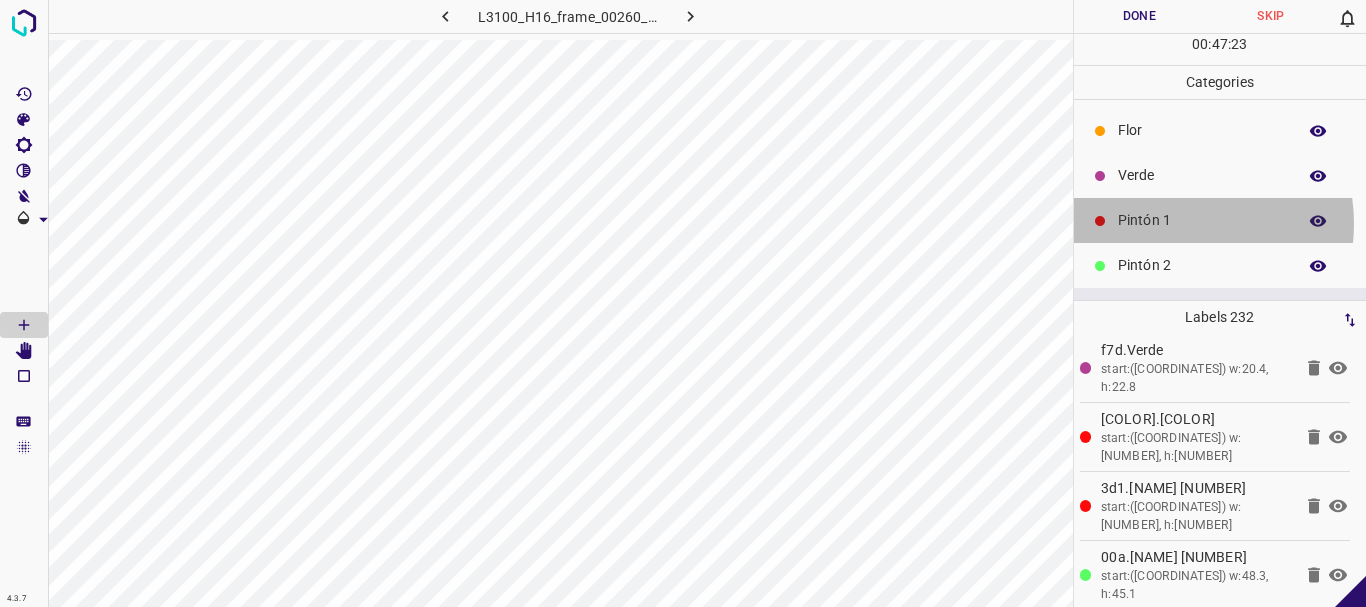 click on "Pintón 1" at bounding box center (1202, 220) 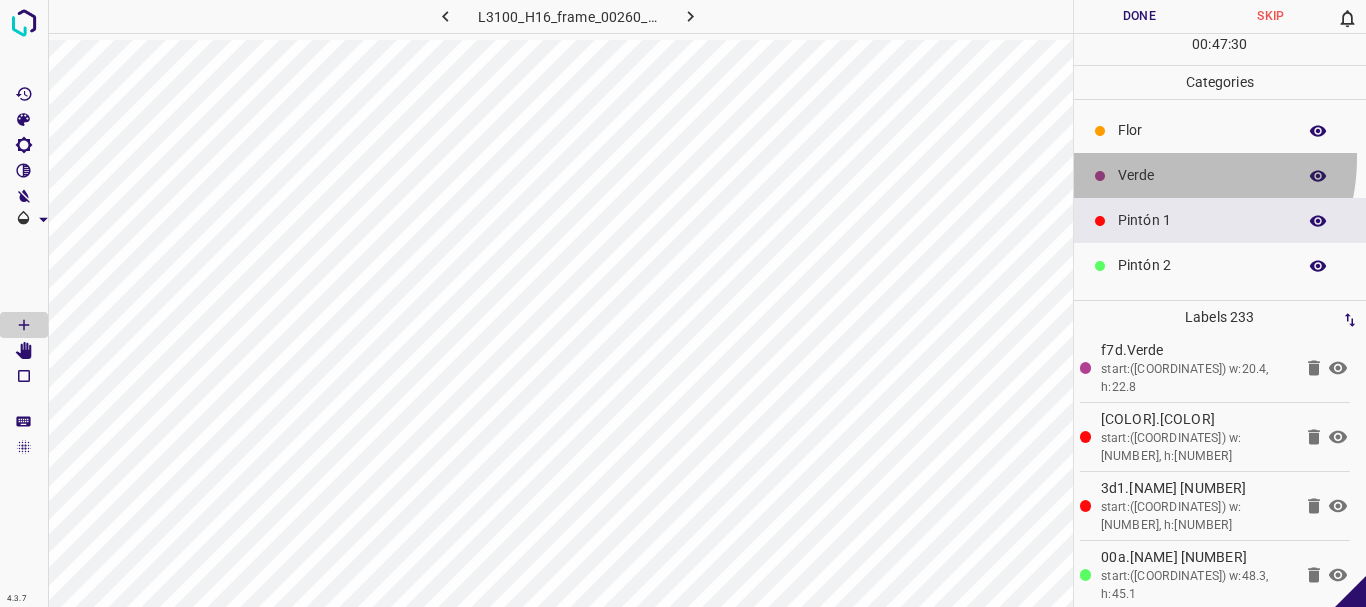 click on "Verde" at bounding box center [1220, 175] 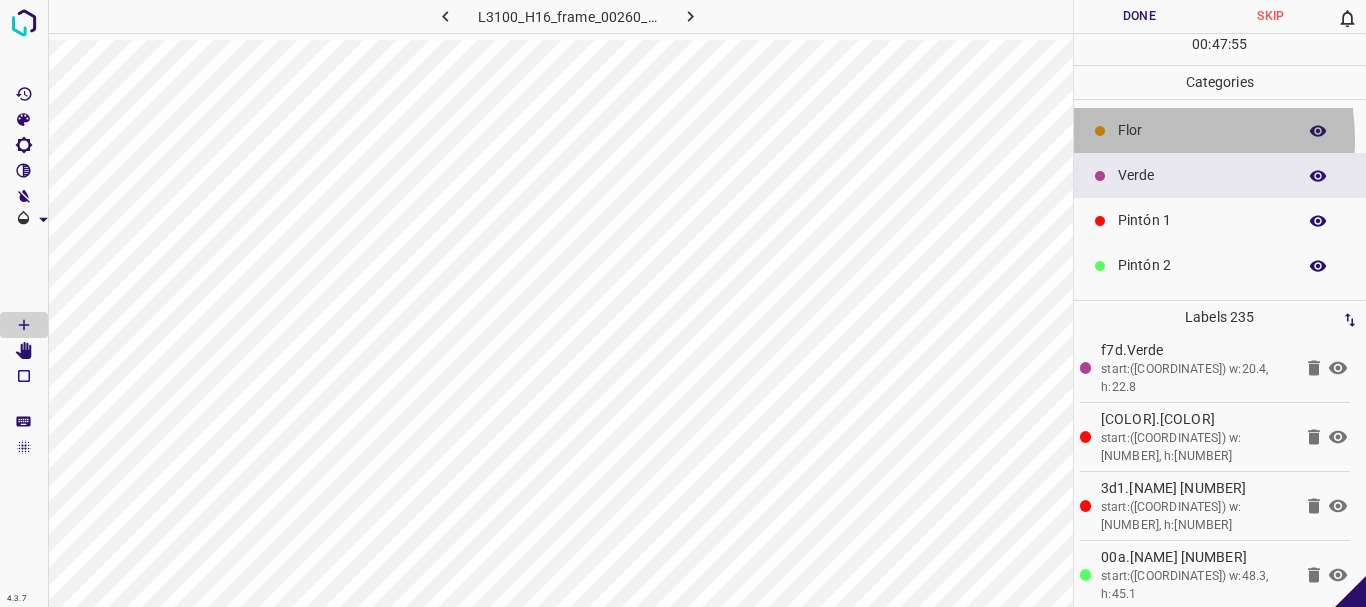 click on "Flor" at bounding box center (1202, 130) 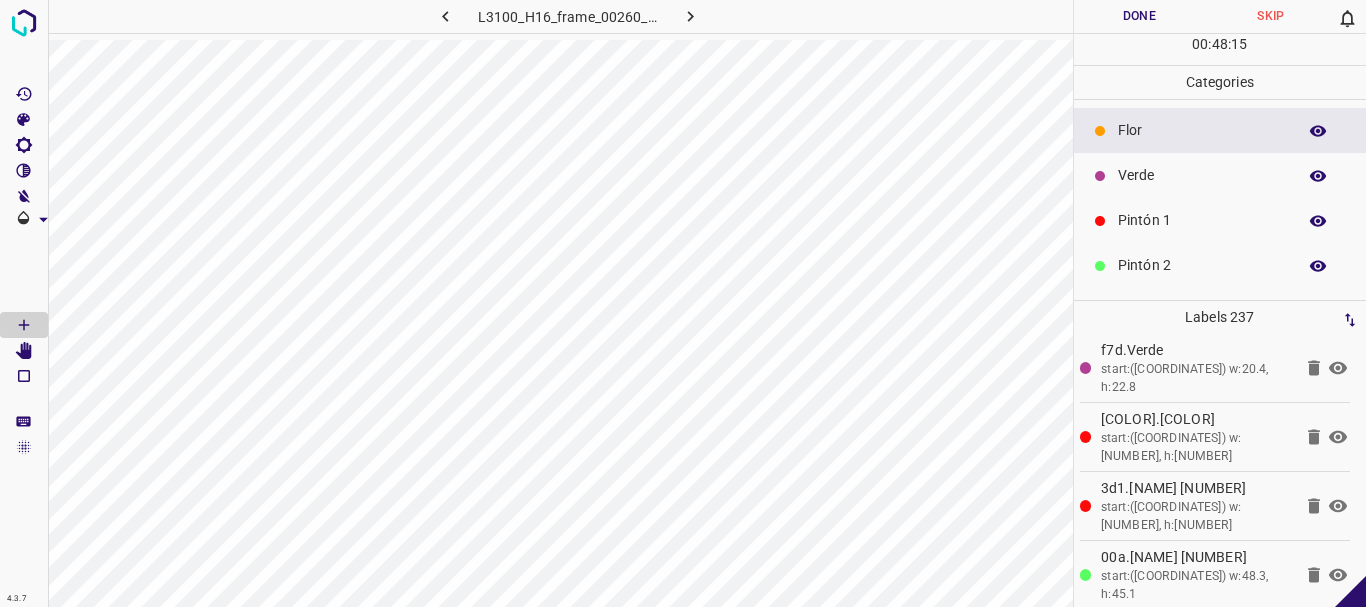 click on "Verde" at bounding box center (1202, 175) 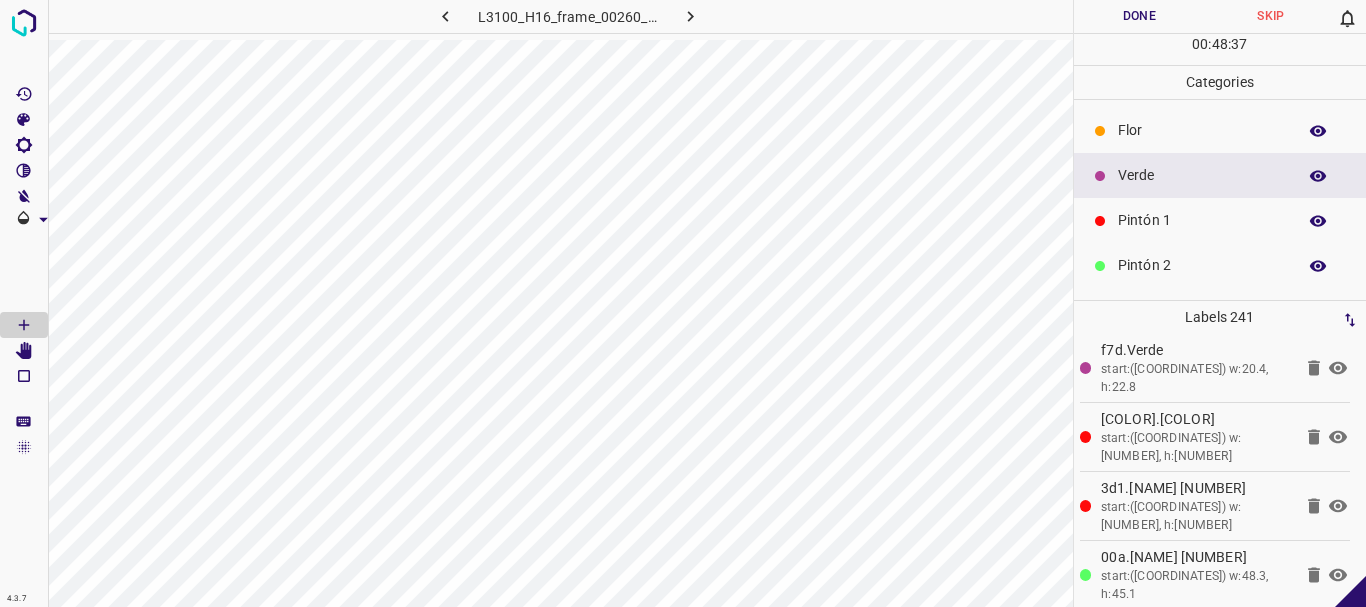scroll, scrollTop: 133, scrollLeft: 0, axis: vertical 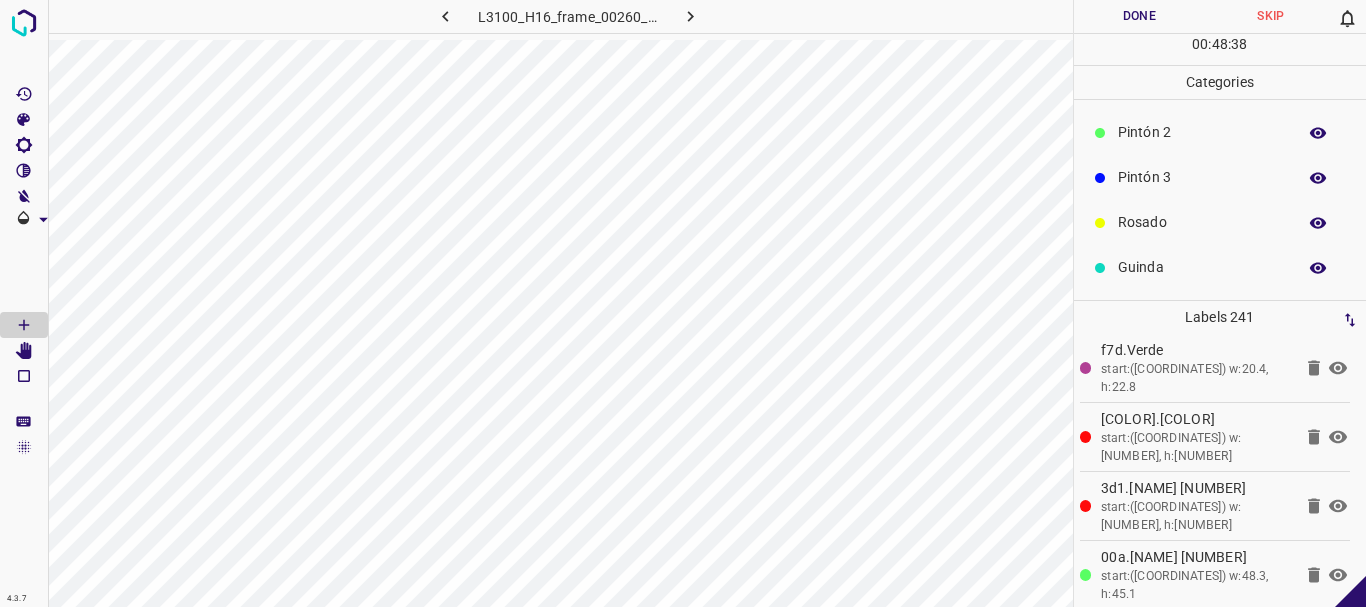 click on "Pintón 3" at bounding box center [1202, 177] 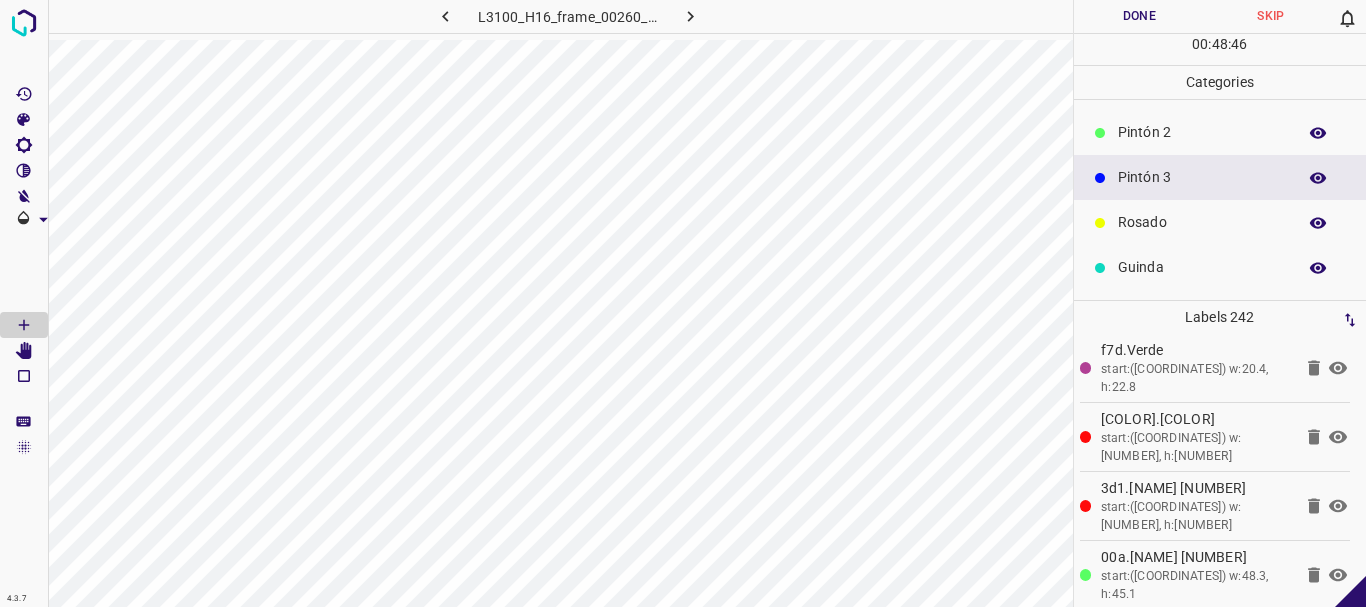 scroll, scrollTop: 16221, scrollLeft: 0, axis: vertical 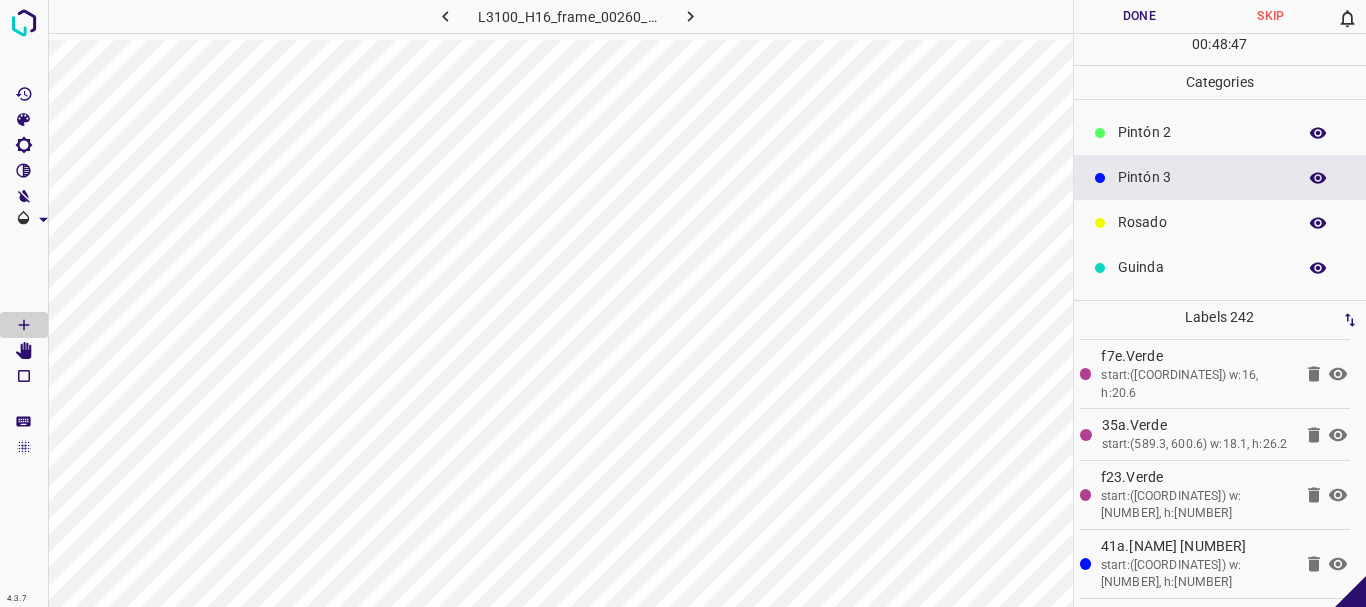 click 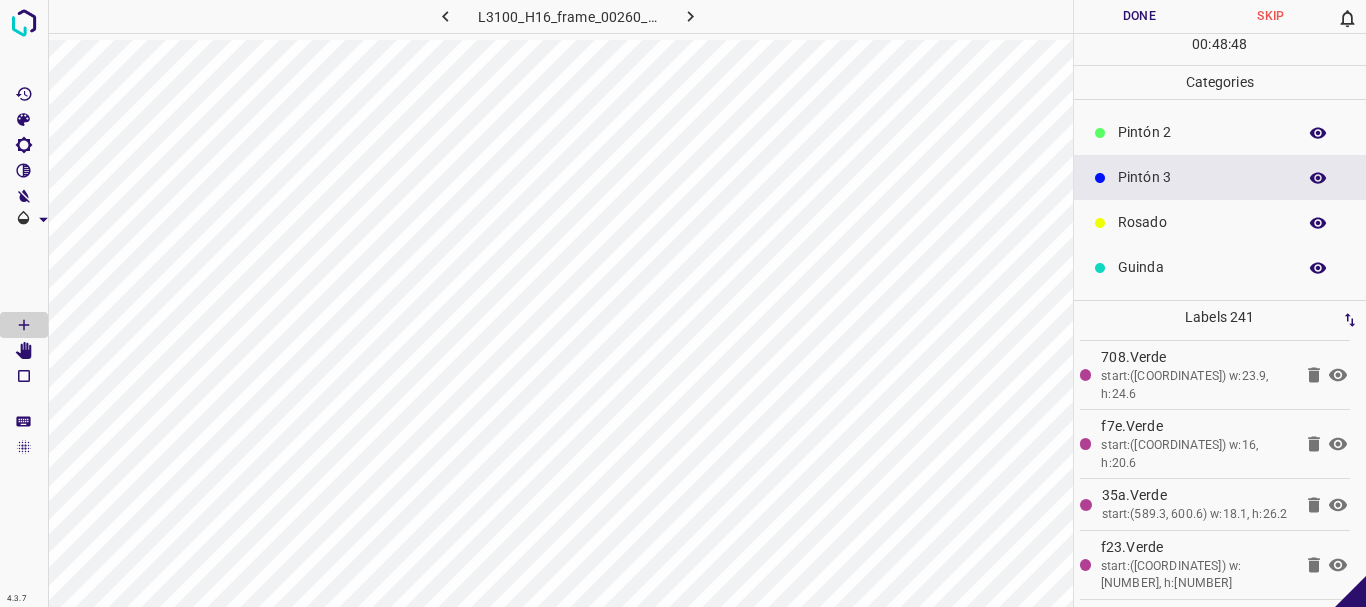 scroll, scrollTop: 16152, scrollLeft: 0, axis: vertical 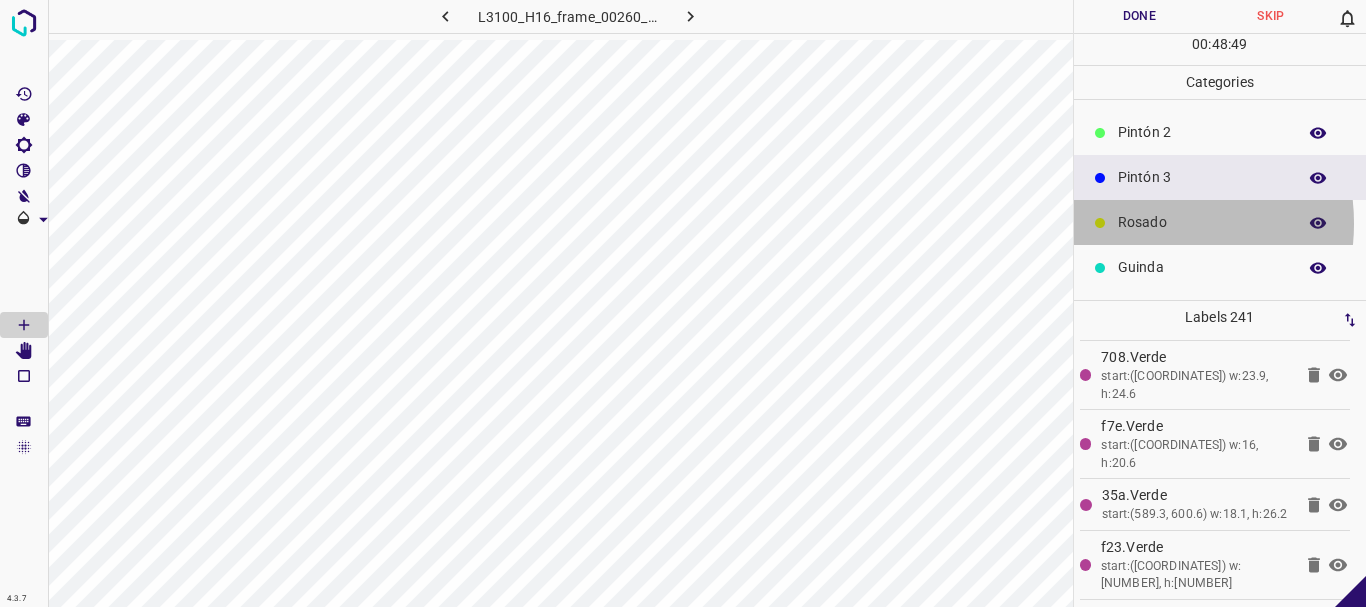 click on "Rosado" at bounding box center [1202, 222] 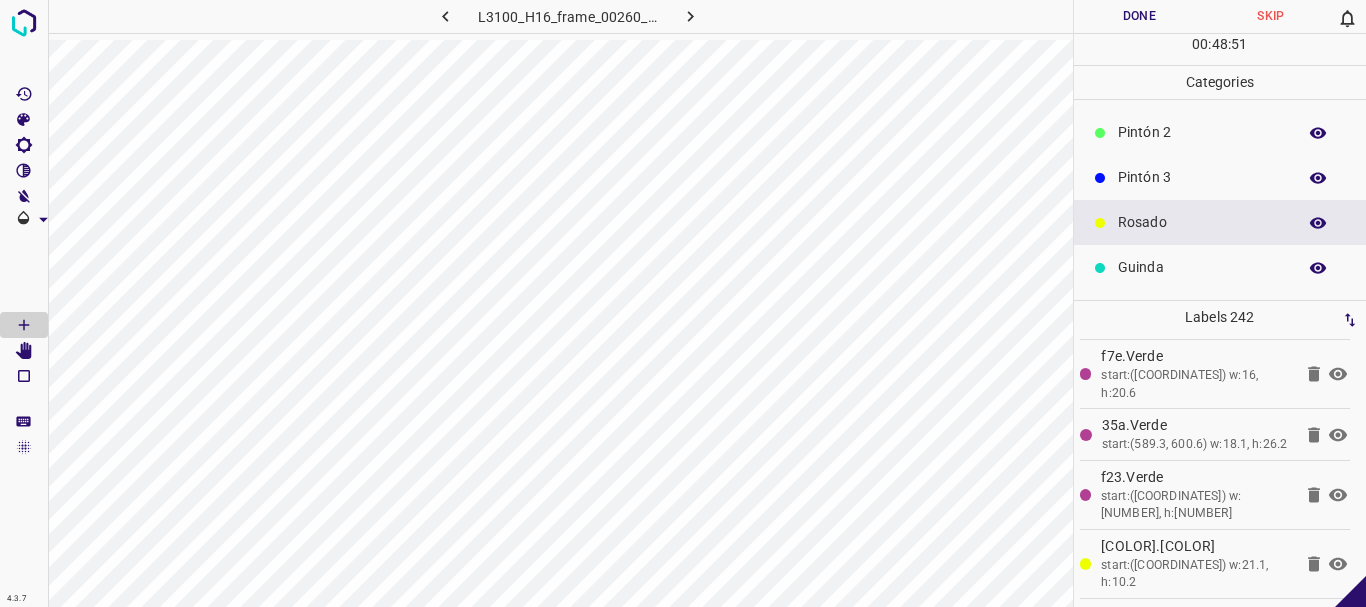 scroll, scrollTop: 16221, scrollLeft: 0, axis: vertical 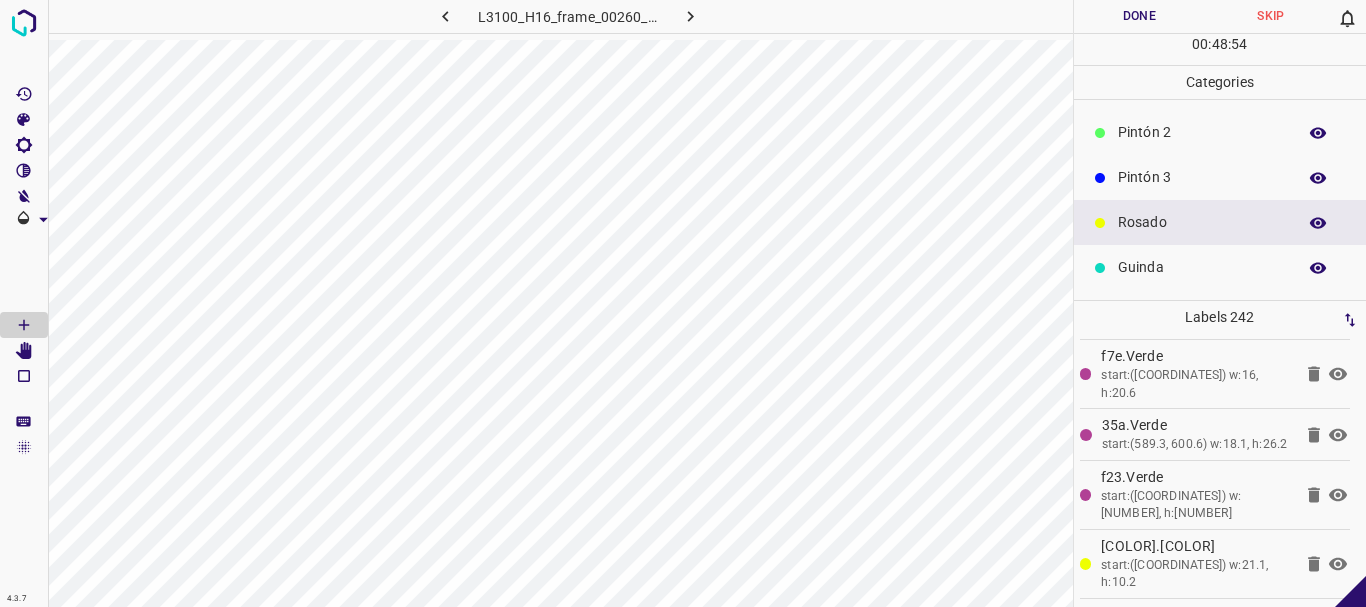 click 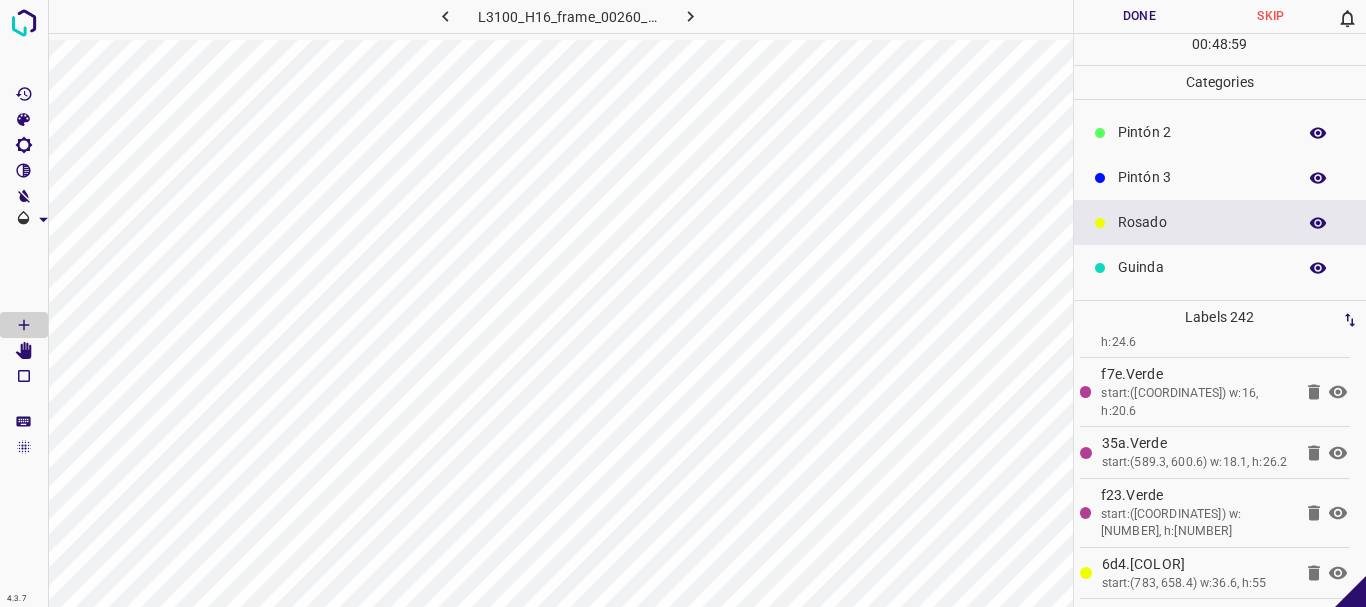 scroll, scrollTop: 16203, scrollLeft: 0, axis: vertical 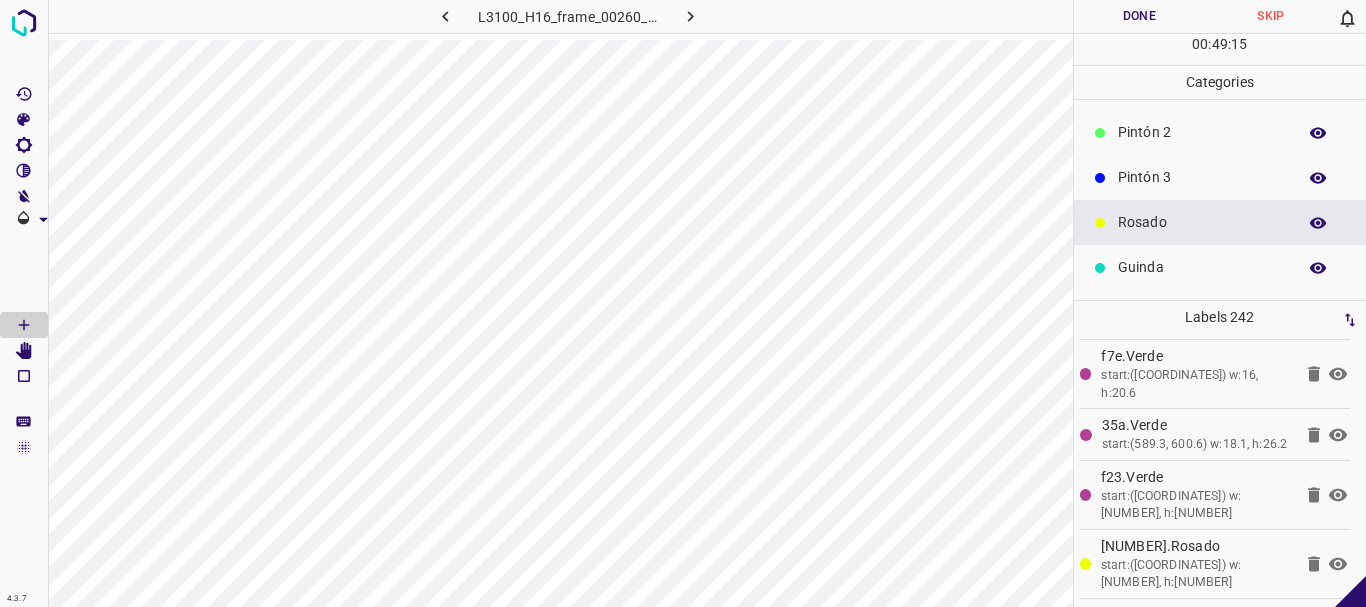 click on "Pintón 3" at bounding box center (1202, 177) 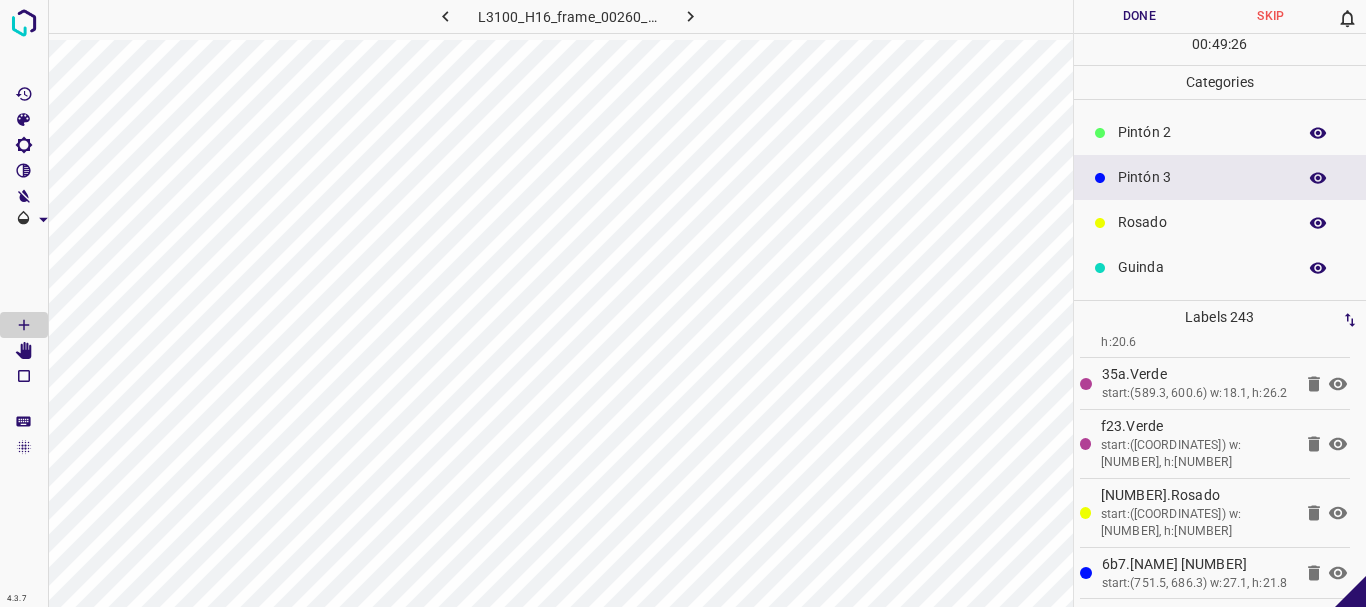 scroll, scrollTop: 0, scrollLeft: 0, axis: both 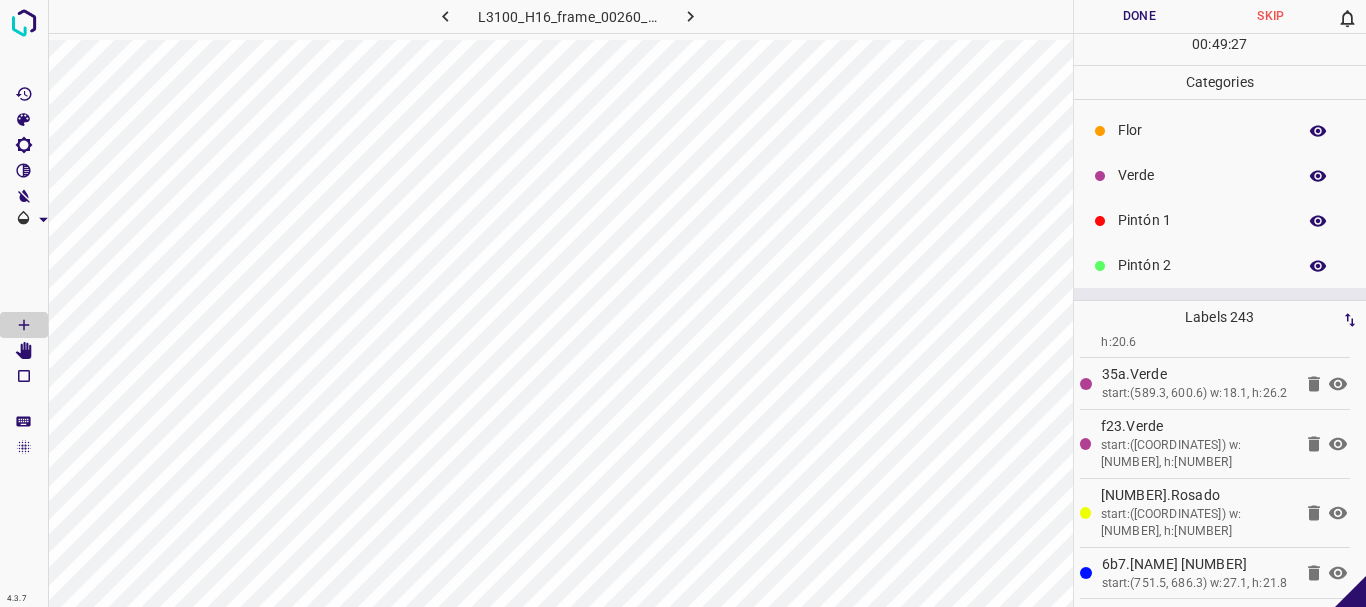 click on "Pintón 1" at bounding box center [1202, 220] 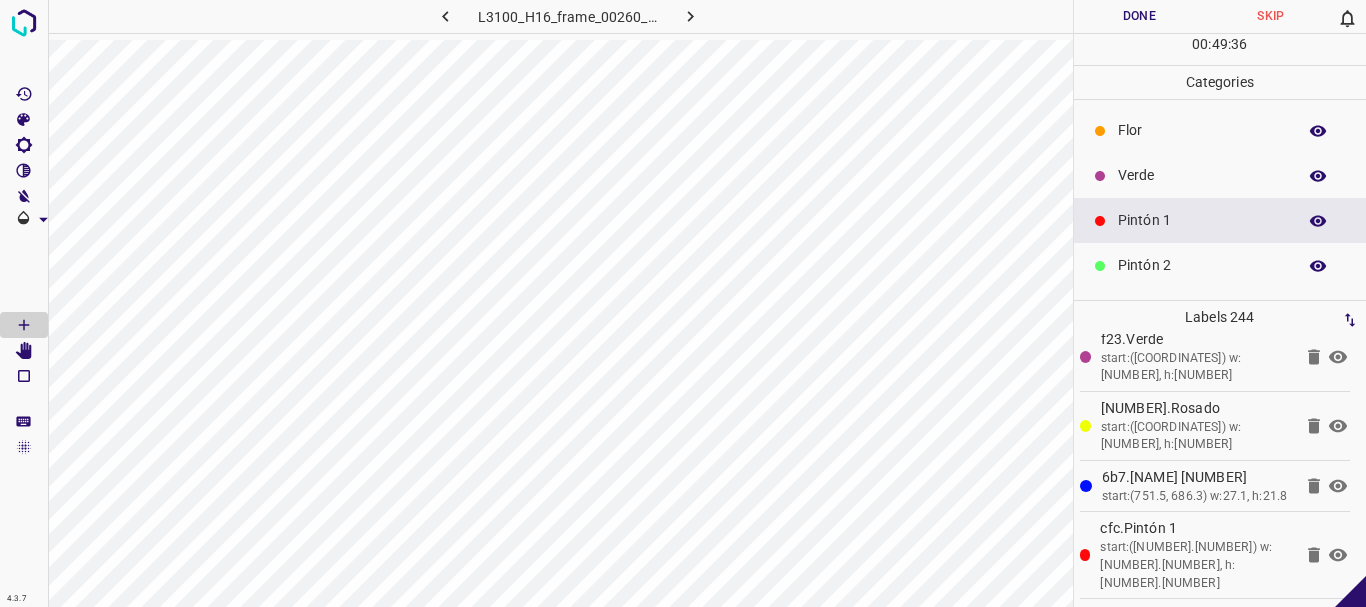 click on "Verde" at bounding box center (1202, 175) 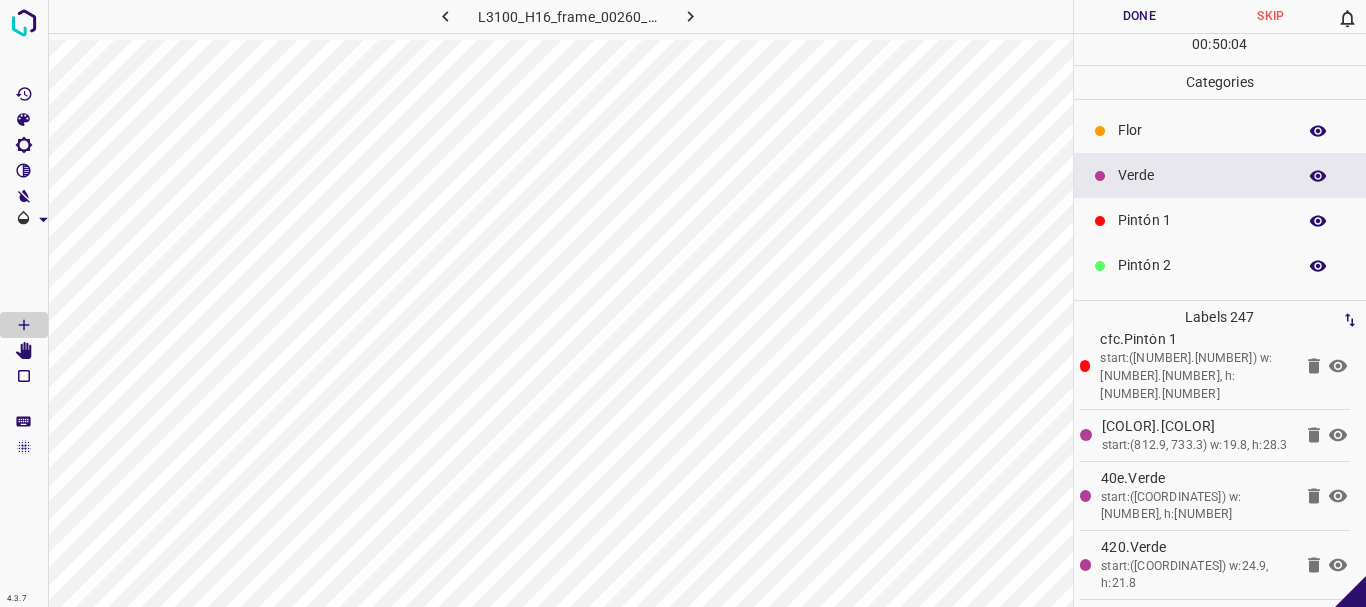 scroll, scrollTop: 133, scrollLeft: 0, axis: vertical 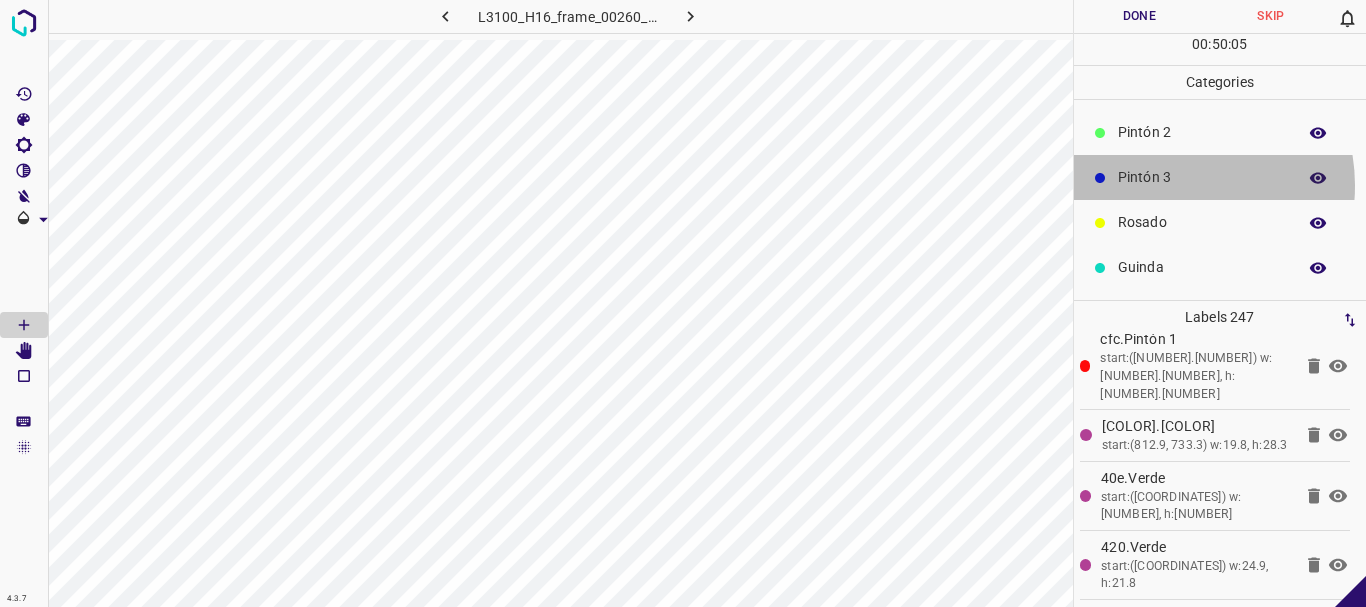 click on "Pintón 3" at bounding box center [1202, 177] 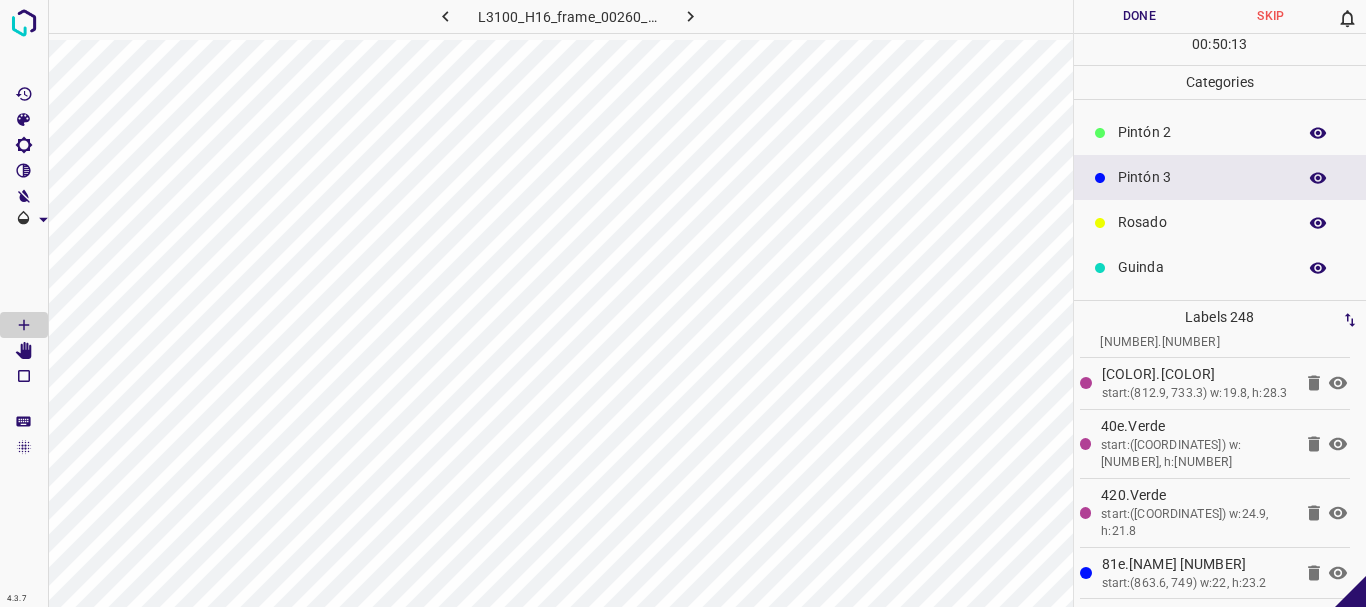 scroll, scrollTop: 0, scrollLeft: 0, axis: both 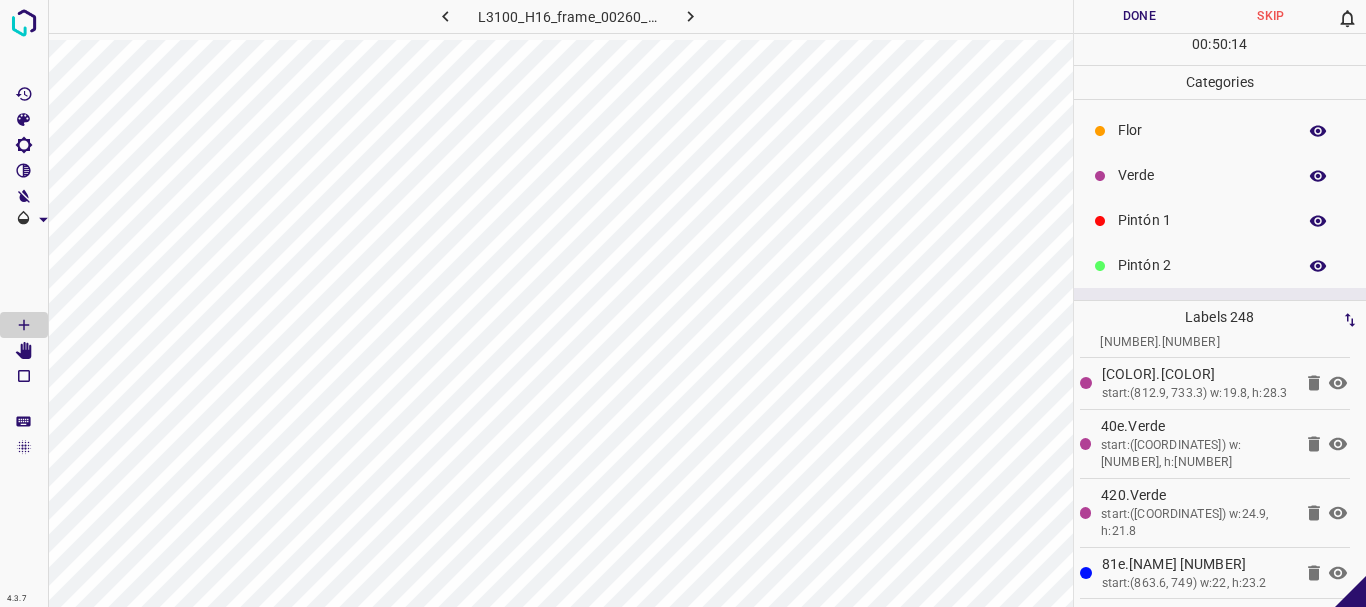 click on "Verde" at bounding box center (1202, 175) 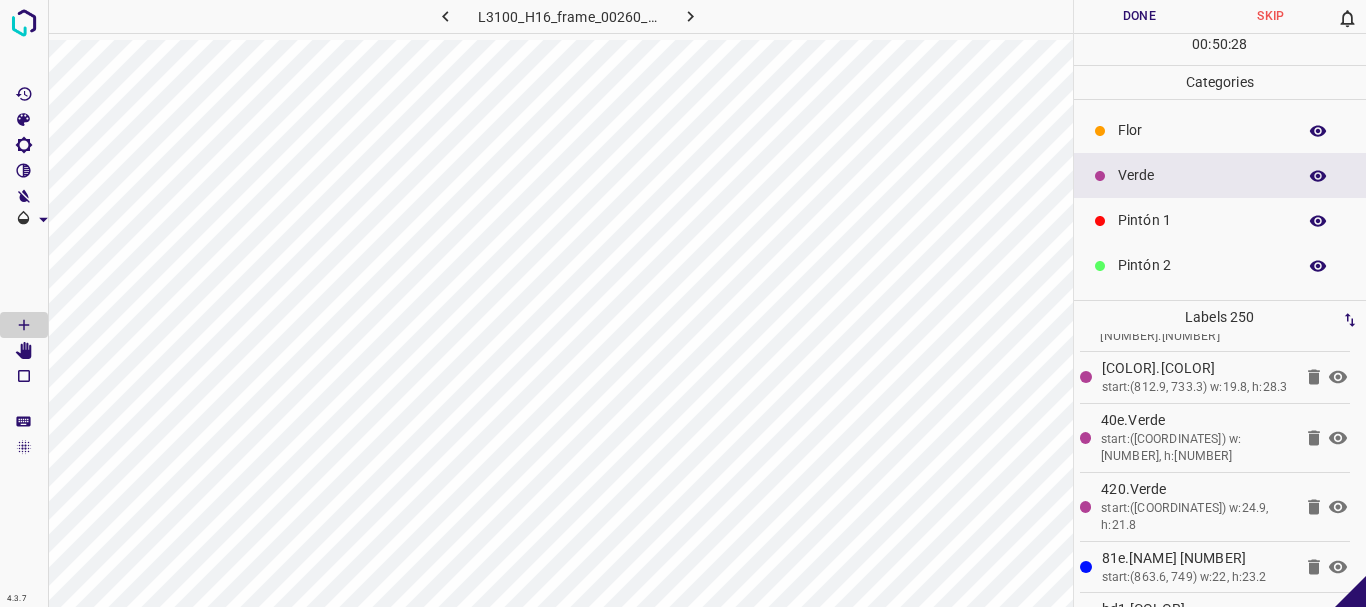 scroll, scrollTop: 133, scrollLeft: 0, axis: vertical 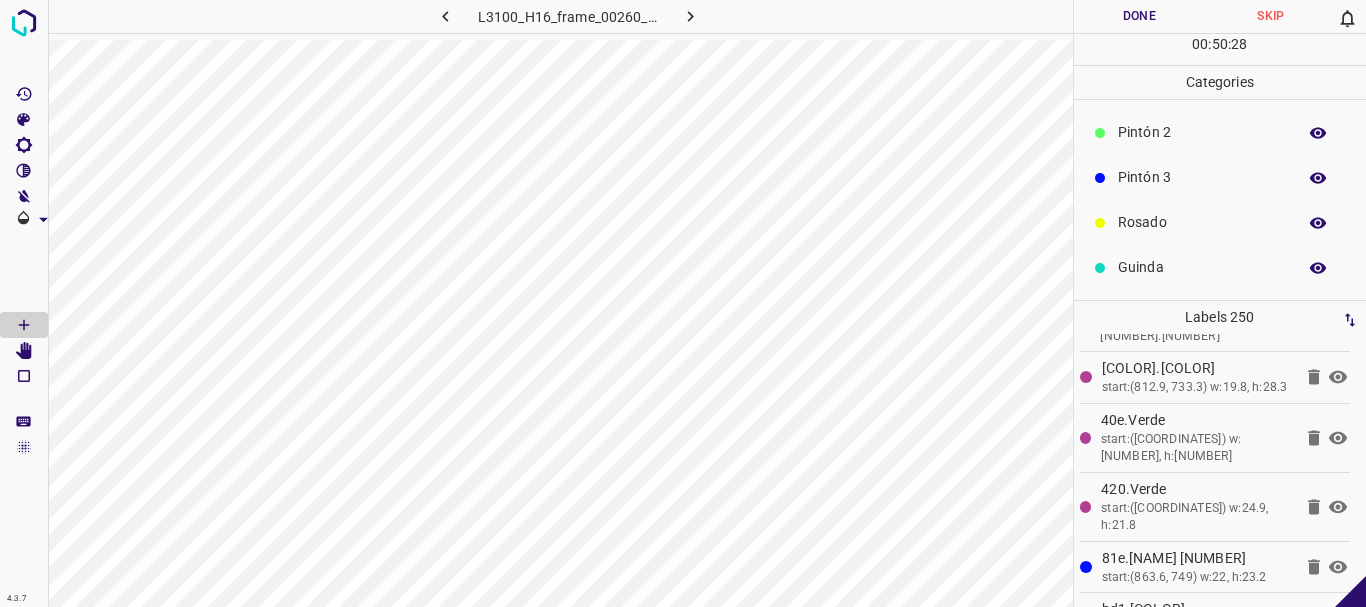 drag, startPoint x: 1177, startPoint y: 227, endPoint x: 1108, endPoint y: 247, distance: 71.8401 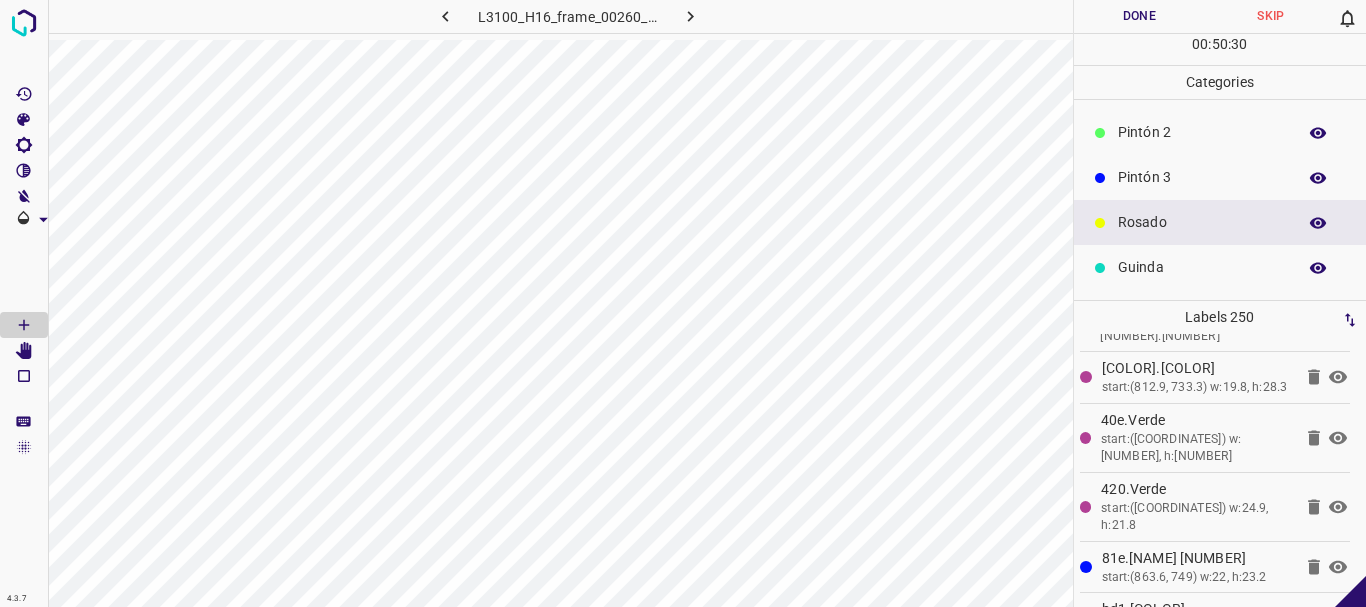 click on "Pintón 3" at bounding box center (1220, 177) 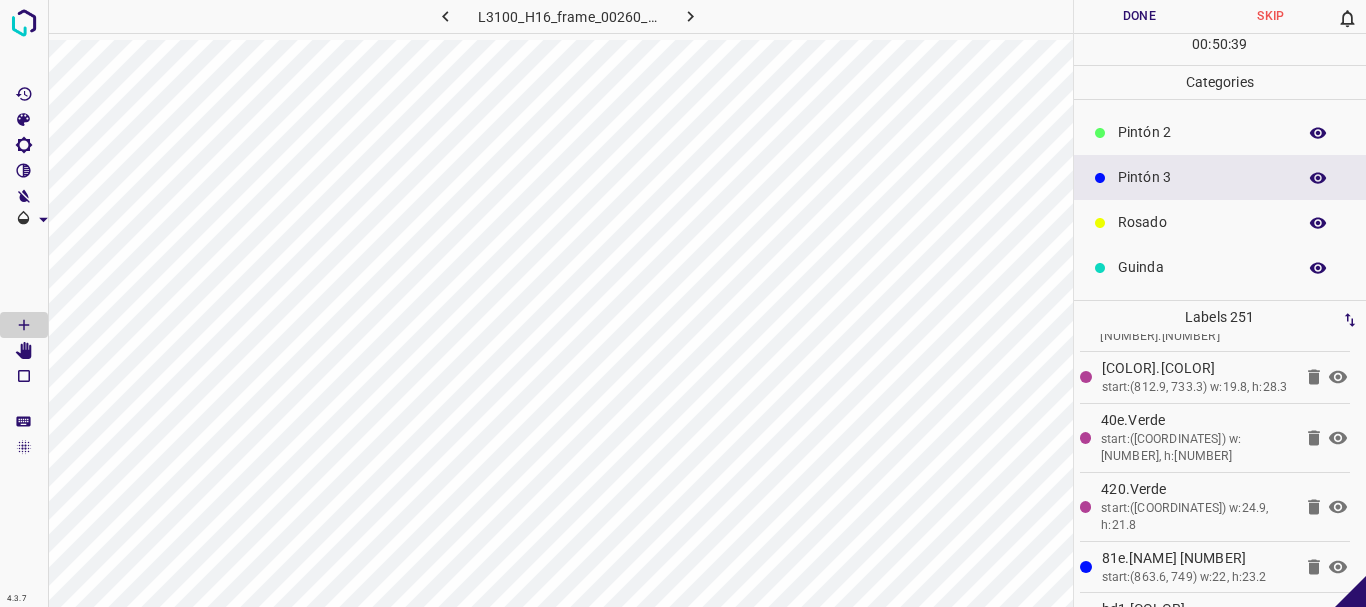 scroll, scrollTop: 0, scrollLeft: 0, axis: both 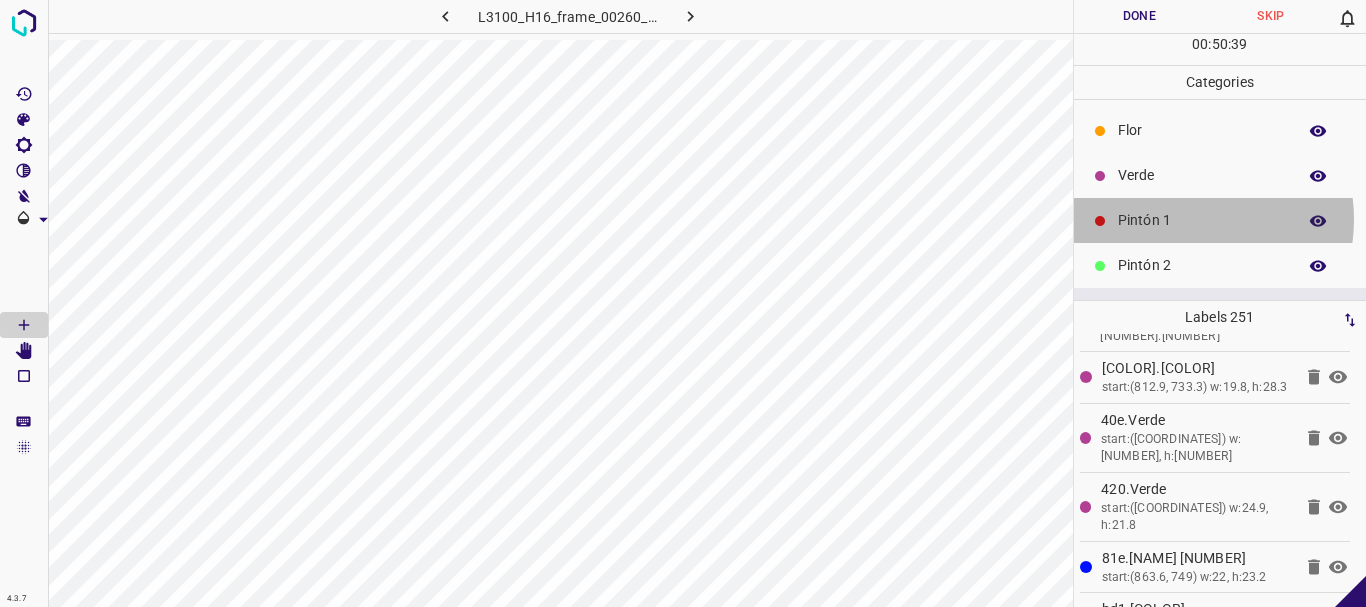 click on "Pintón 1" at bounding box center (1202, 220) 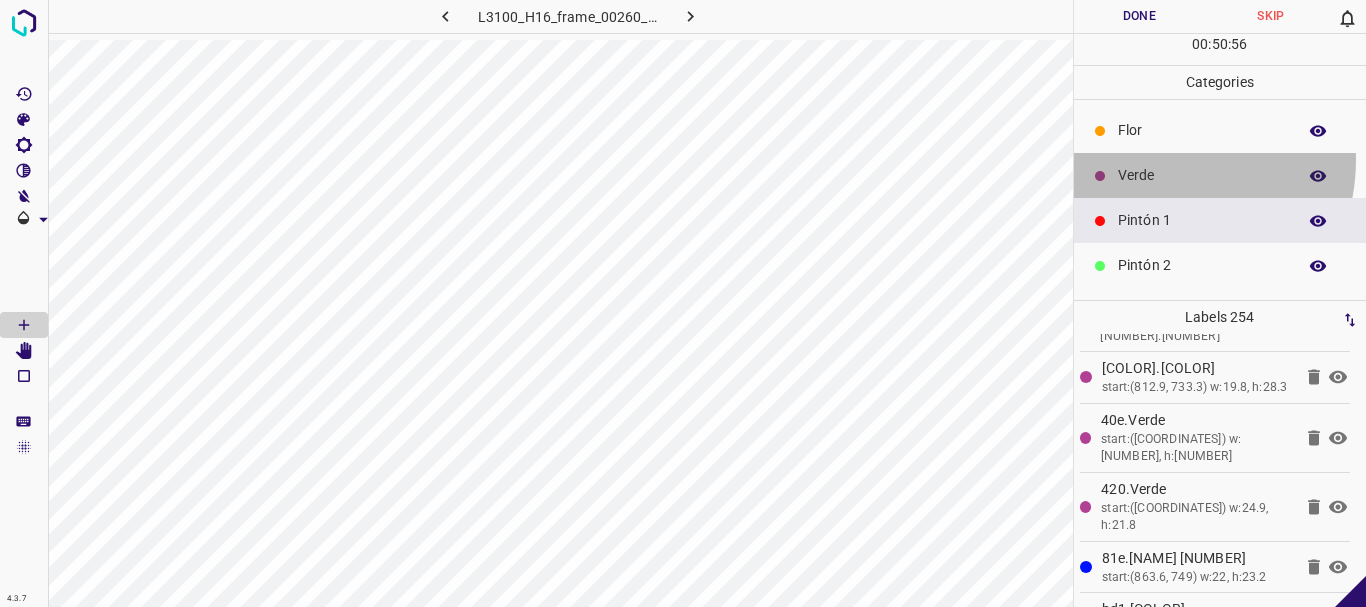 click on "Verde" at bounding box center [1220, 175] 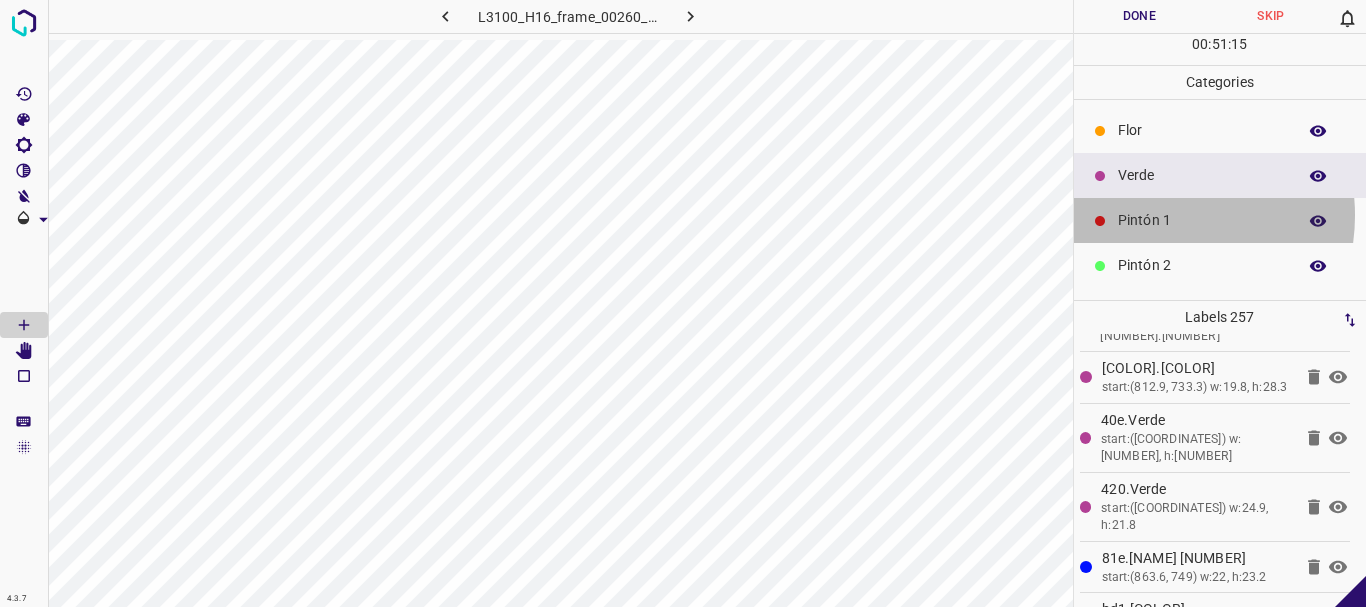 click on "Pintón 1" at bounding box center (1202, 220) 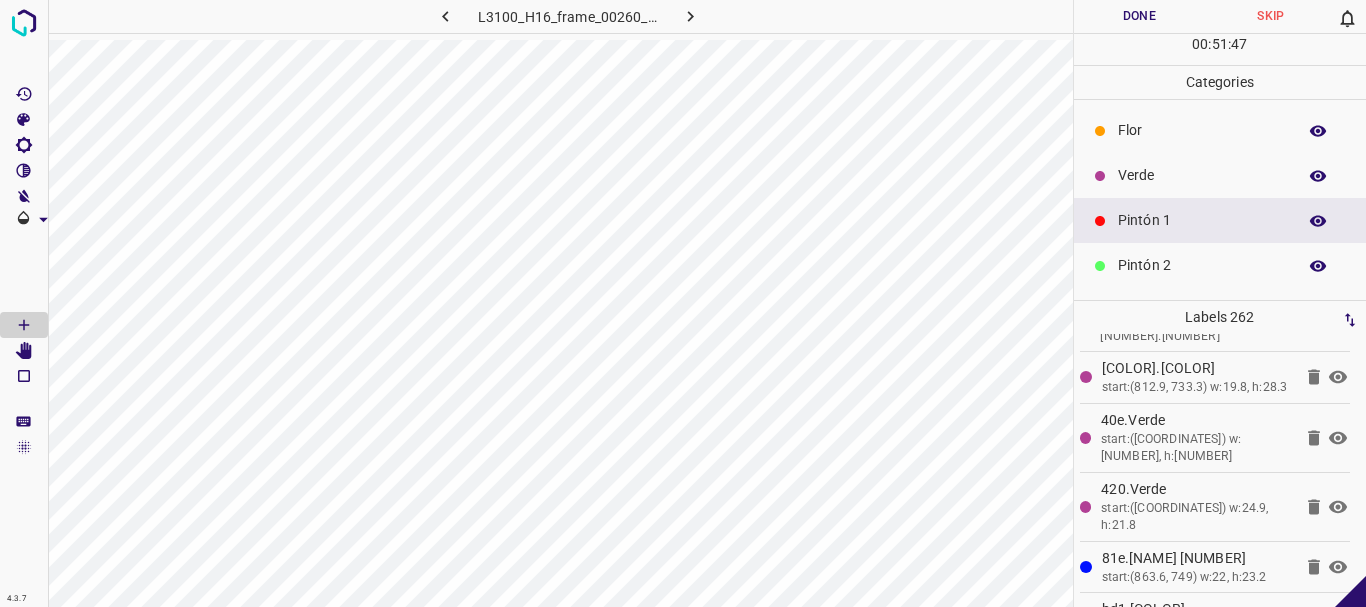 scroll, scrollTop: 17584, scrollLeft: 0, axis: vertical 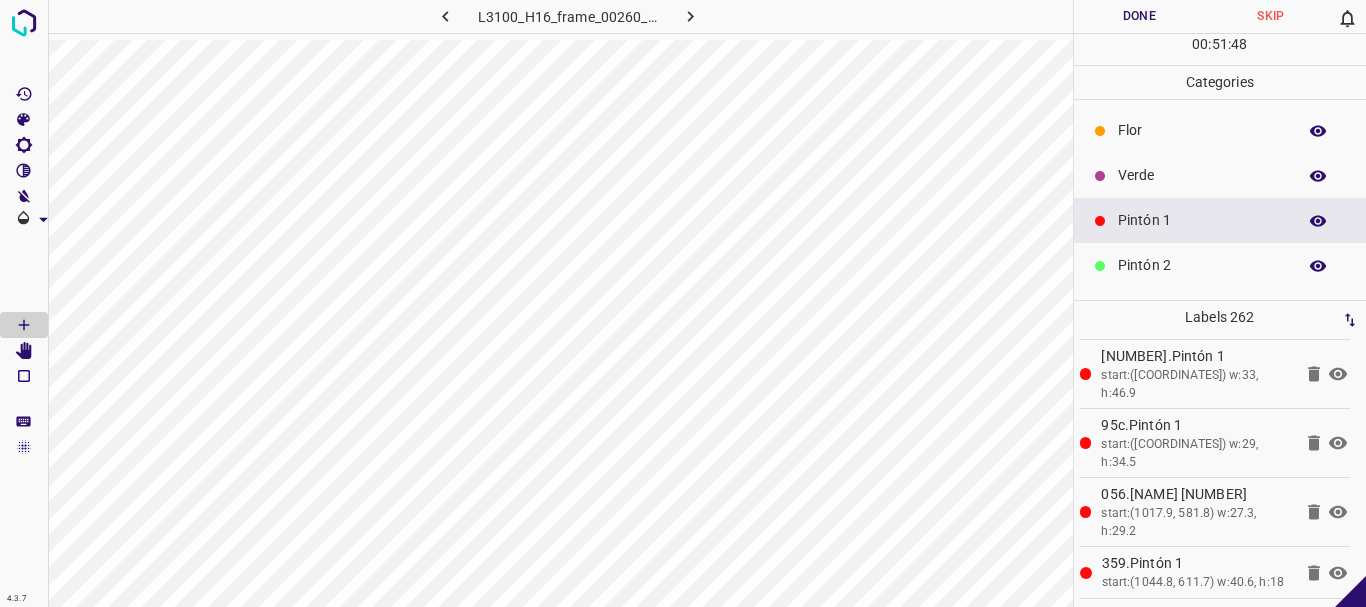 click 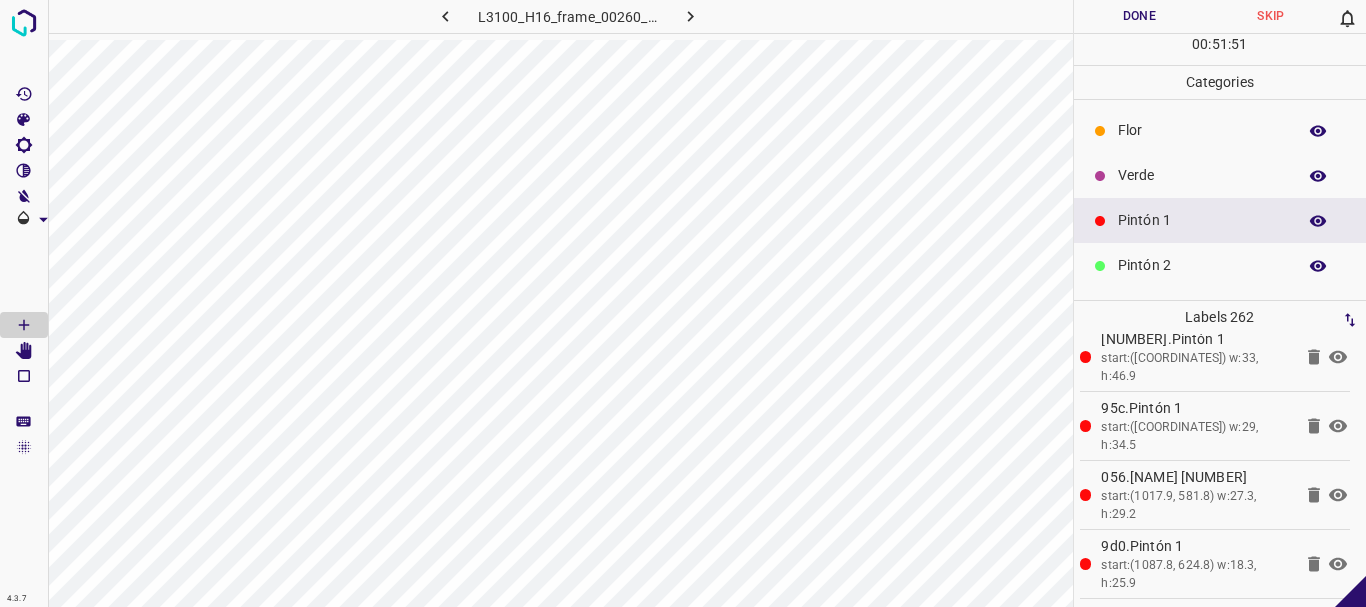 scroll, scrollTop: 17584, scrollLeft: 0, axis: vertical 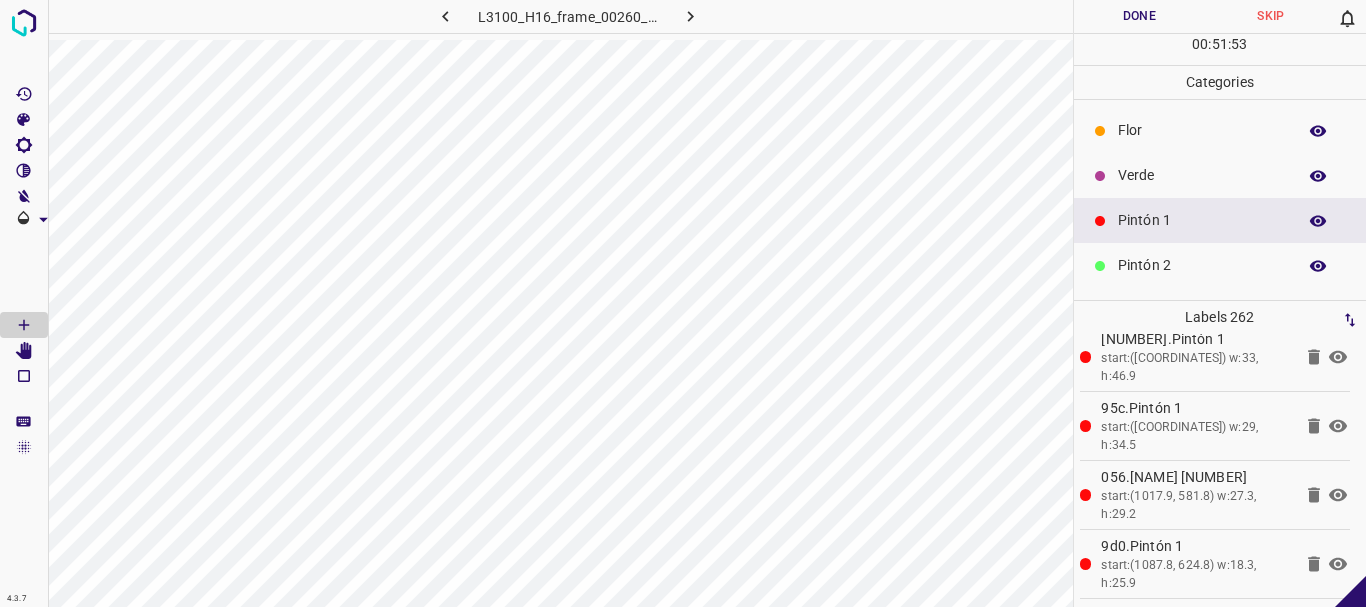 click 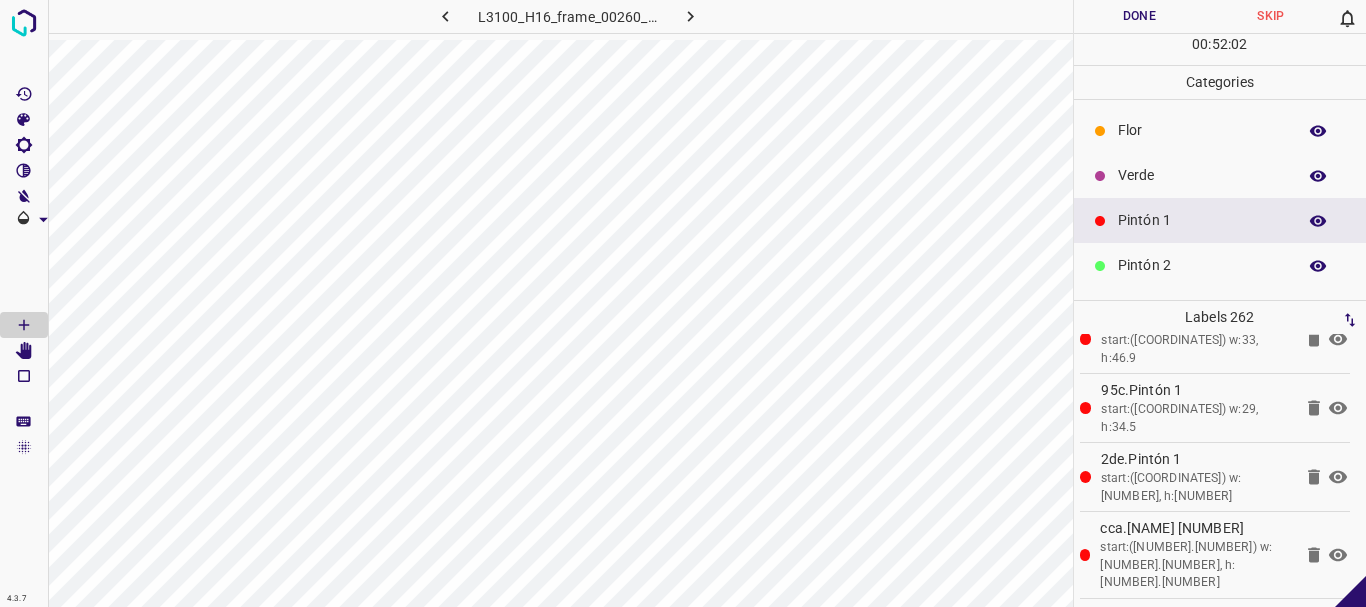 scroll, scrollTop: 17584, scrollLeft: 0, axis: vertical 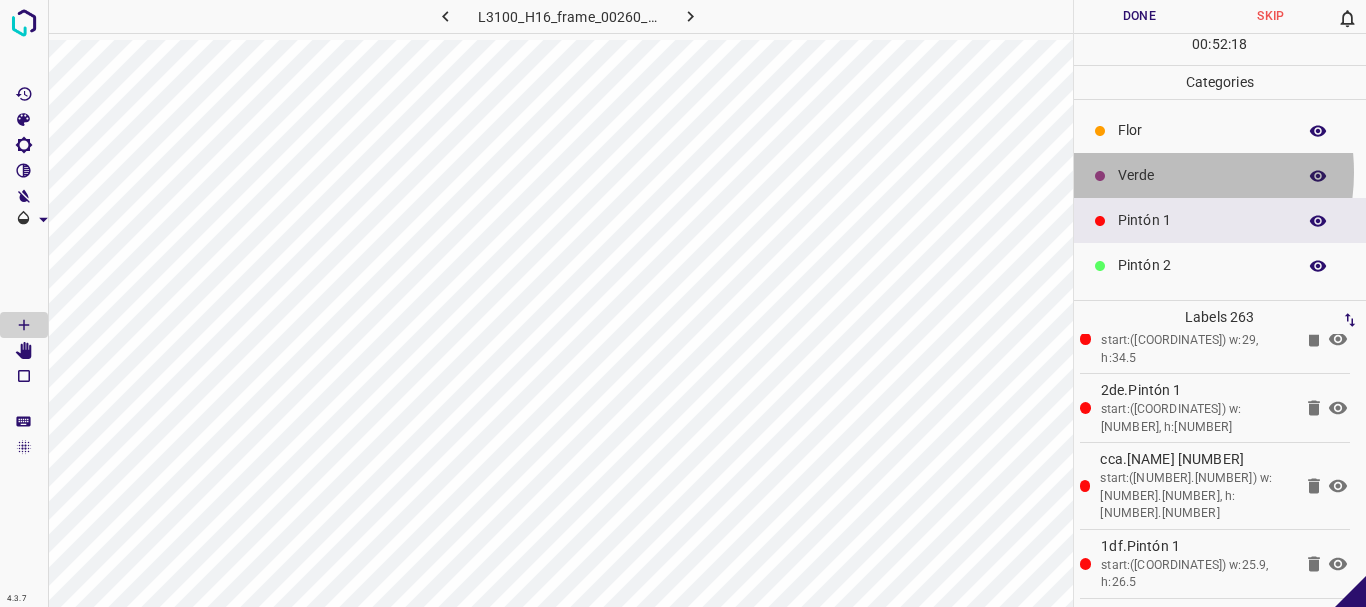 click on "Verde" at bounding box center (1202, 175) 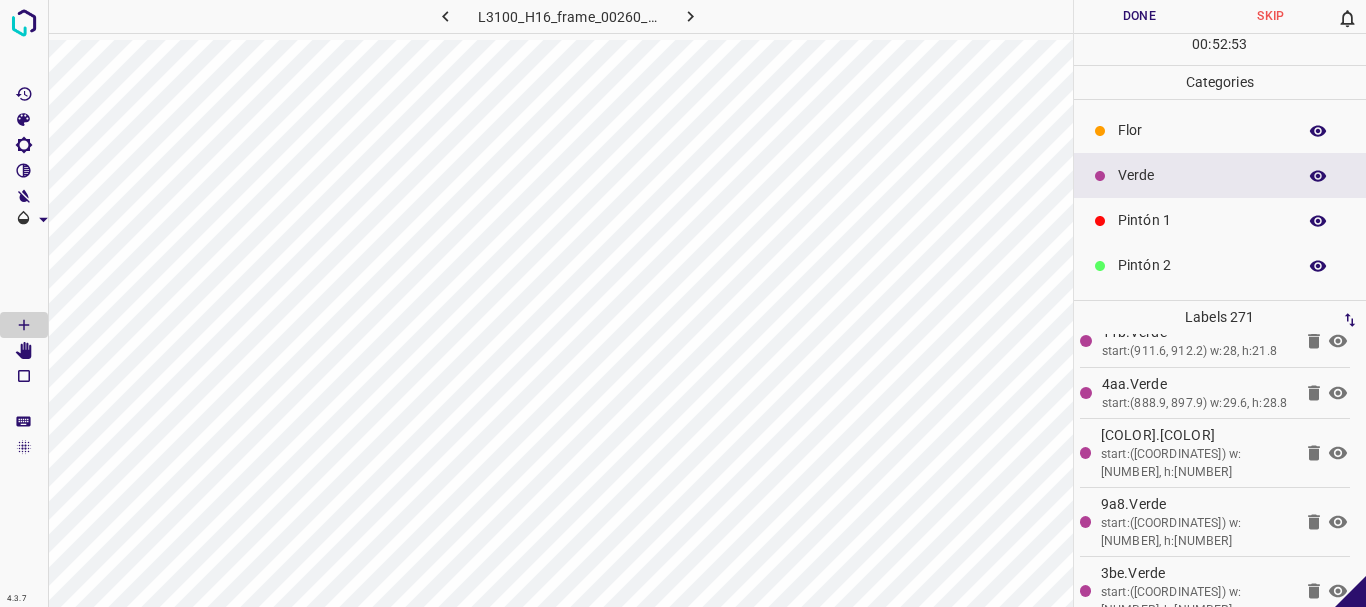click on "Pintón 1" at bounding box center (1202, 220) 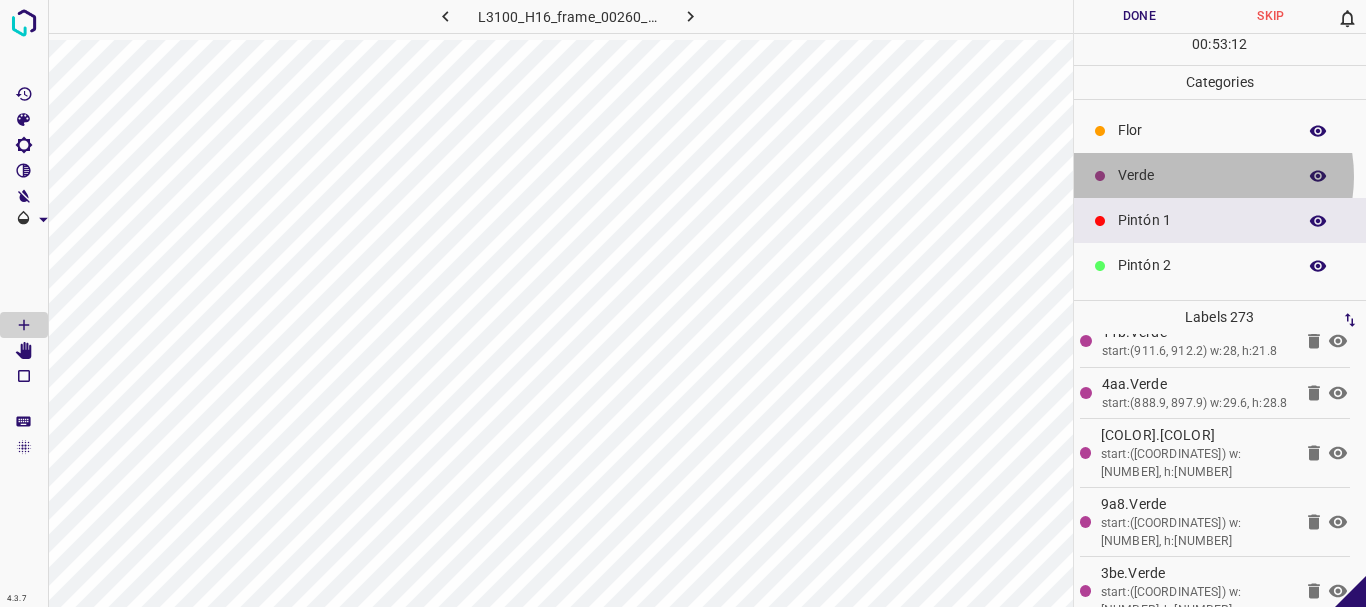 click on "Verde" at bounding box center [1202, 175] 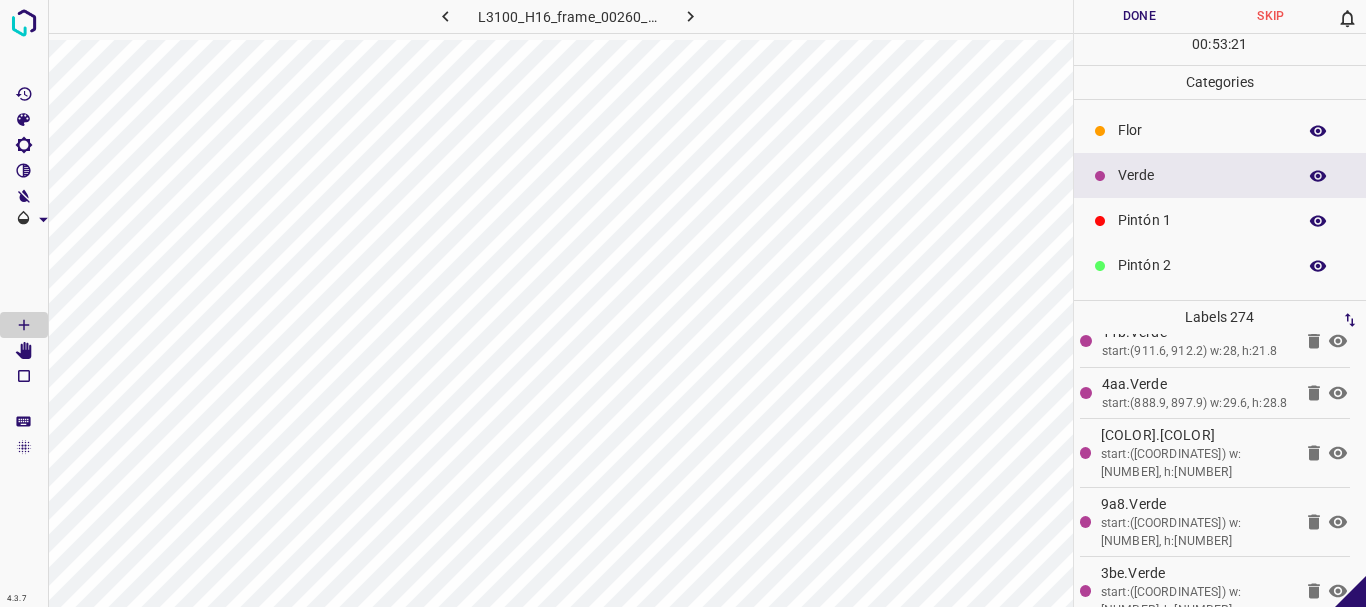 scroll, scrollTop: 133, scrollLeft: 0, axis: vertical 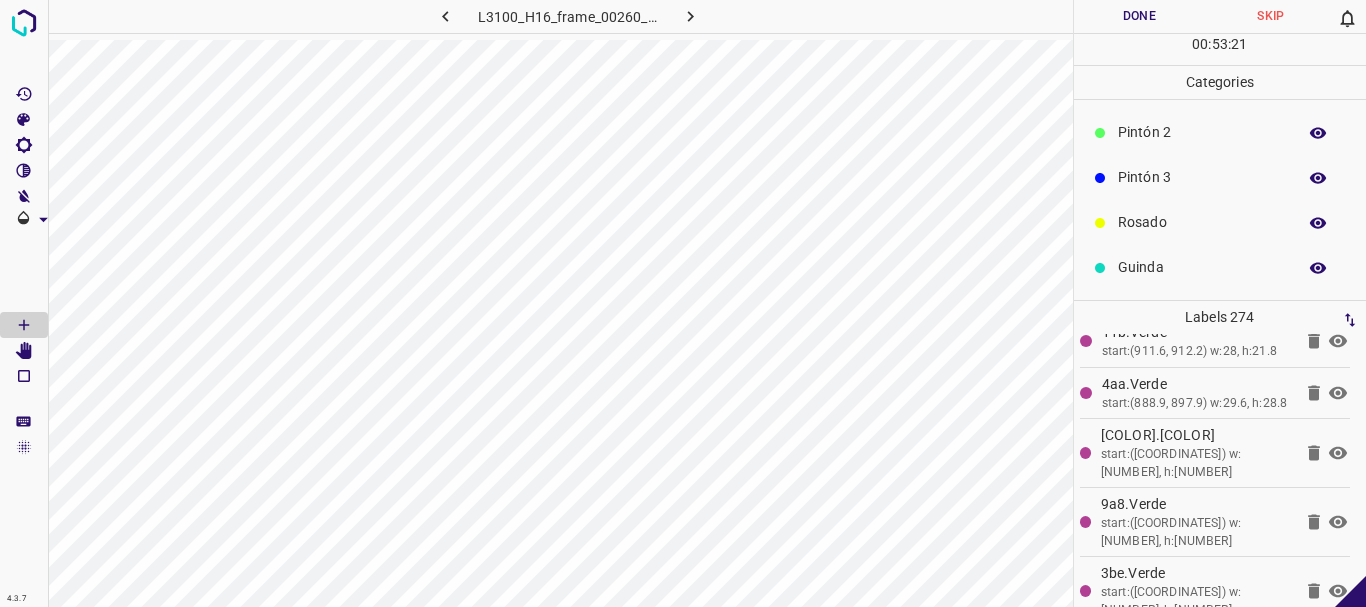 click on "Pintón 3" at bounding box center (1202, 177) 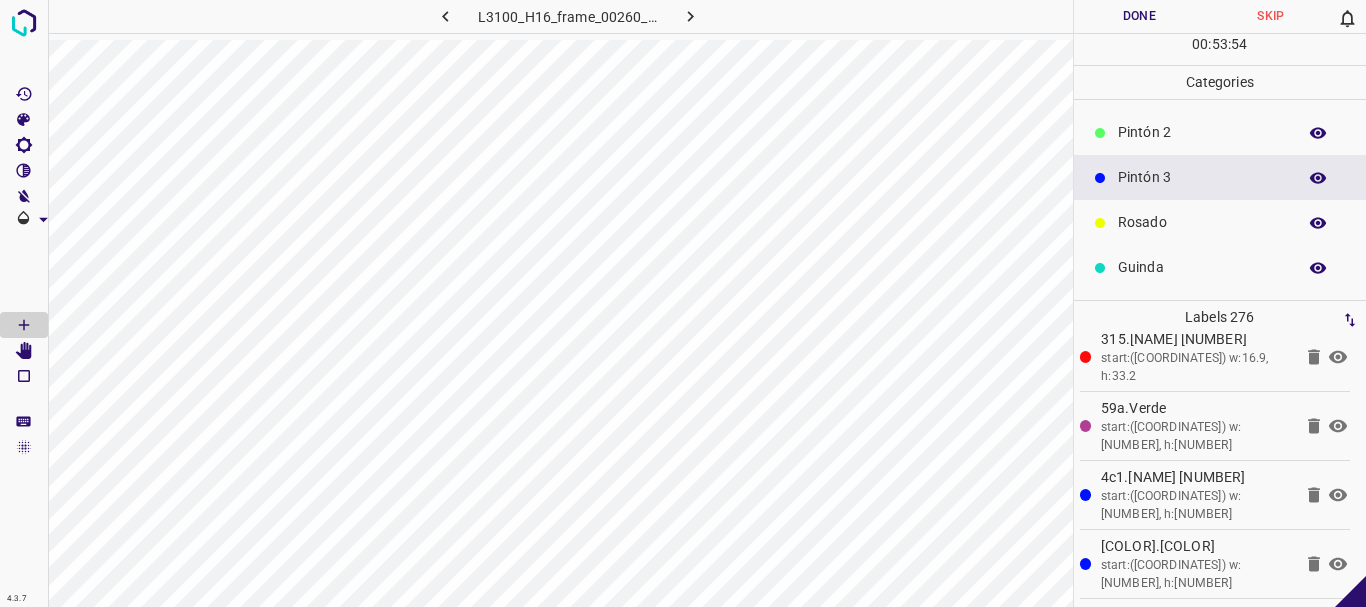 scroll, scrollTop: 18550, scrollLeft: 0, axis: vertical 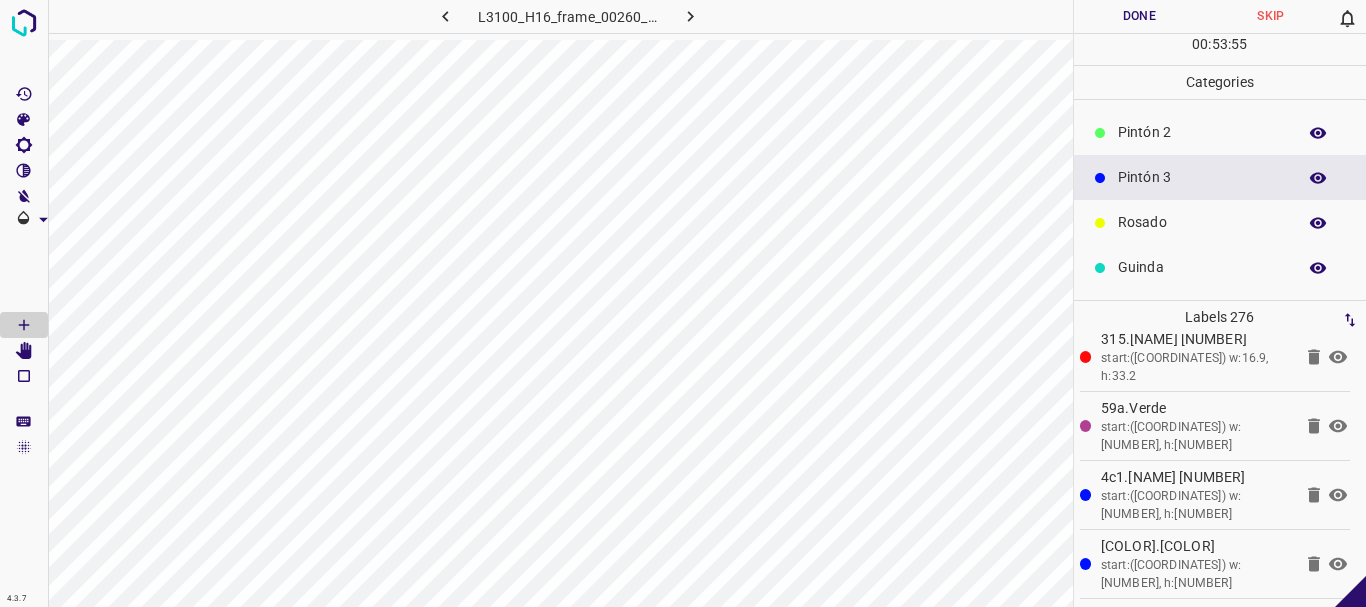 click 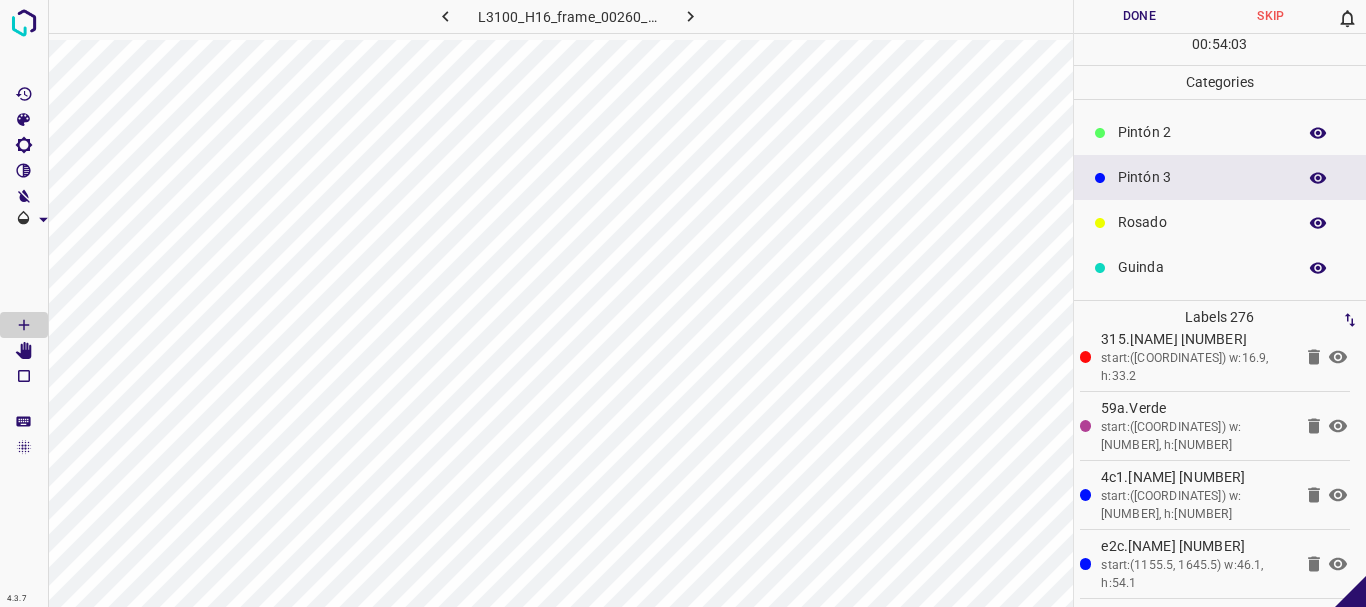 scroll, scrollTop: 18550, scrollLeft: 0, axis: vertical 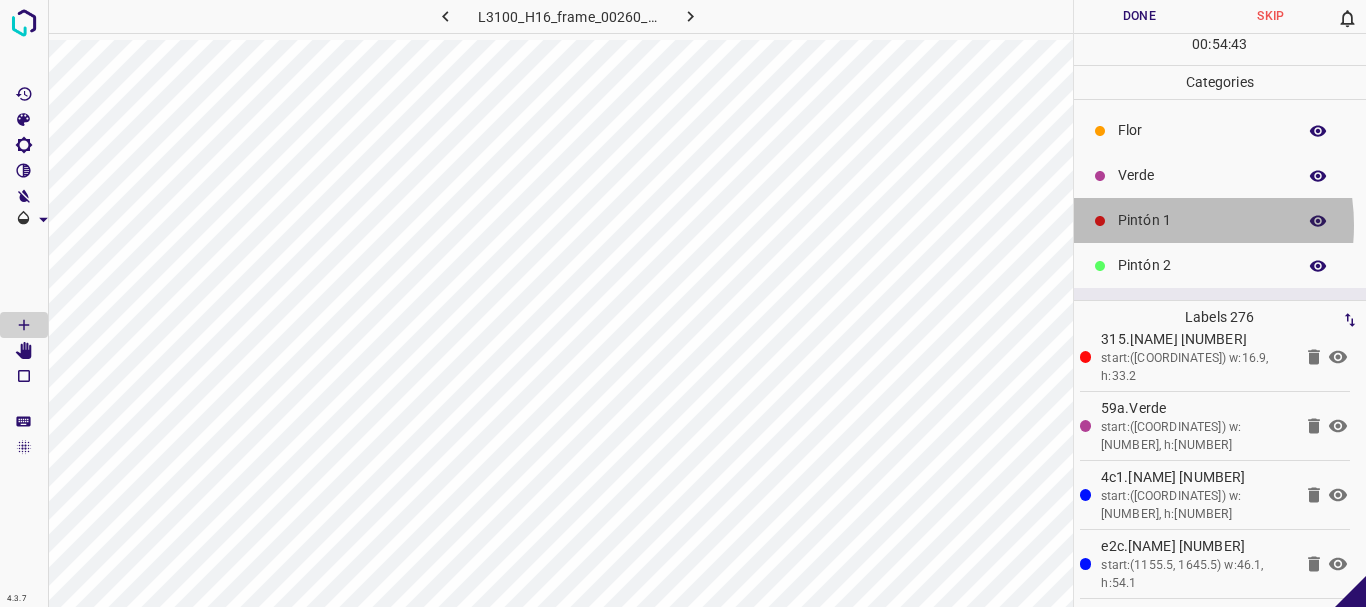 click on "Pintón 1" at bounding box center (1202, 220) 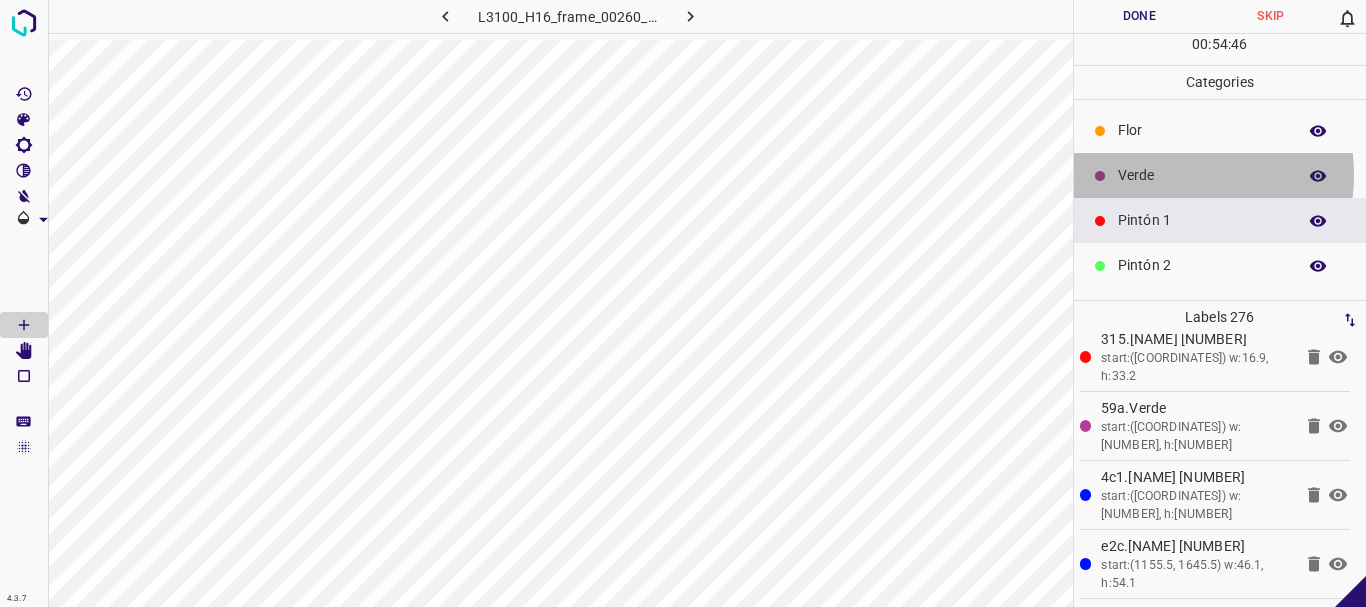 click on "Verde" at bounding box center [1202, 175] 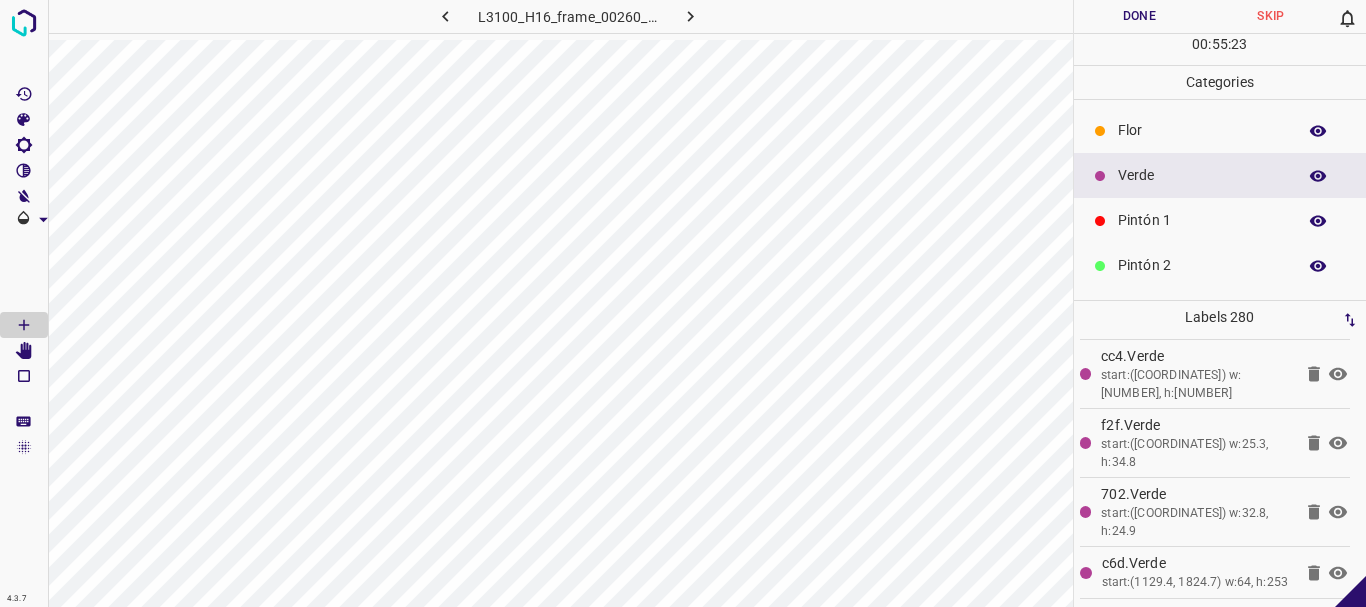 scroll, scrollTop: 18827, scrollLeft: 0, axis: vertical 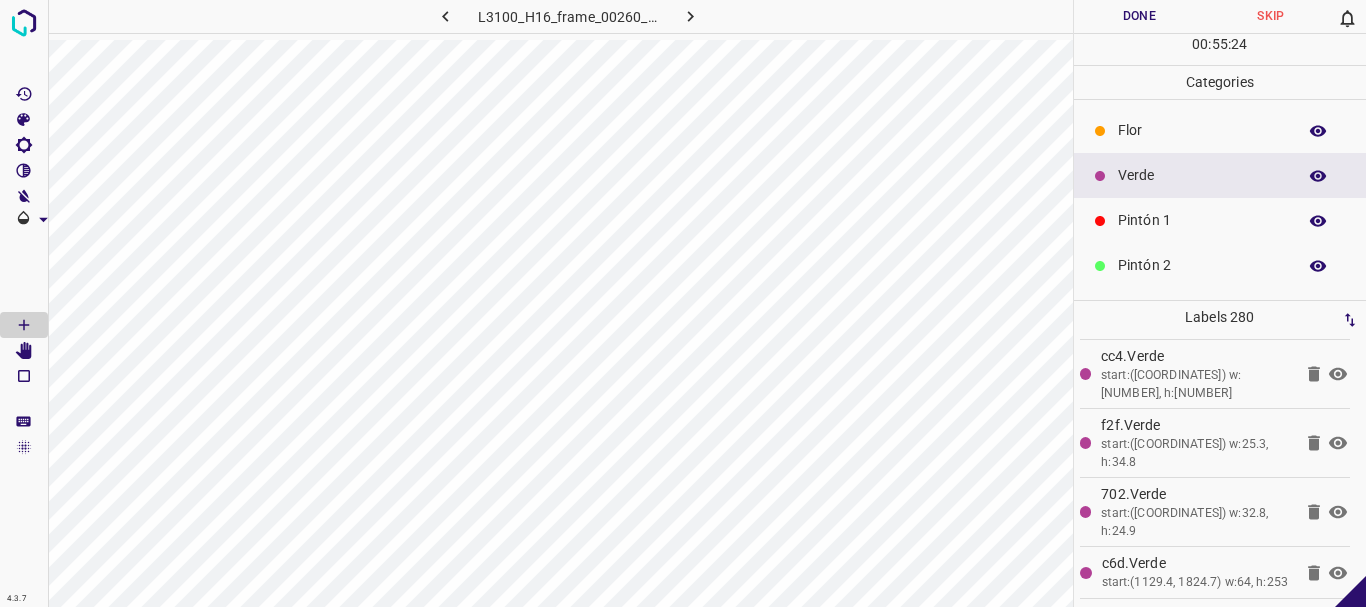 click 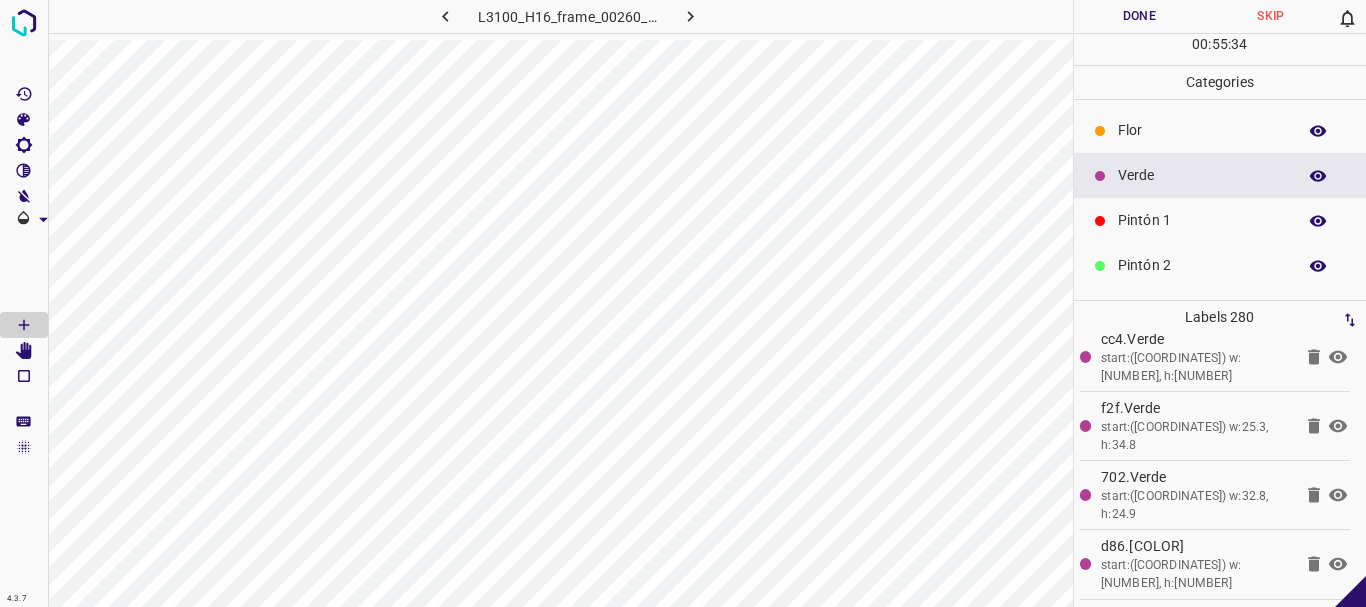 scroll, scrollTop: 18827, scrollLeft: 0, axis: vertical 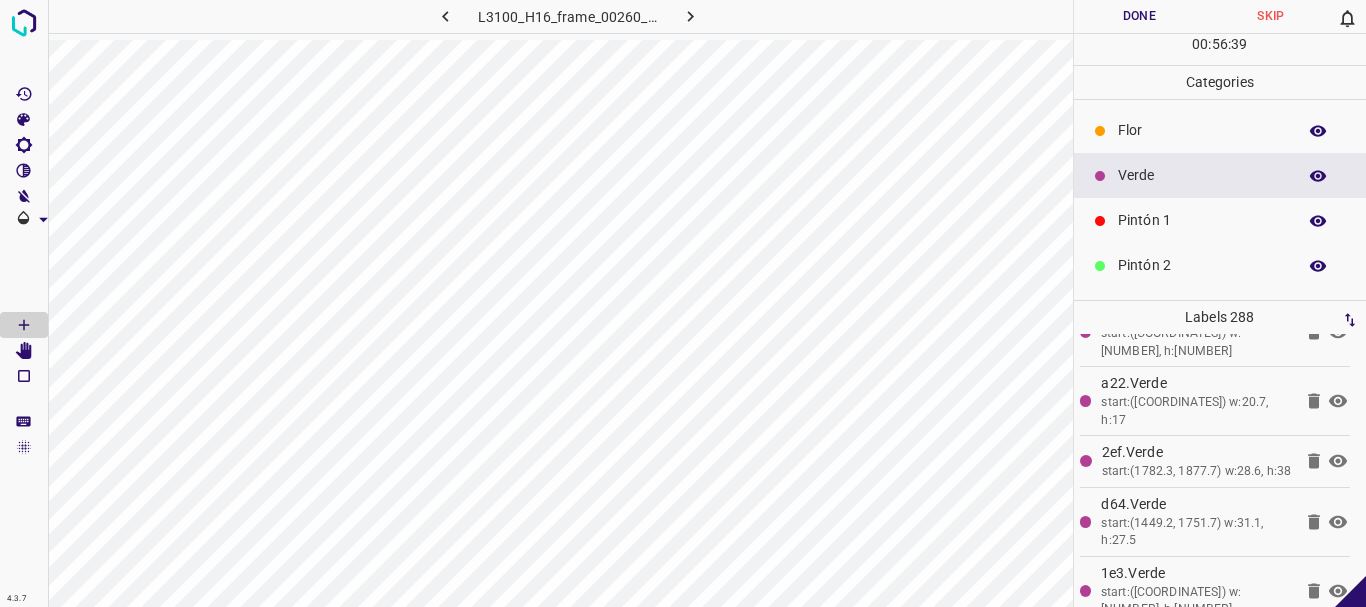 click on "Pintón 1" at bounding box center (1202, 220) 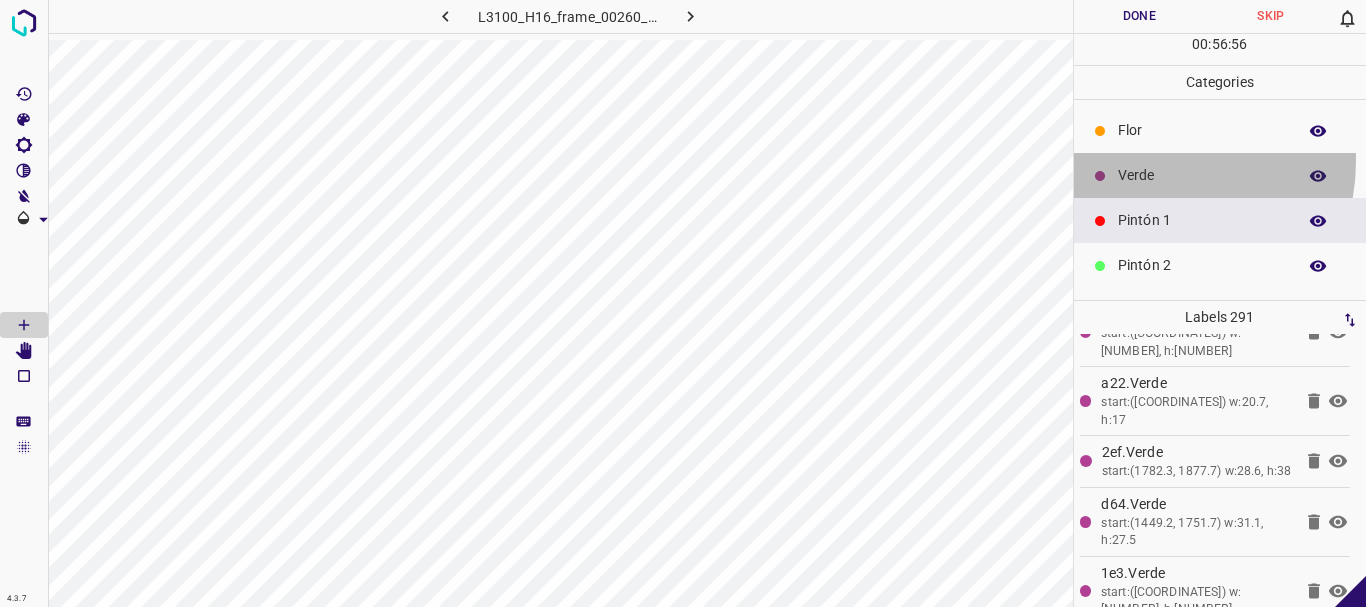 click on "Verde" at bounding box center [1220, 175] 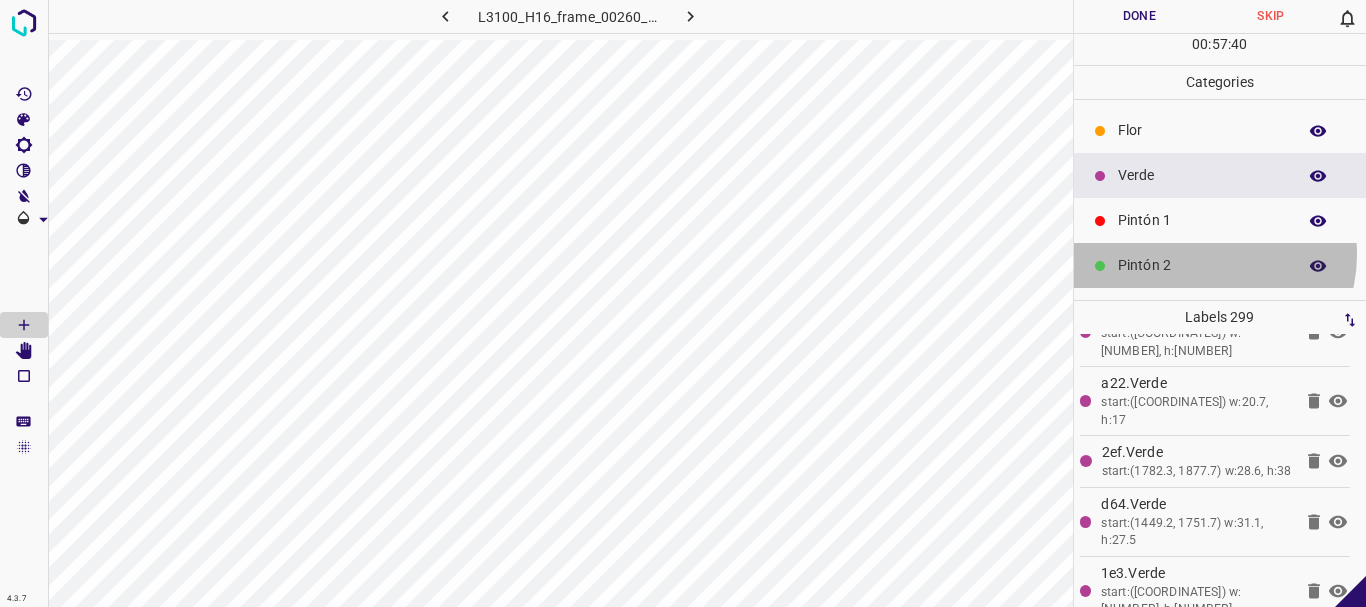 click on "Pintón 2" at bounding box center [1220, 265] 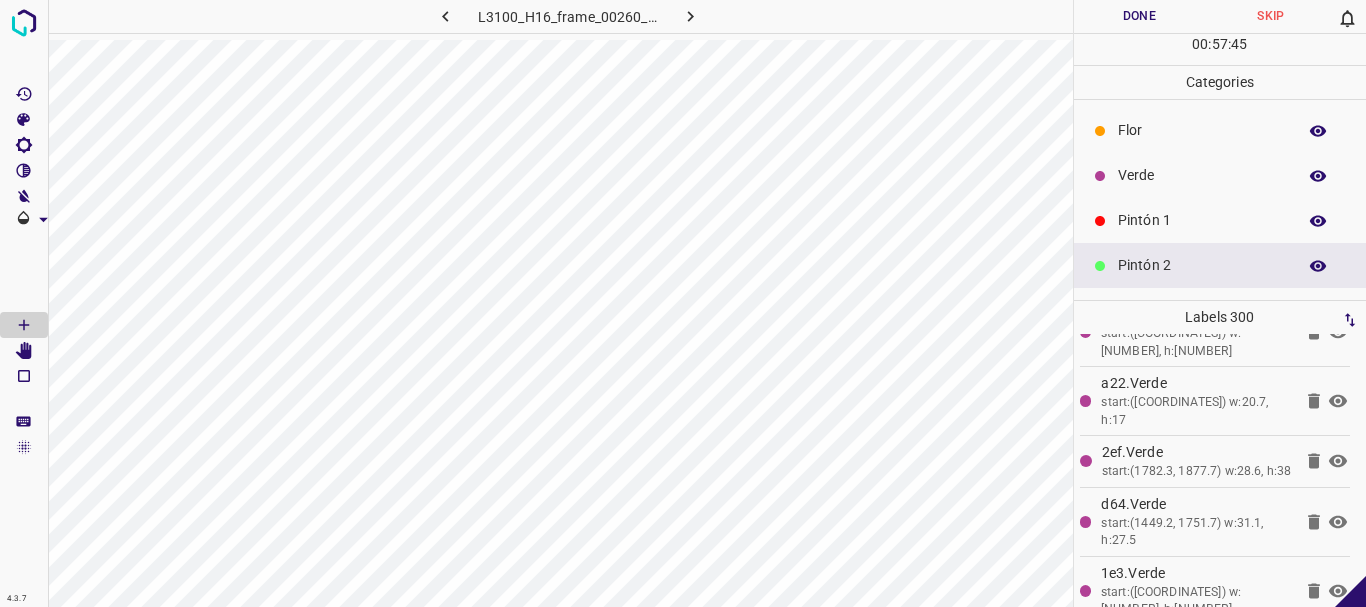 click on "Verde" at bounding box center [1202, 175] 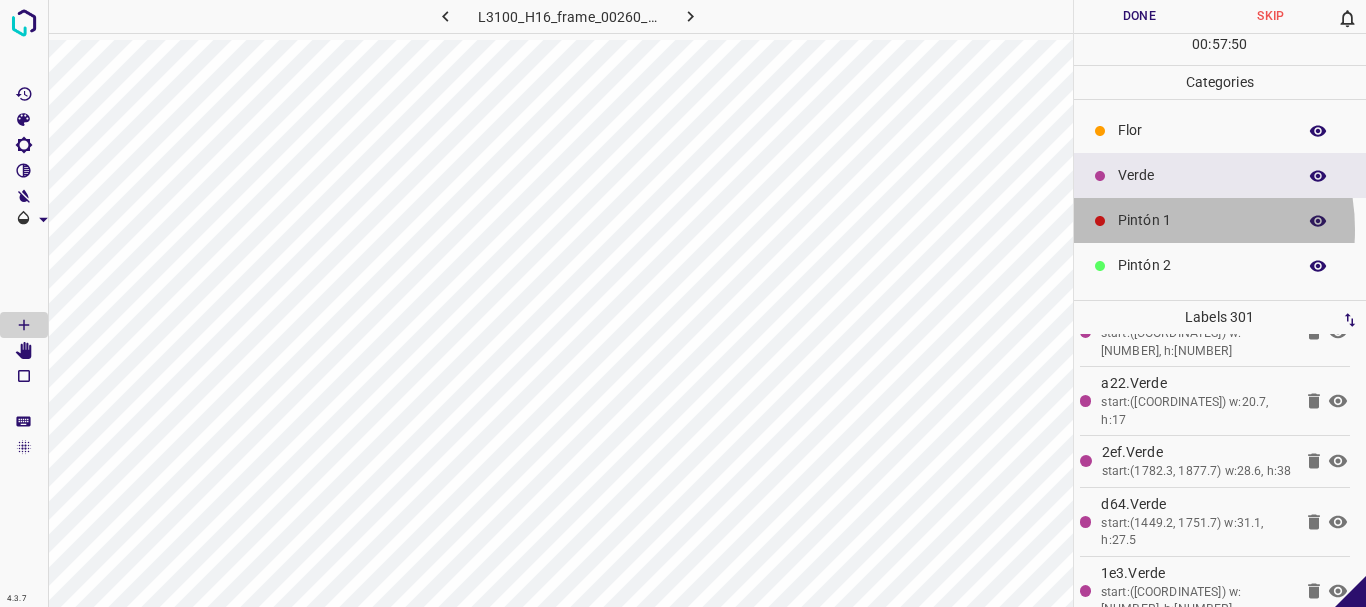 click on "Pintón 1" at bounding box center (1202, 220) 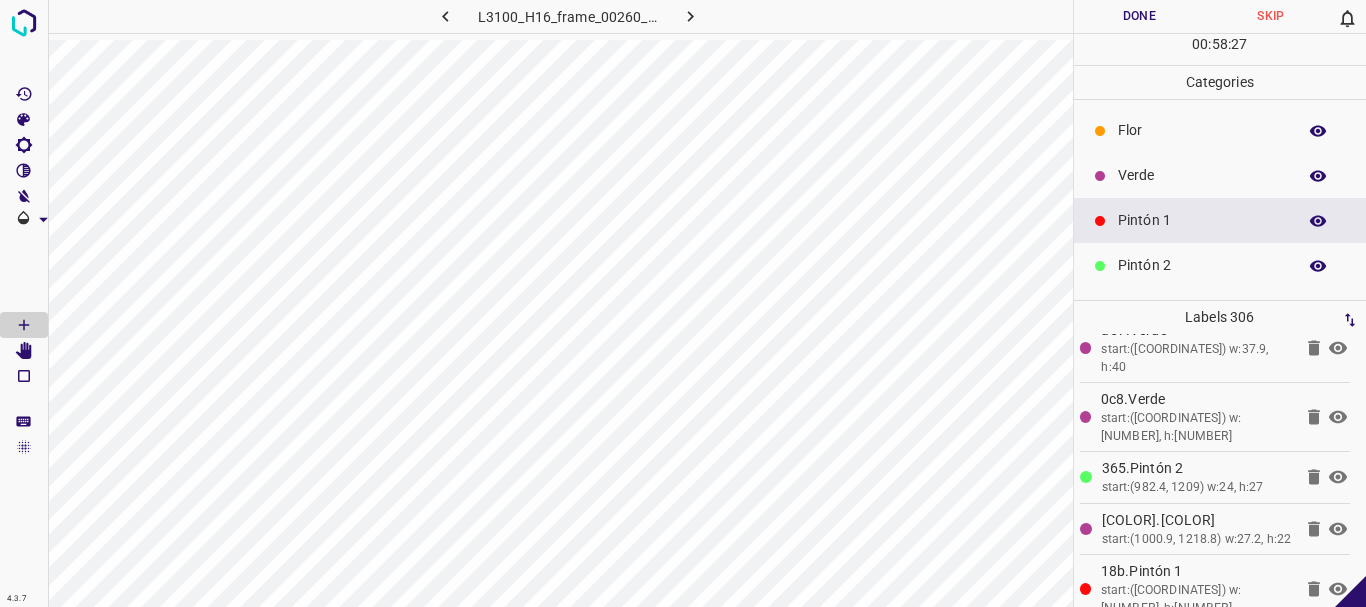 scroll, scrollTop: 20604, scrollLeft: 0, axis: vertical 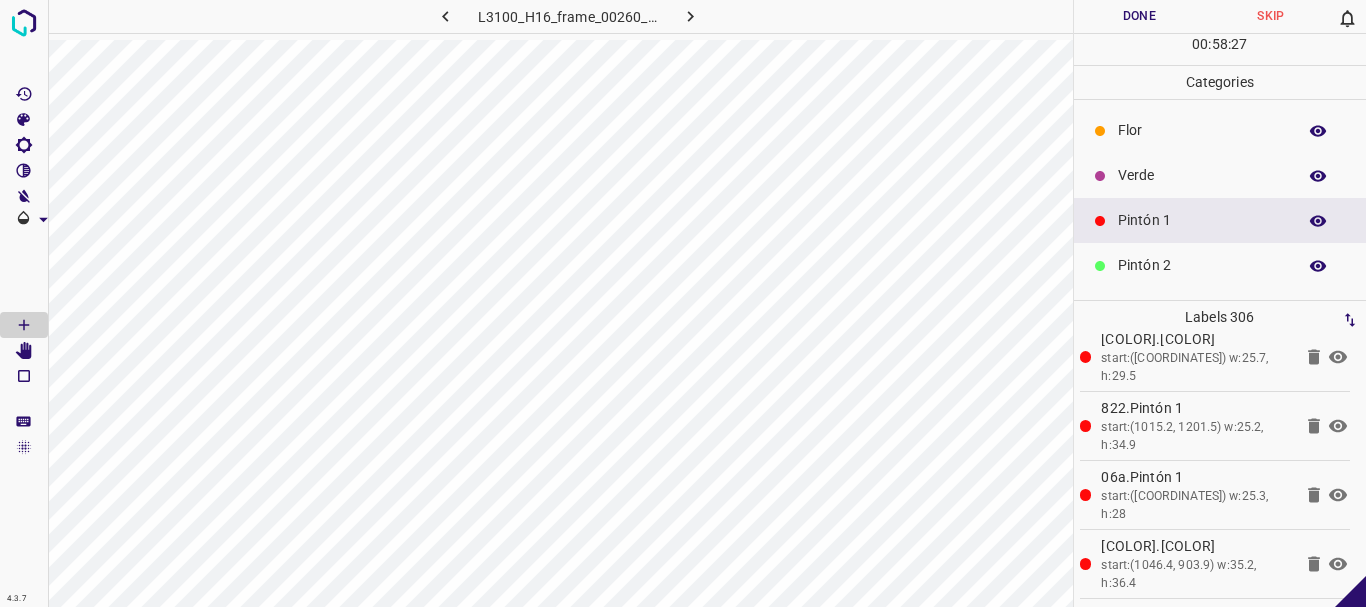 click 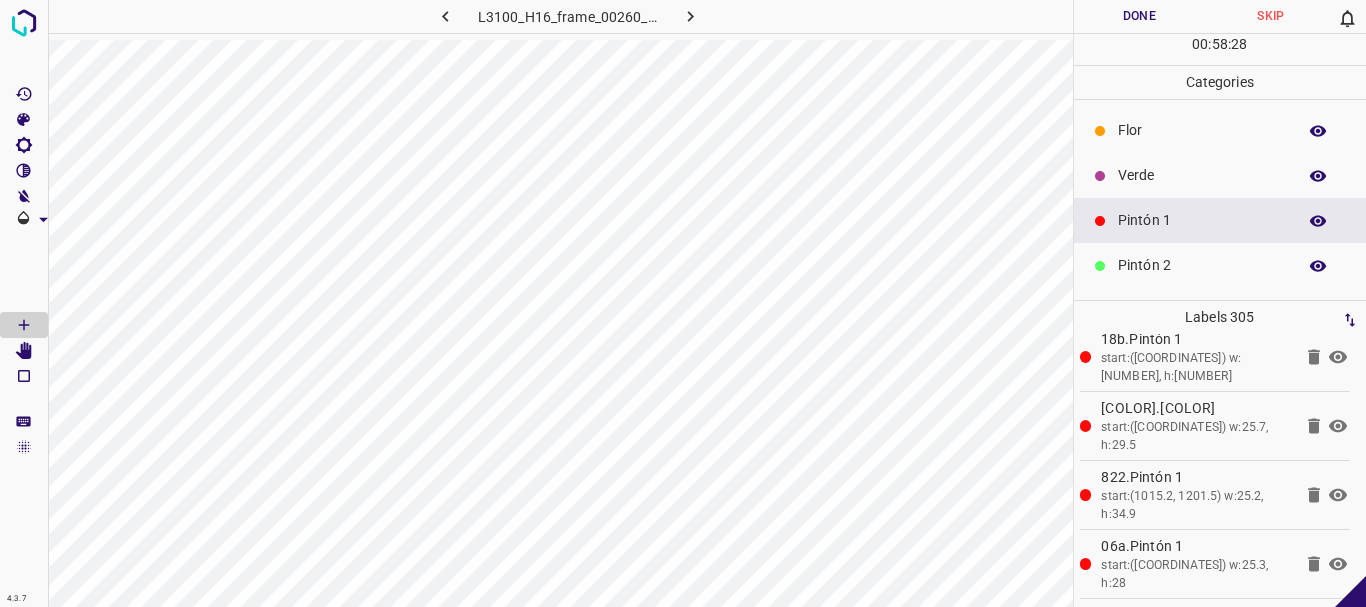 scroll, scrollTop: 20535, scrollLeft: 0, axis: vertical 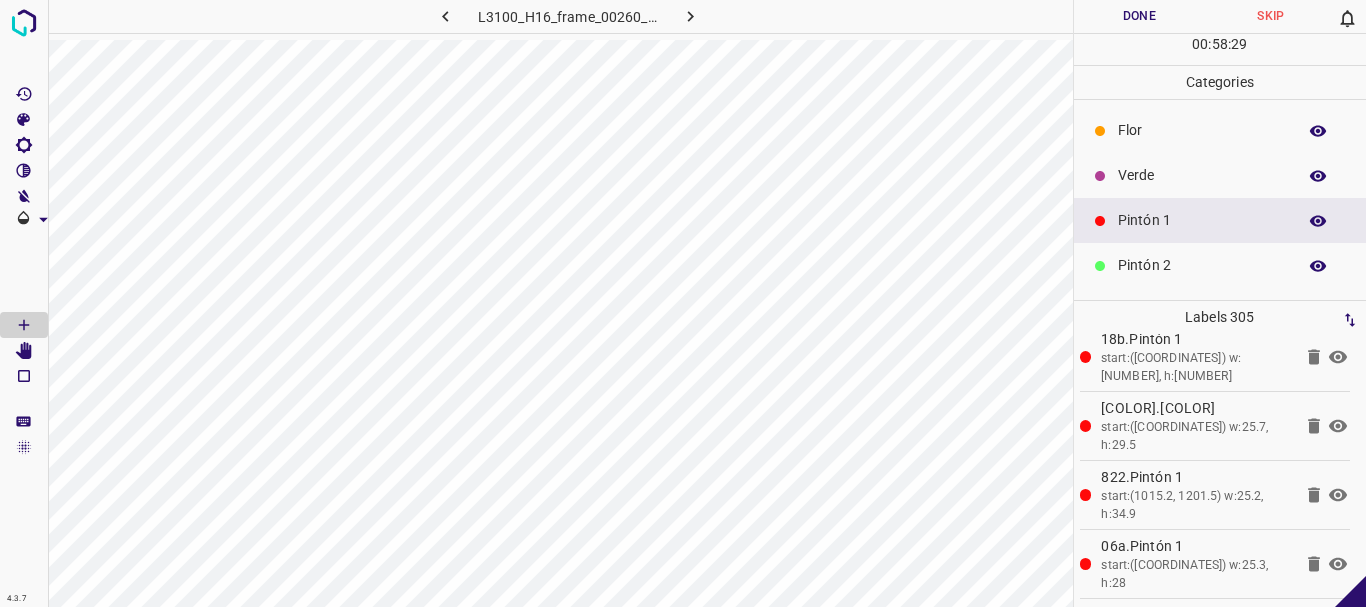 click on "Verde" at bounding box center [1202, 175] 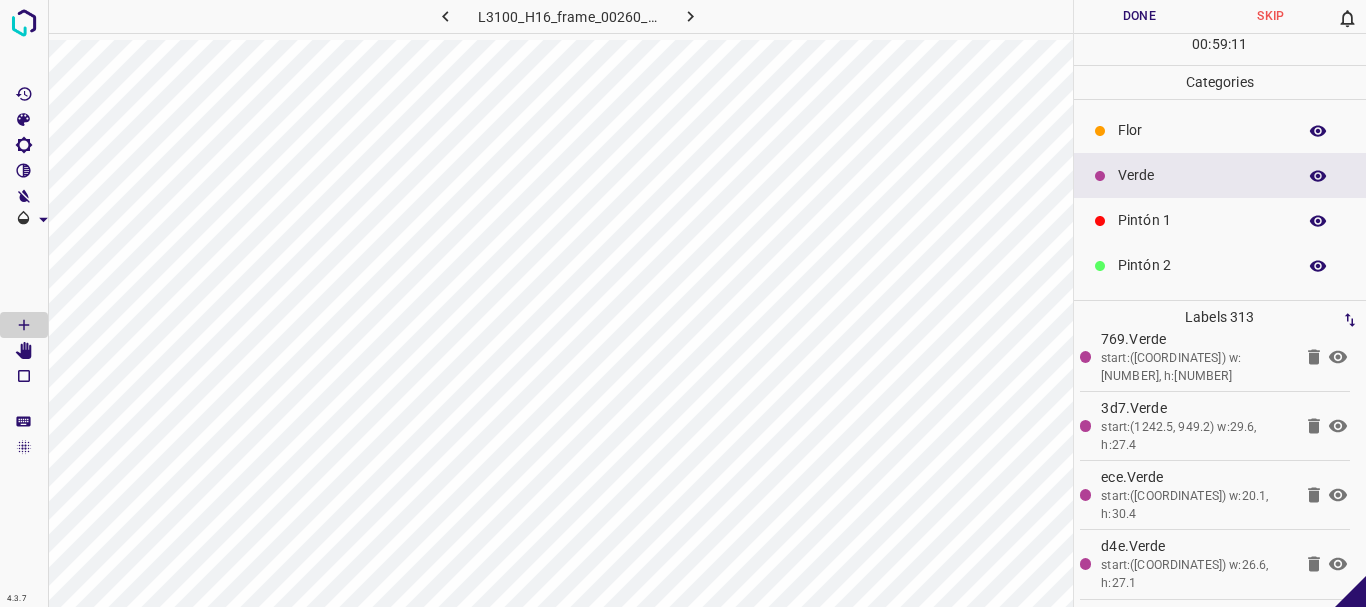 scroll, scrollTop: 21087, scrollLeft: 0, axis: vertical 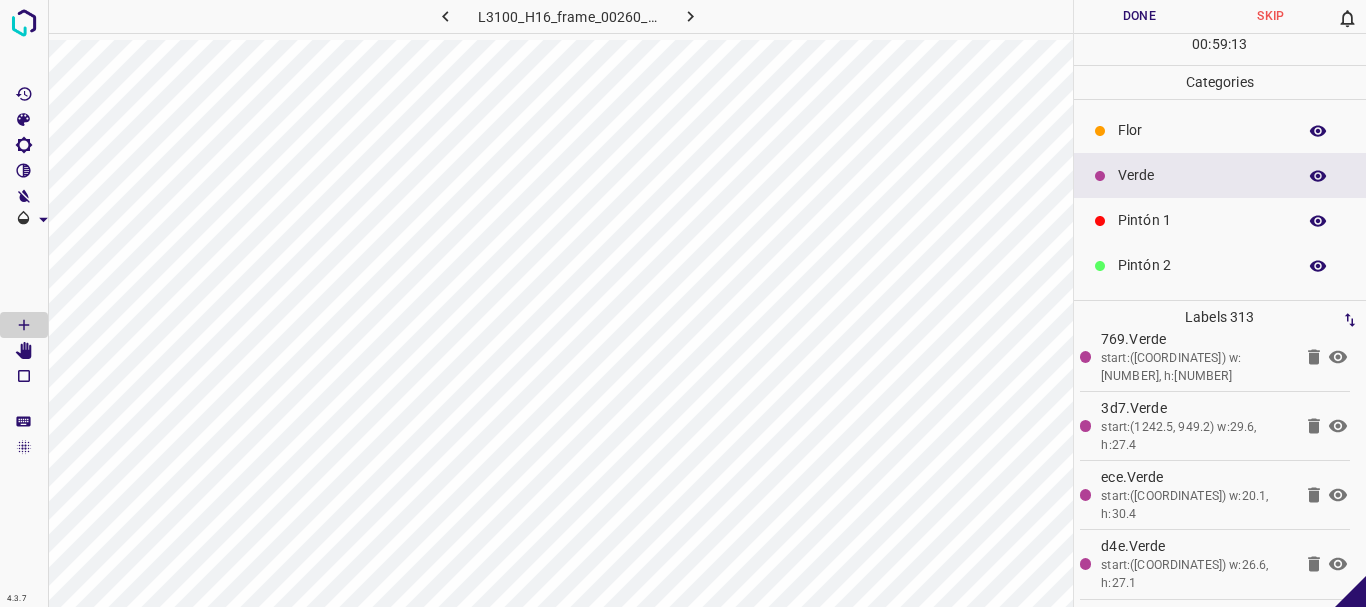 click 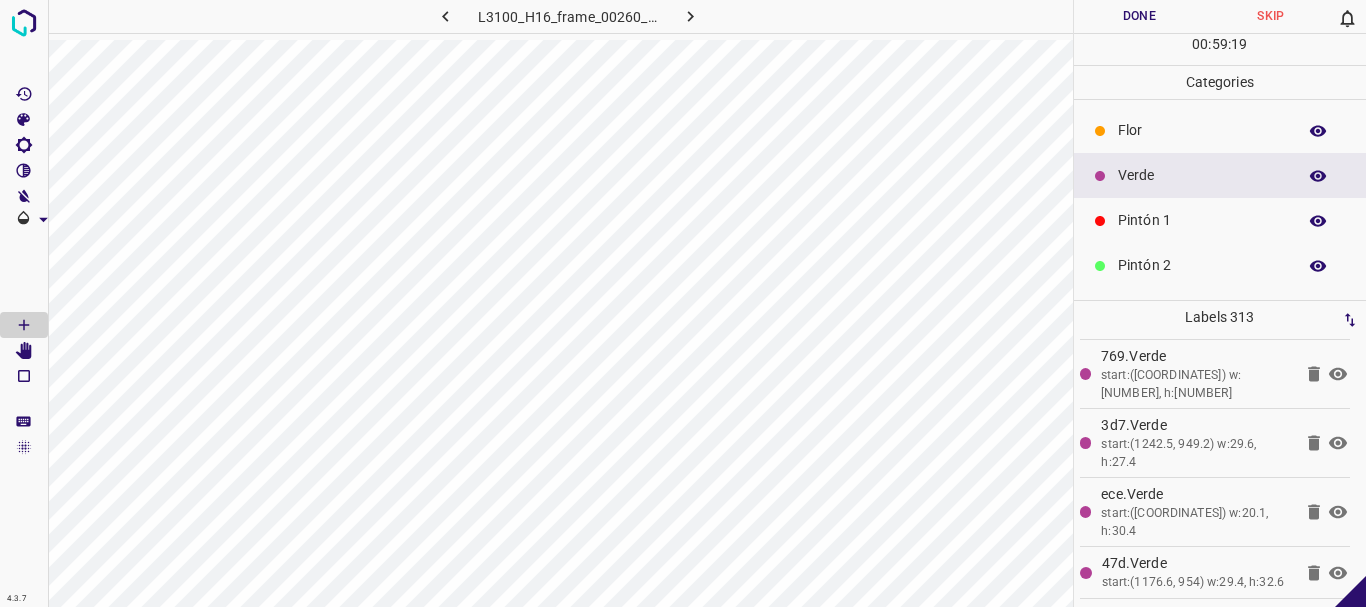 scroll, scrollTop: 21087, scrollLeft: 0, axis: vertical 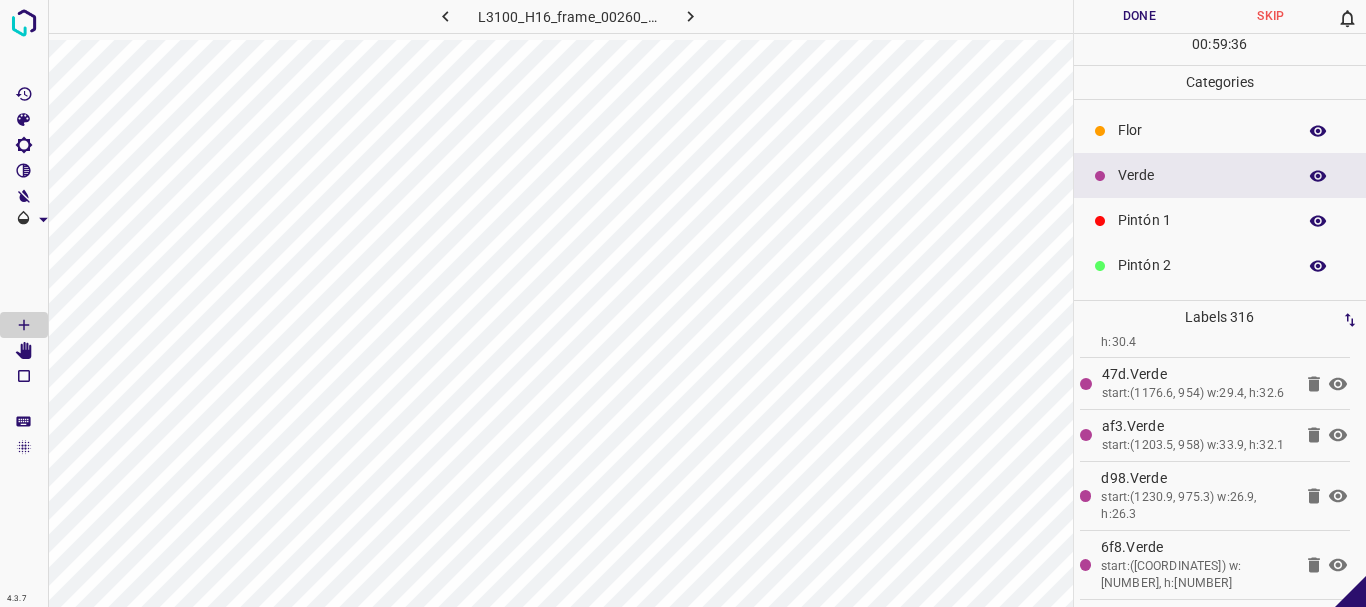 click on "Pintón 1" at bounding box center [1202, 220] 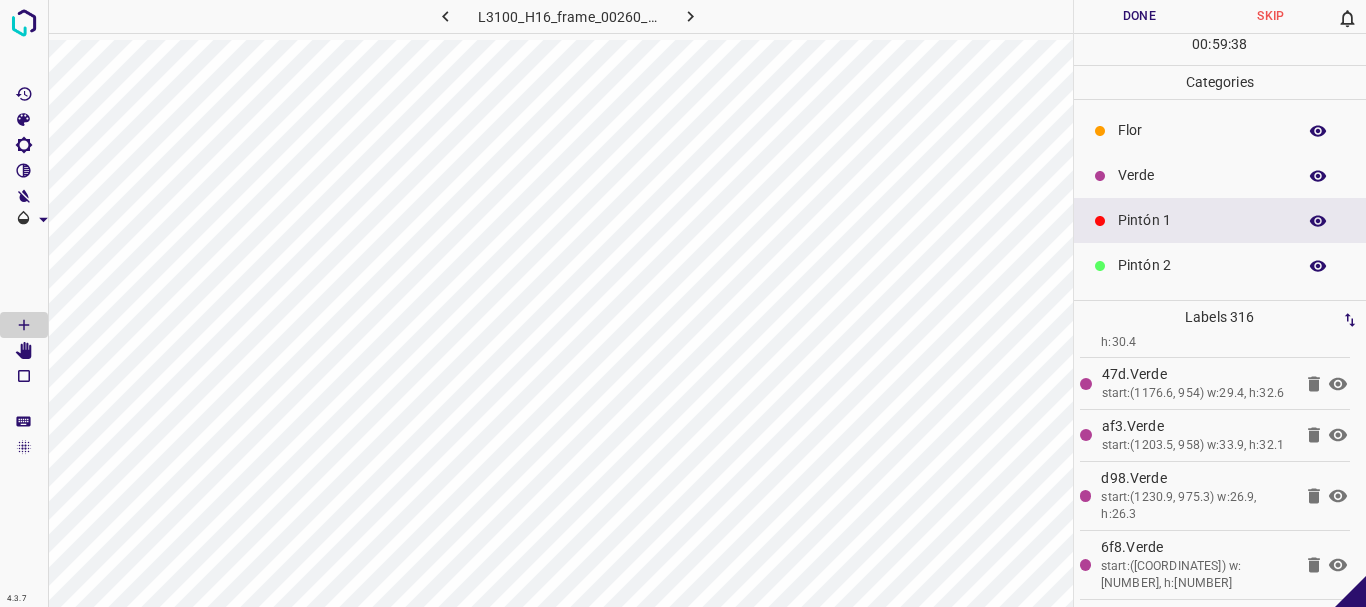 click on "Pintón 2" at bounding box center [1202, 265] 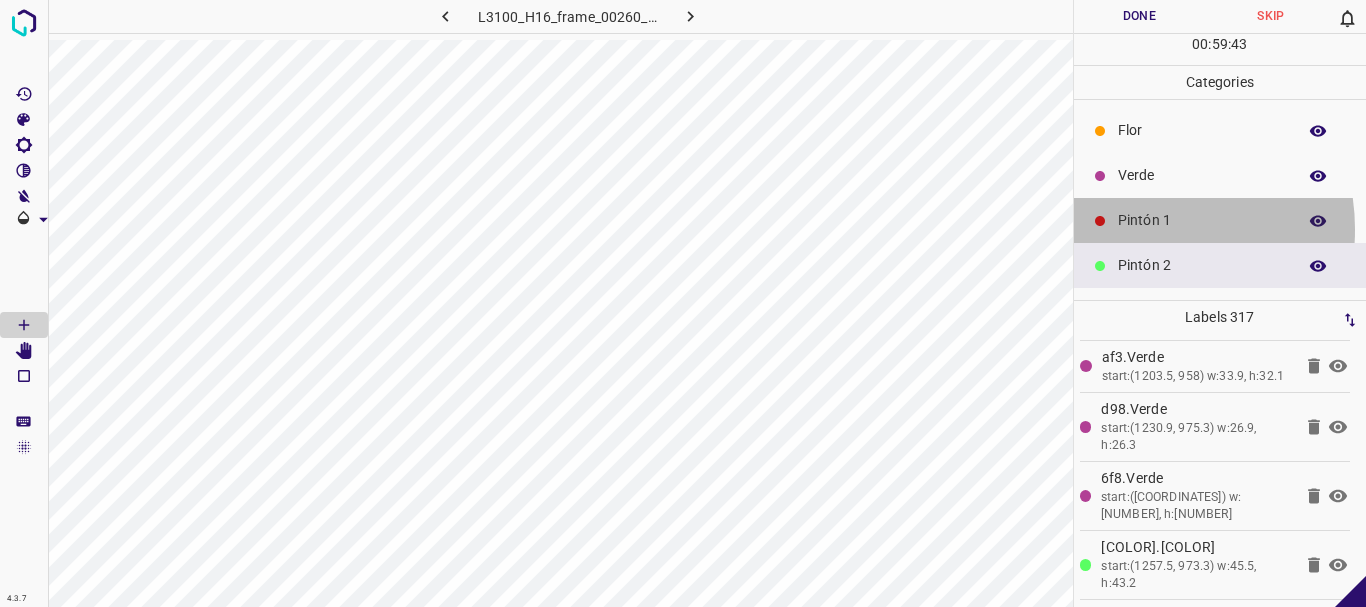 click on "Pintón 1" at bounding box center [1202, 220] 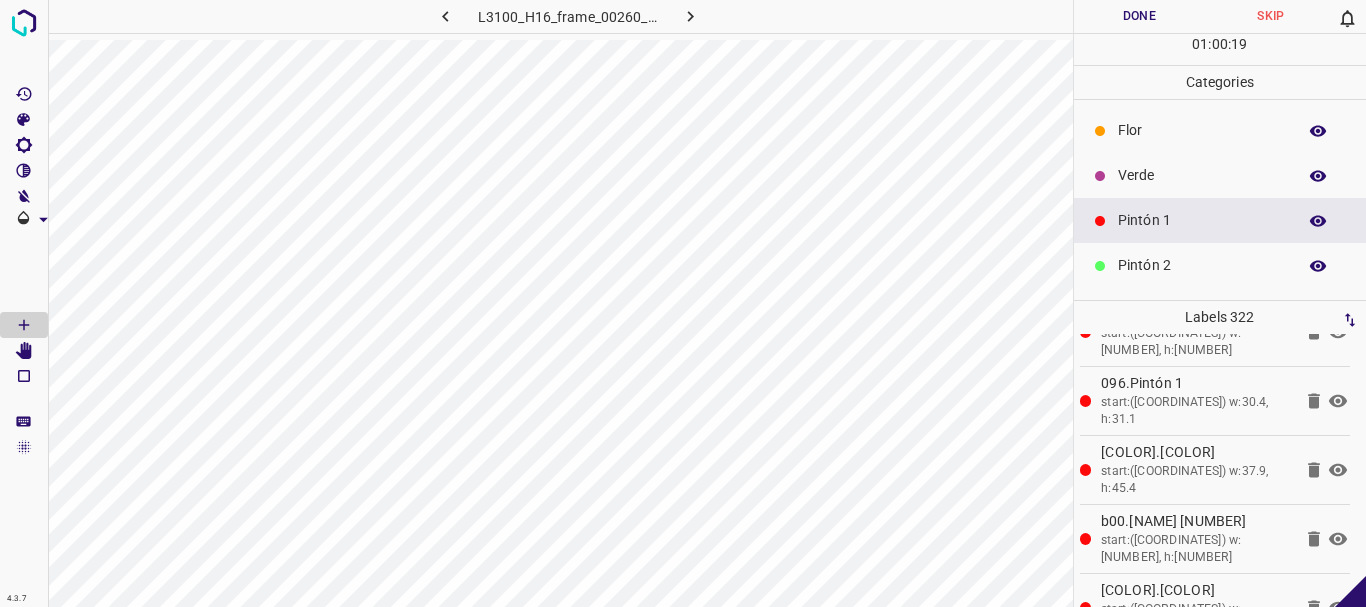 scroll, scrollTop: 21708, scrollLeft: 0, axis: vertical 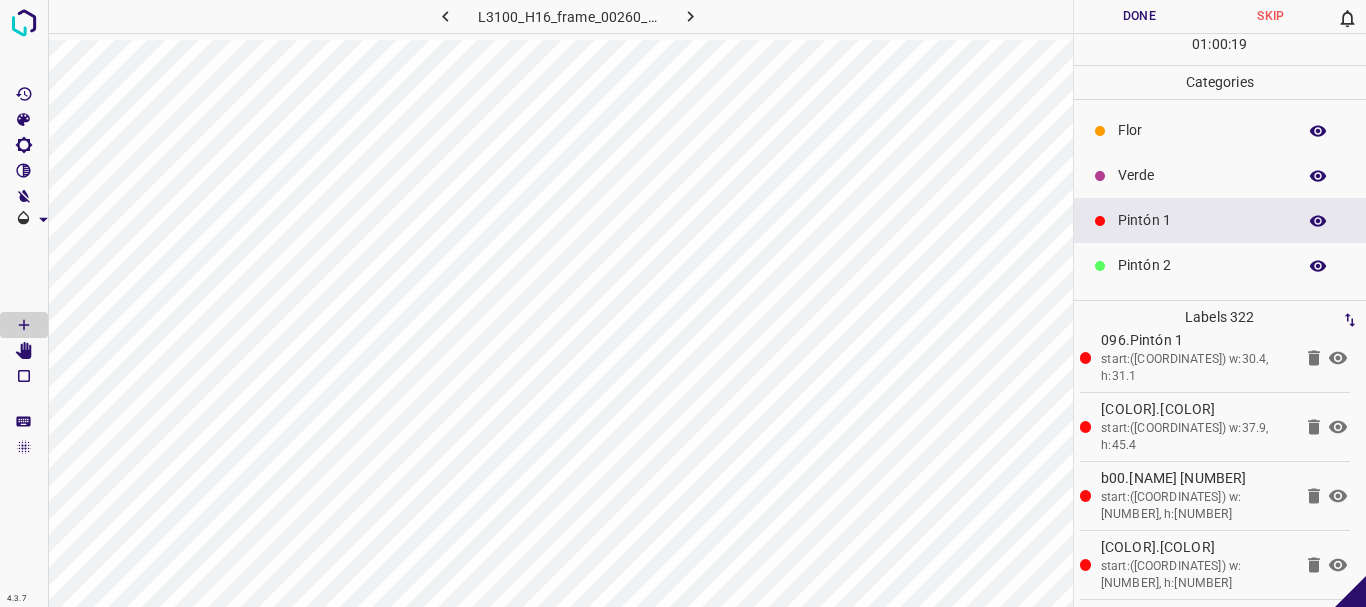 click 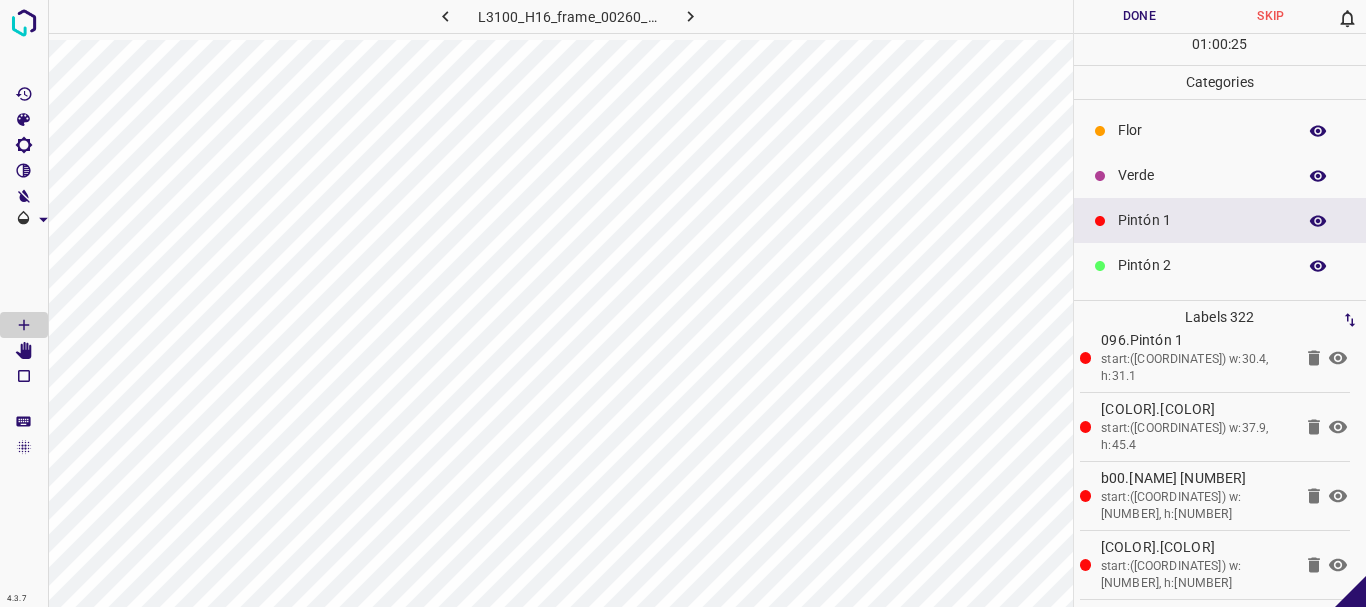 scroll, scrollTop: 21708, scrollLeft: 0, axis: vertical 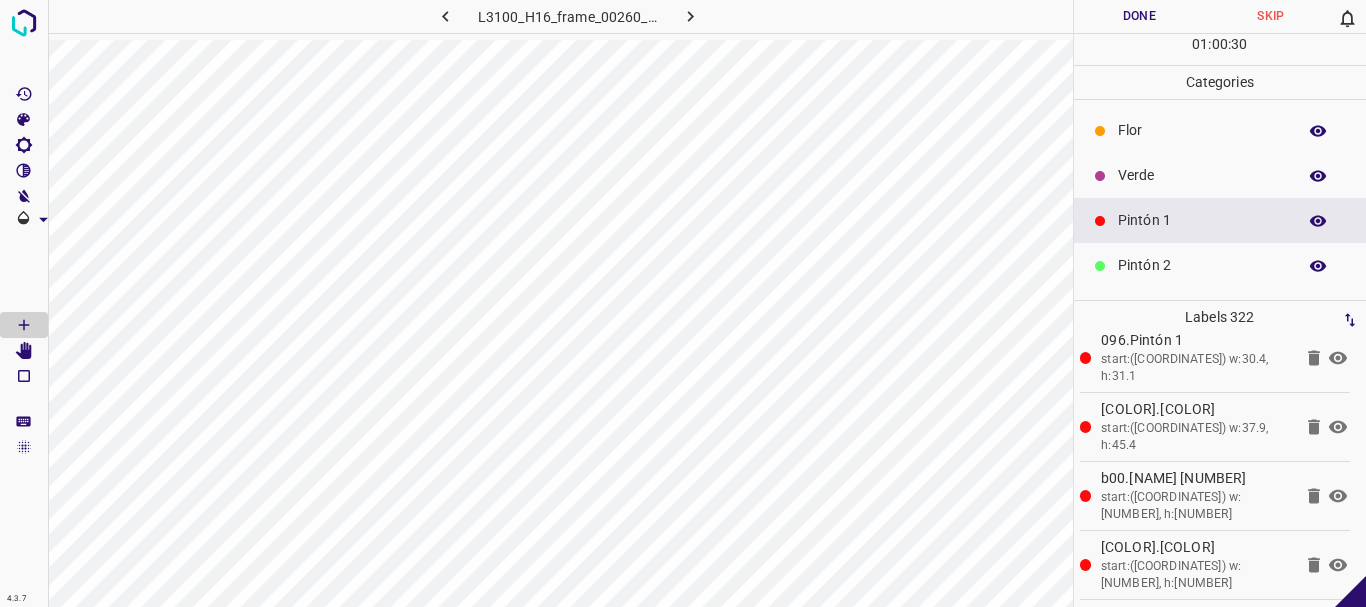 click on "Verde" at bounding box center (1202, 175) 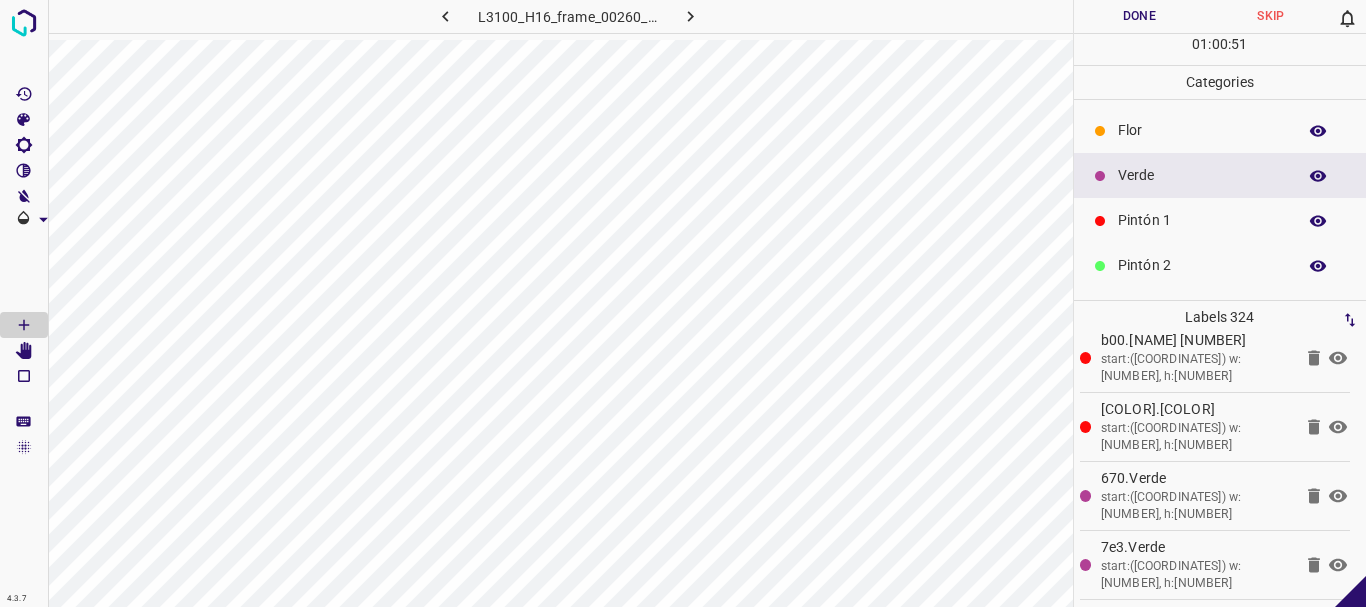 click on "Pintón 1" at bounding box center (1202, 220) 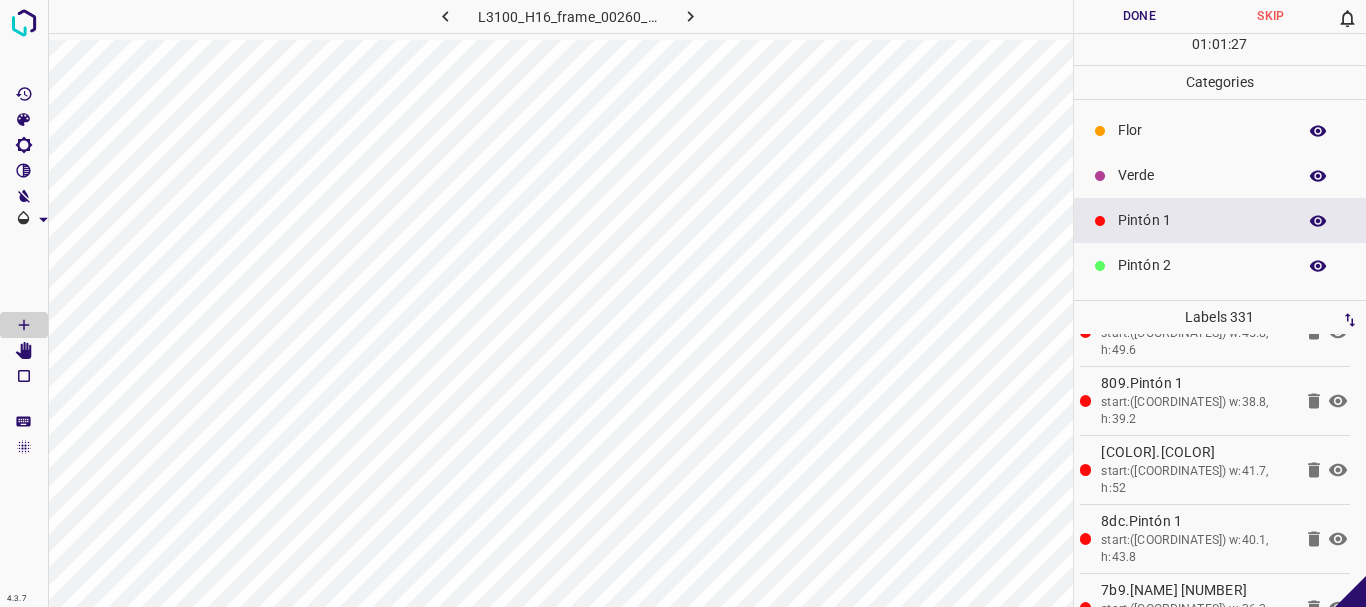 click on "Pintón 2" at bounding box center (1220, 265) 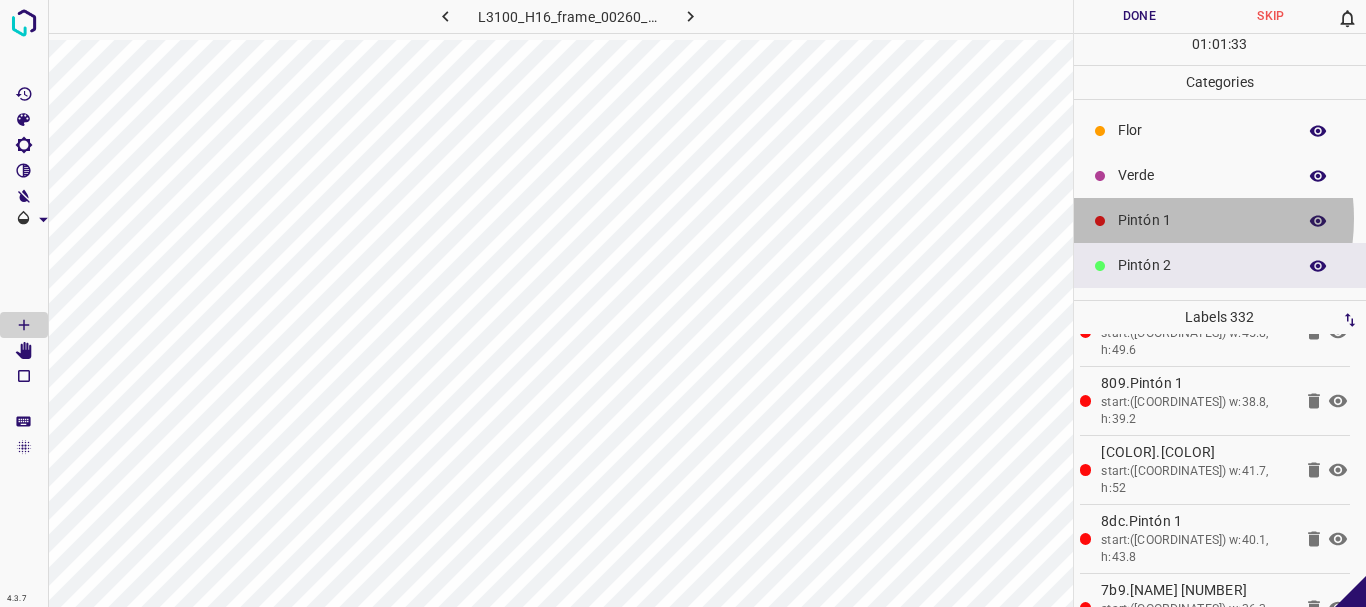 click on "Pintón 1" at bounding box center (1202, 220) 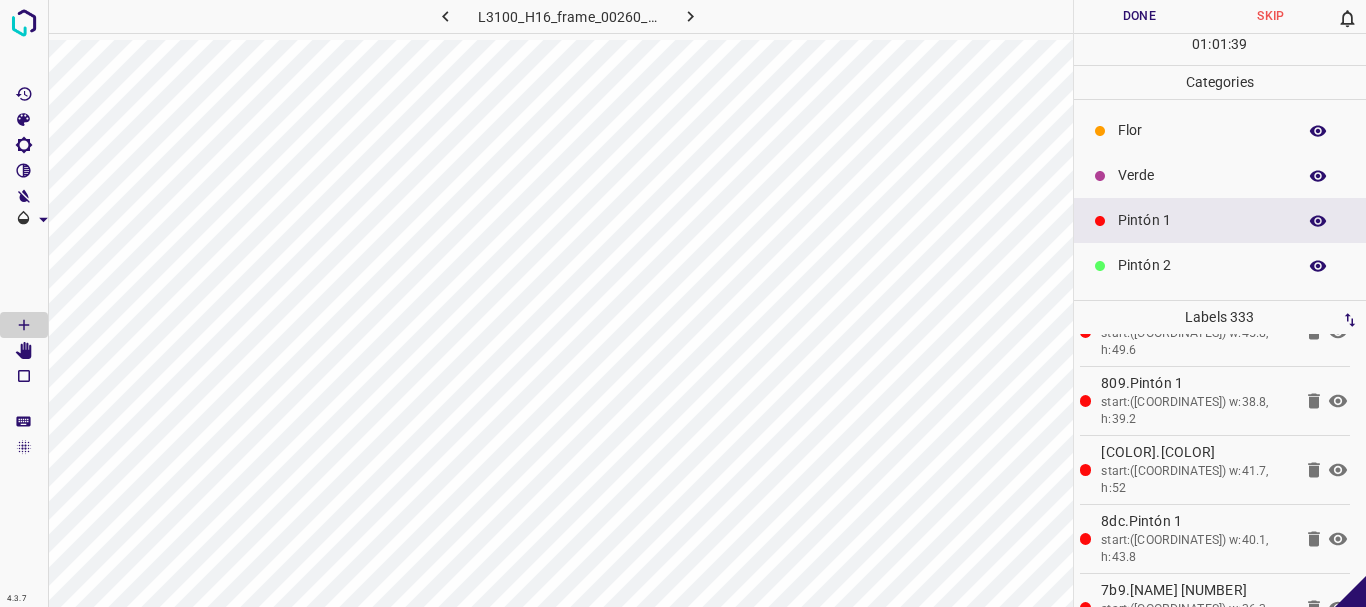 scroll, scrollTop: 176, scrollLeft: 0, axis: vertical 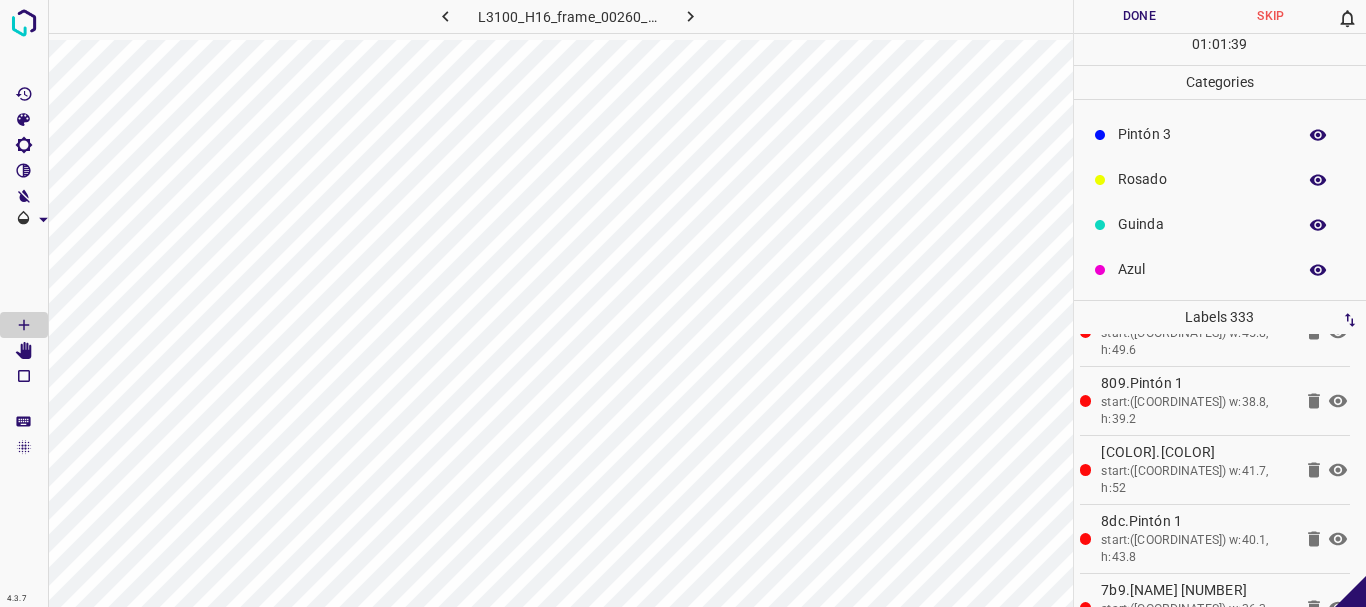 click on "Azul" at bounding box center [1220, 269] 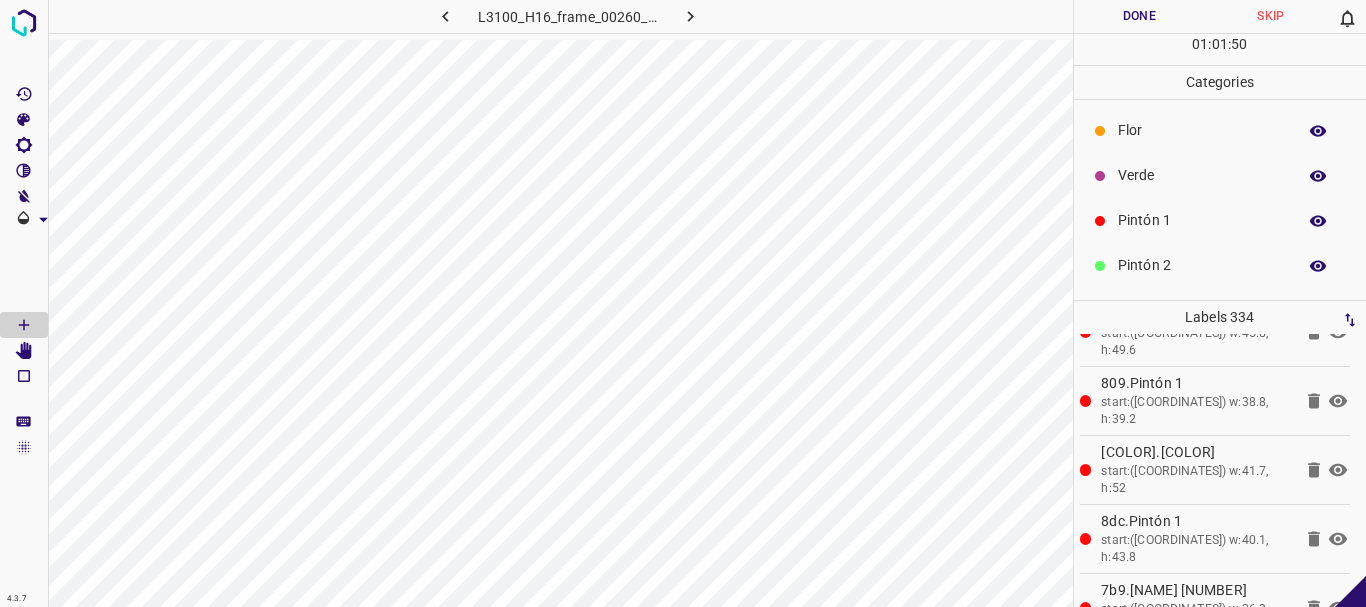 scroll, scrollTop: 133, scrollLeft: 0, axis: vertical 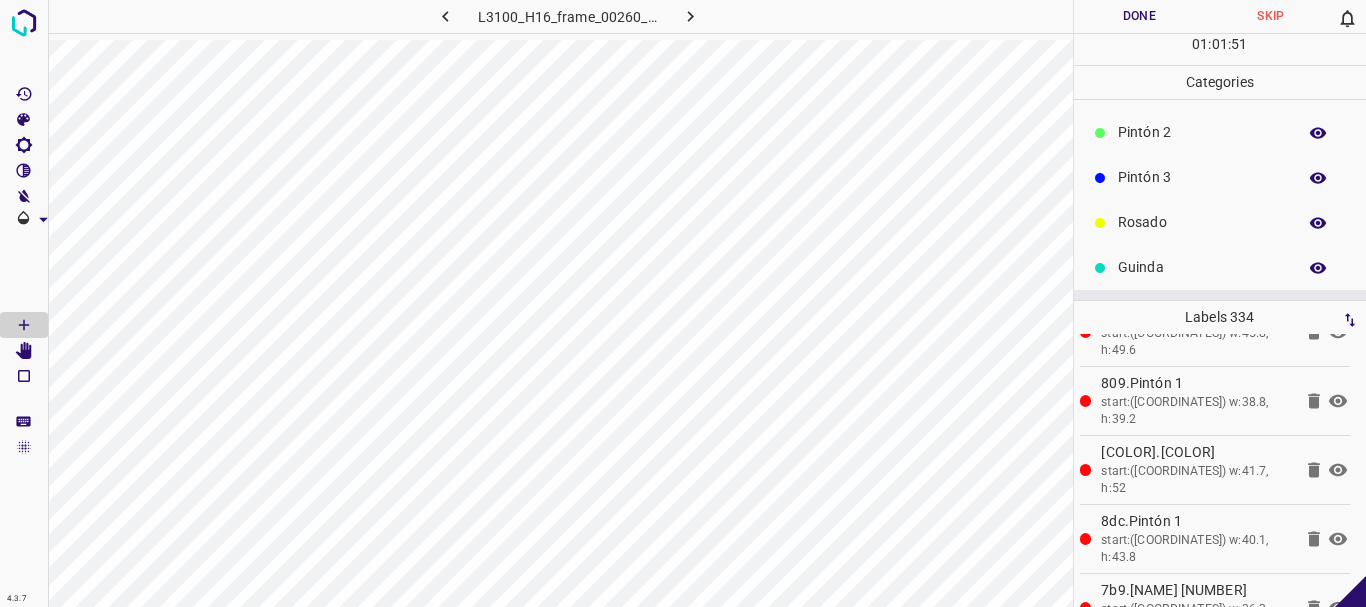 click on "Pintón 2" at bounding box center [1220, 132] 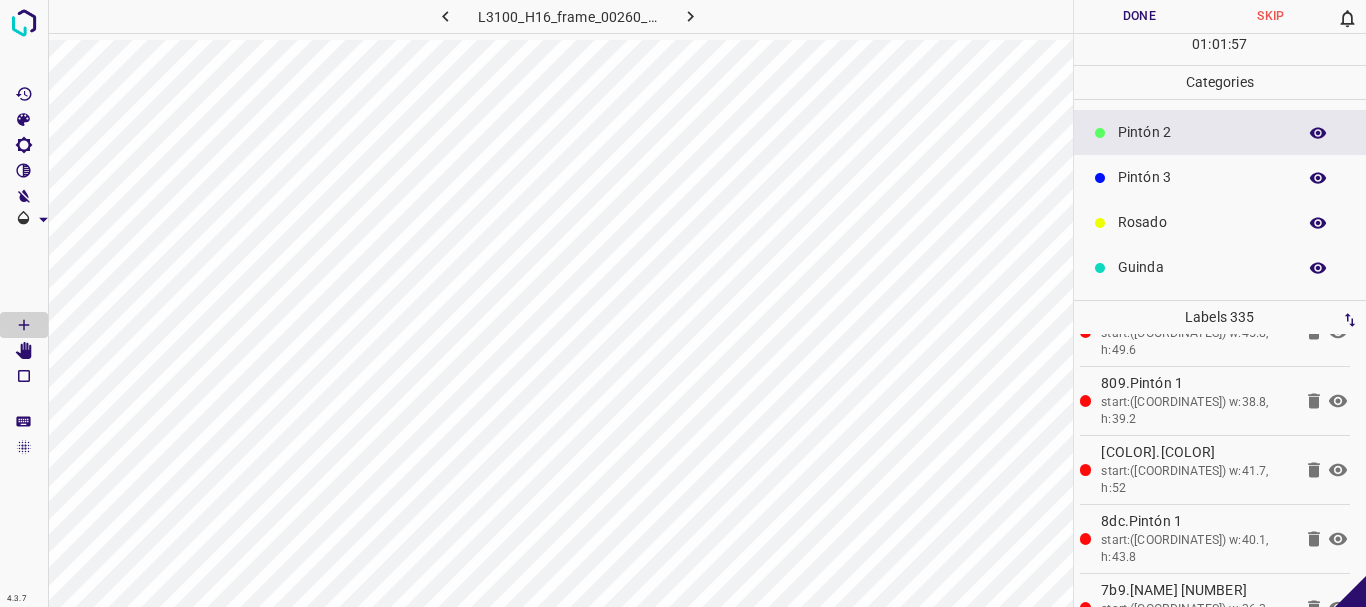 scroll, scrollTop: 0, scrollLeft: 0, axis: both 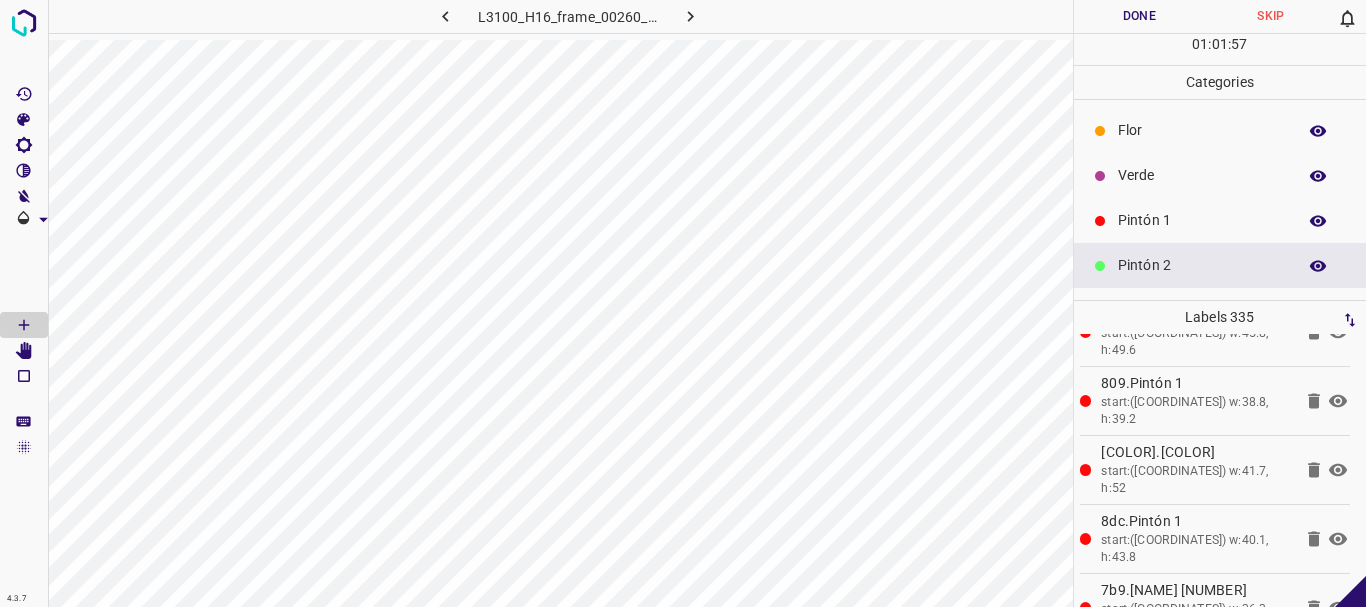 click on "Pintón 1" at bounding box center (1202, 220) 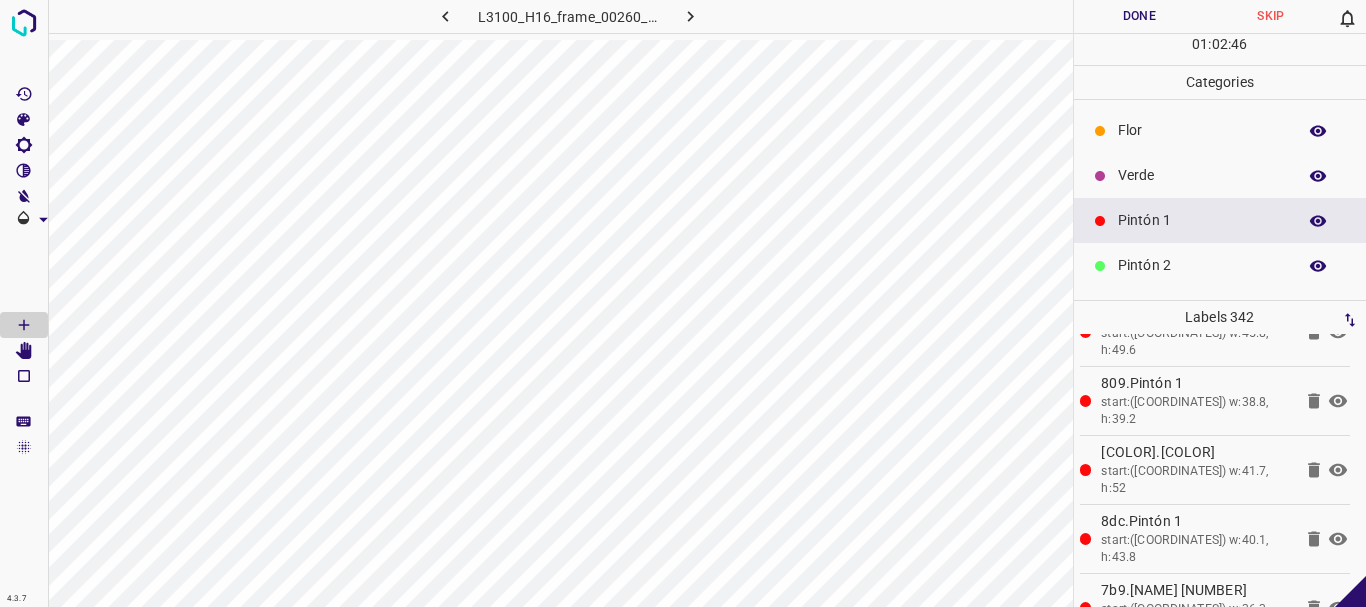 scroll, scrollTop: 23054, scrollLeft: 0, axis: vertical 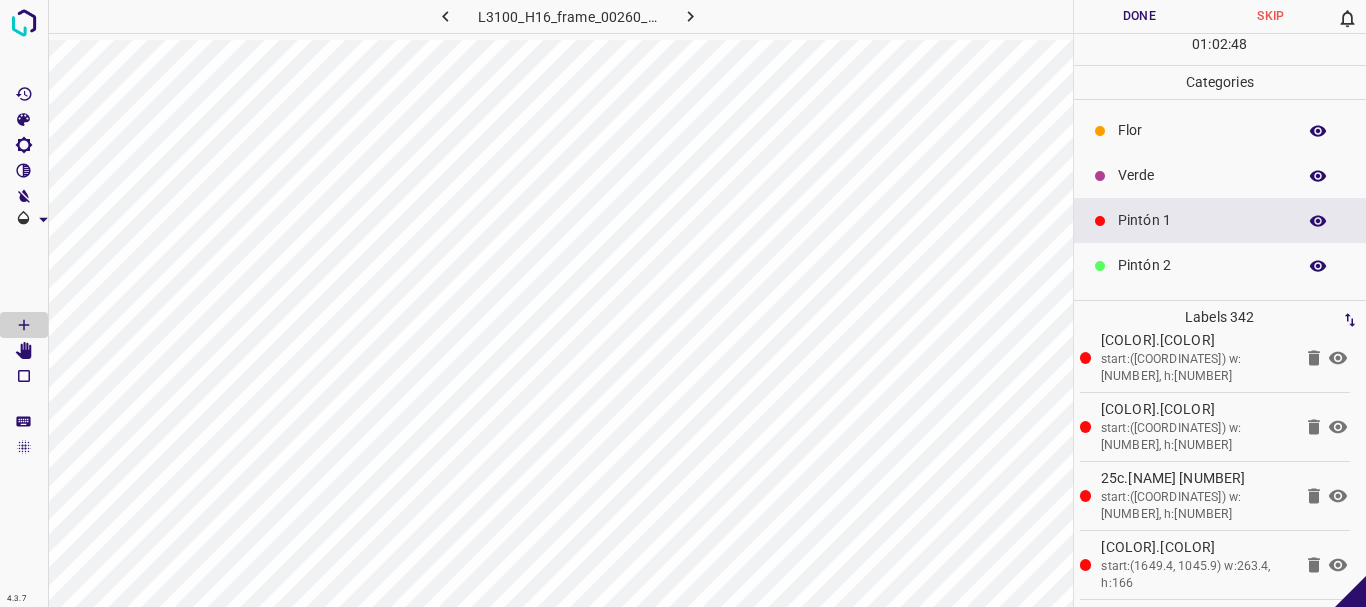 click 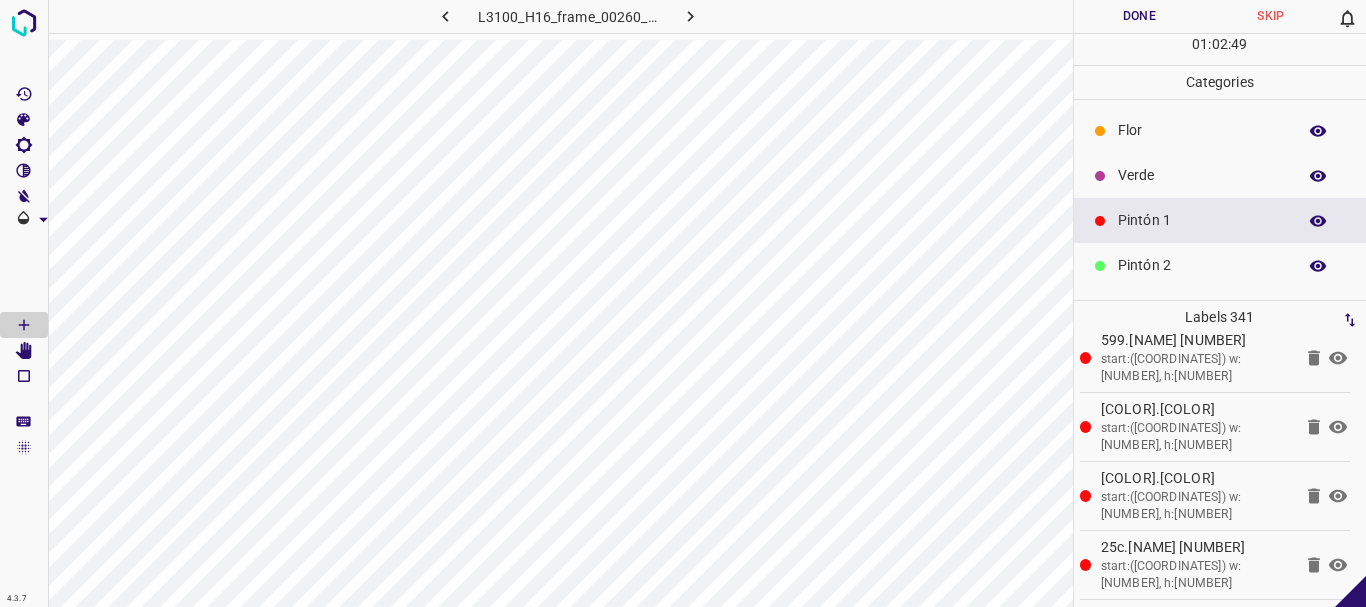 scroll, scrollTop: 22985, scrollLeft: 0, axis: vertical 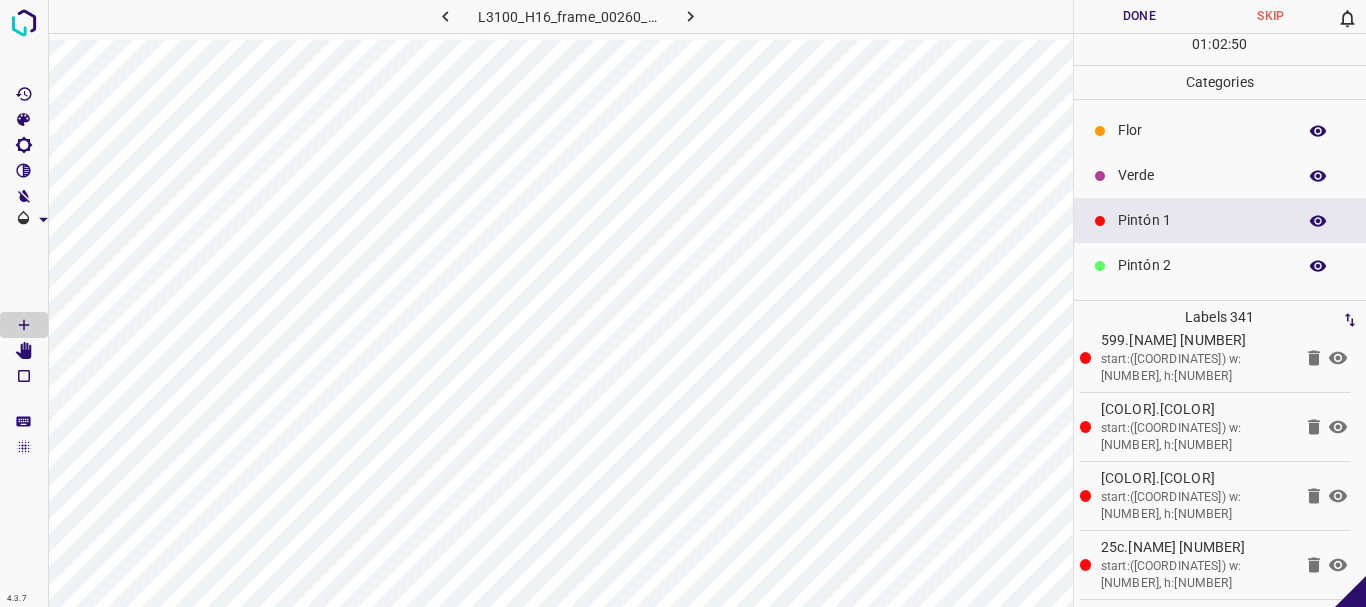 click 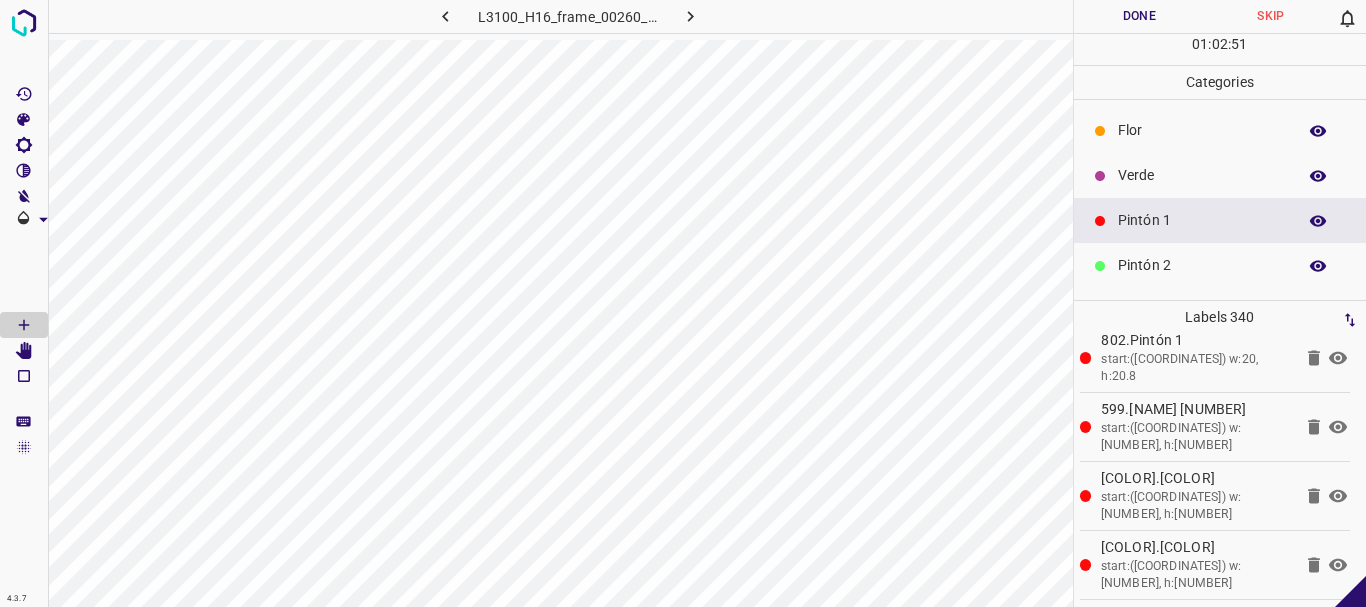 scroll, scrollTop: 22916, scrollLeft: 0, axis: vertical 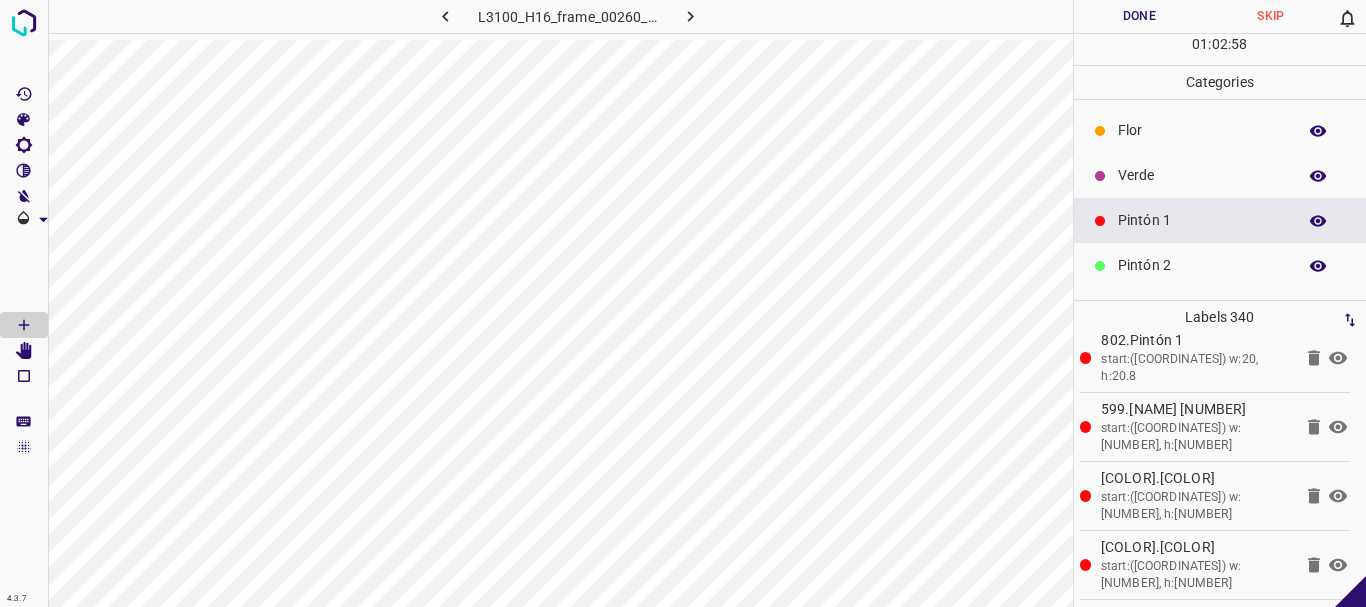 click on "Verde" at bounding box center (1202, 175) 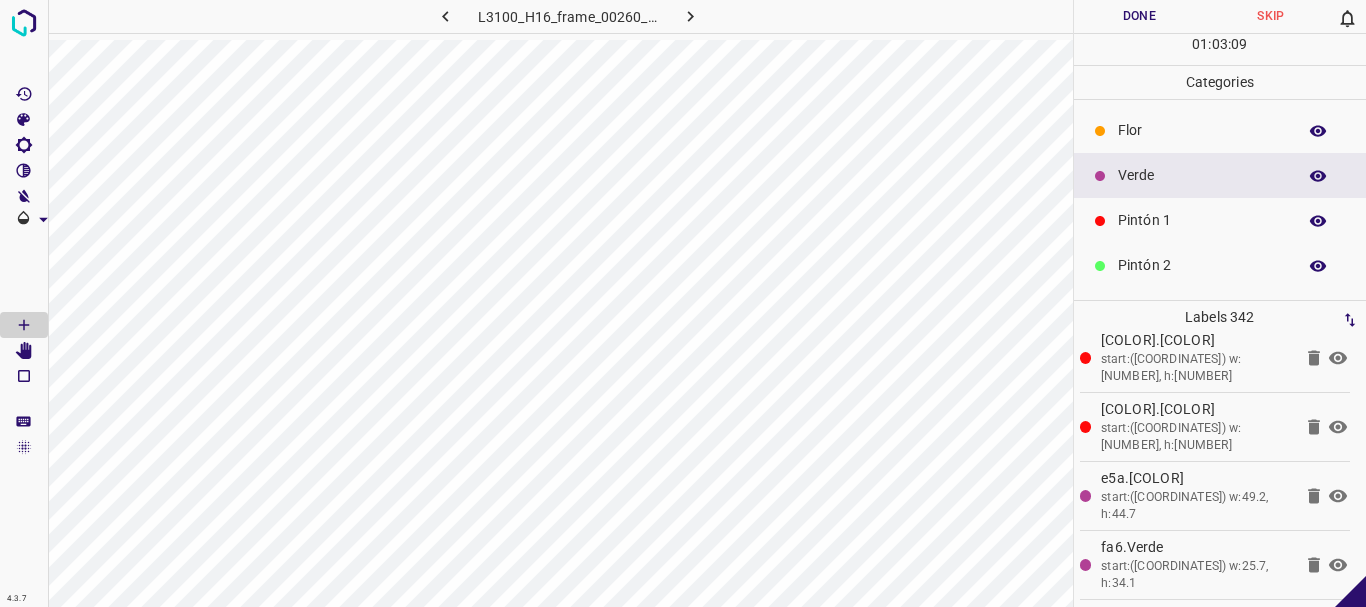 scroll, scrollTop: 23054, scrollLeft: 0, axis: vertical 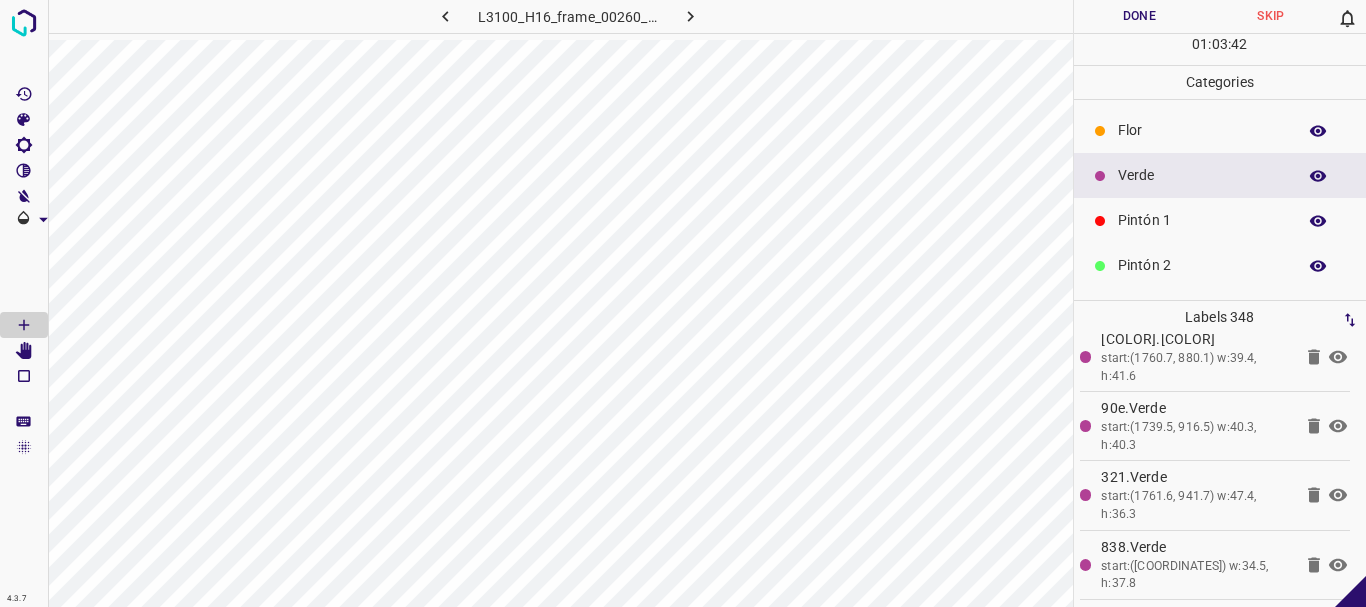 click on "Pintón 1" at bounding box center (1202, 220) 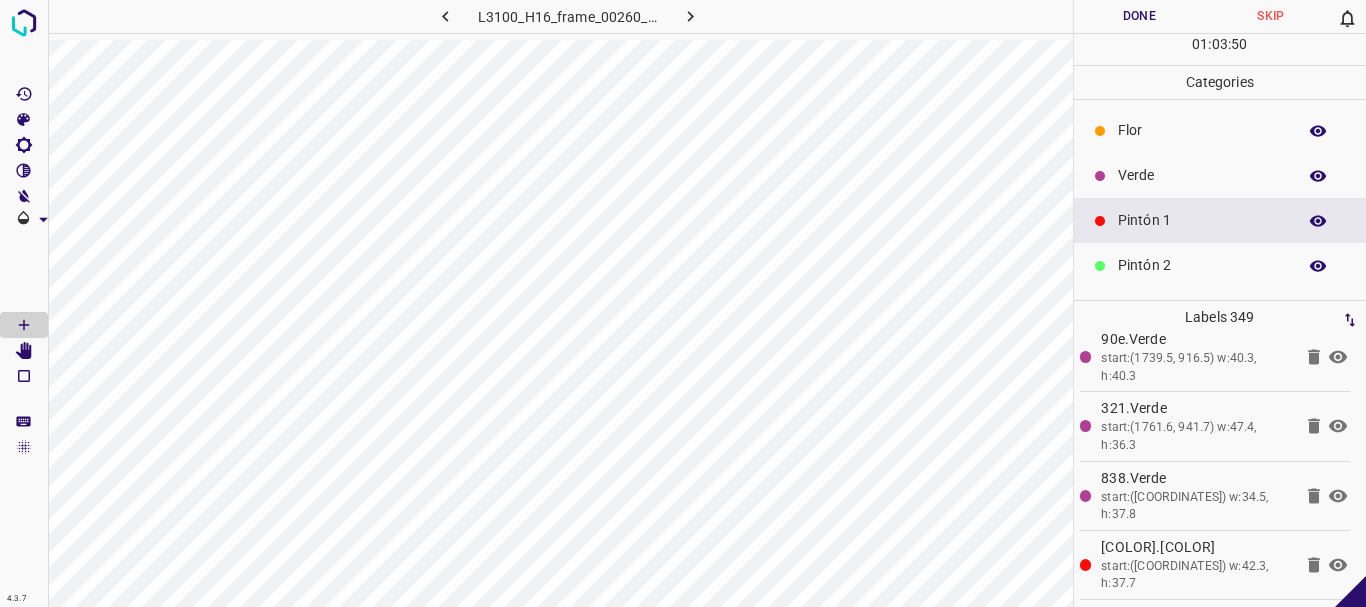 click on "Verde" at bounding box center (1202, 175) 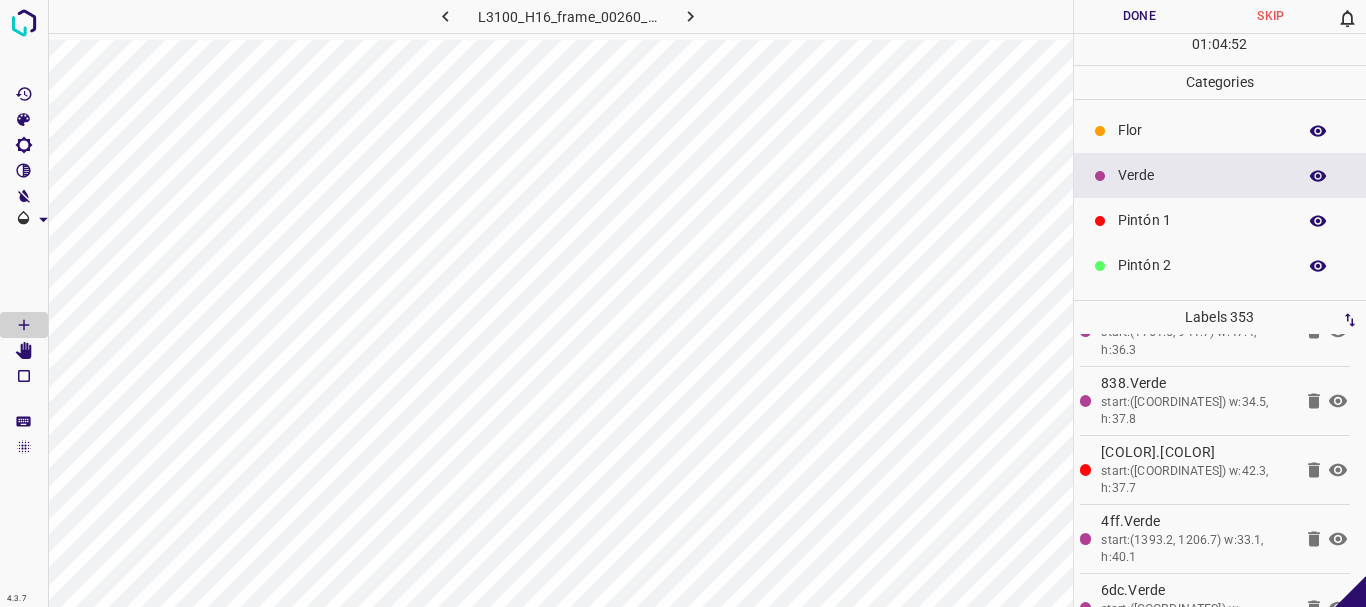click on "Pintón 1" at bounding box center [1202, 220] 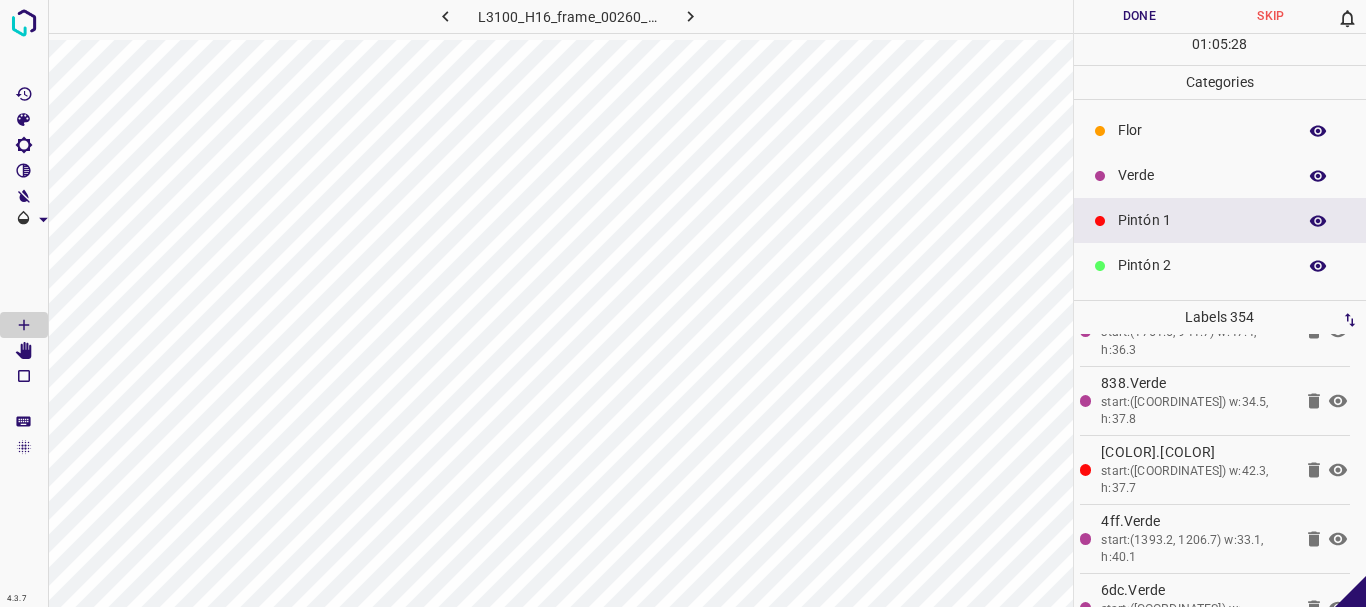 click on "Pintón 2" at bounding box center (1220, 265) 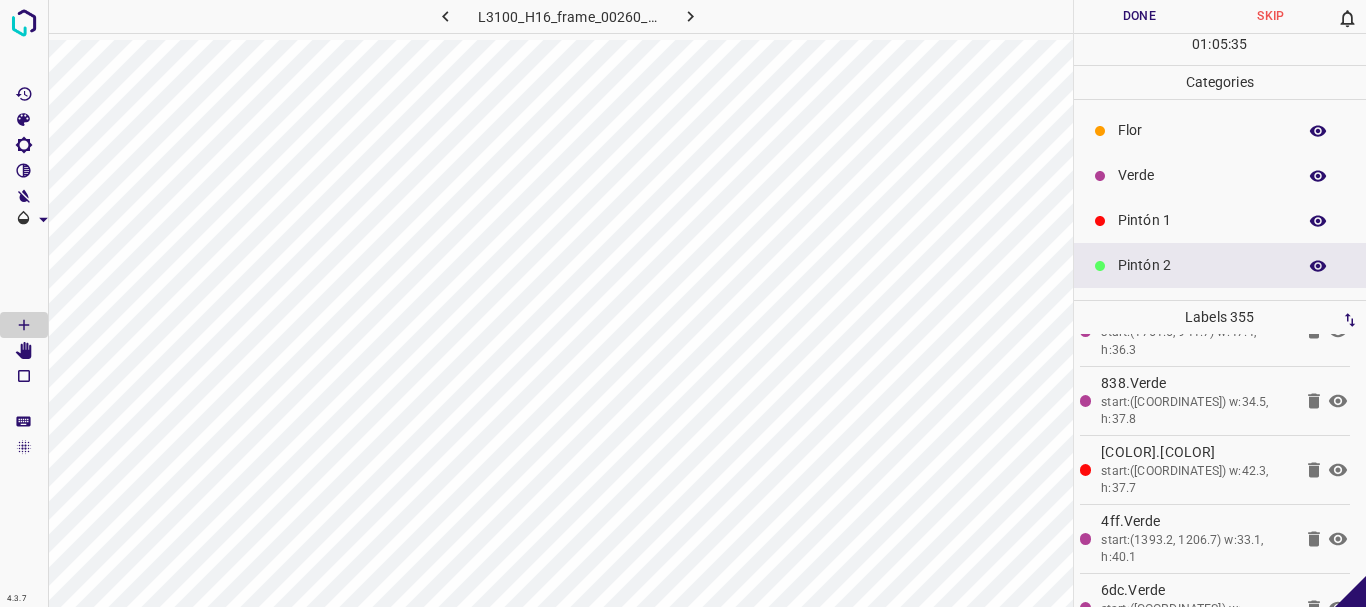 click on "Pintón 1" at bounding box center [1202, 220] 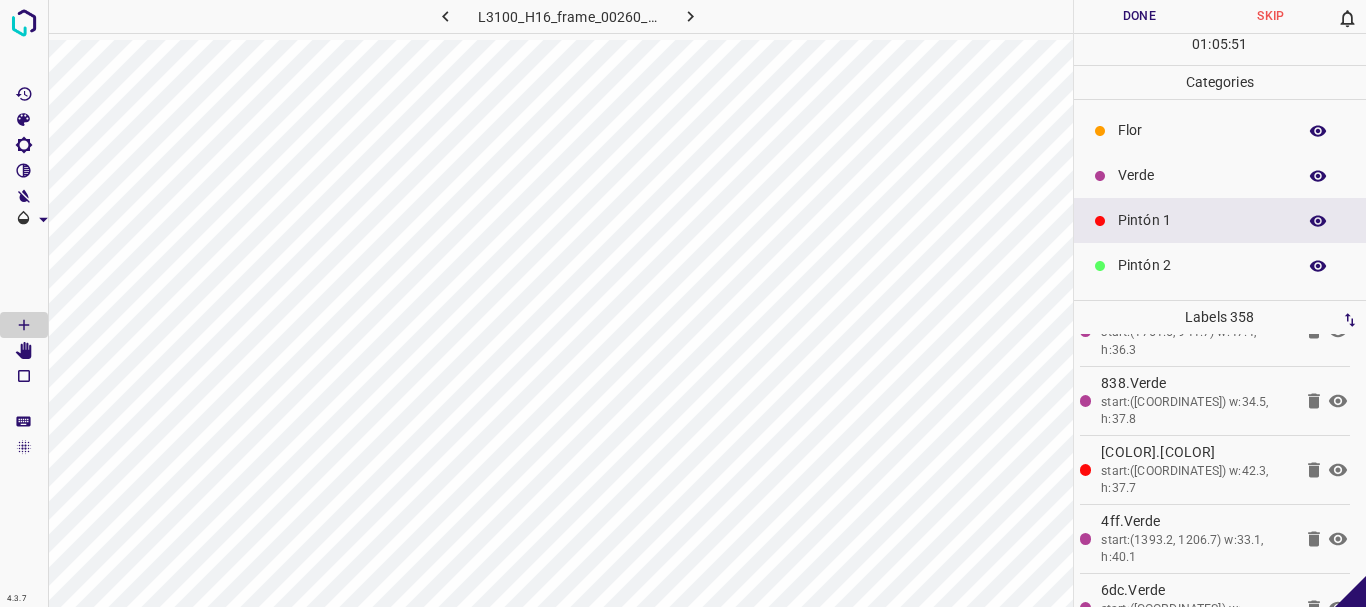 click on "Verde" at bounding box center (1202, 175) 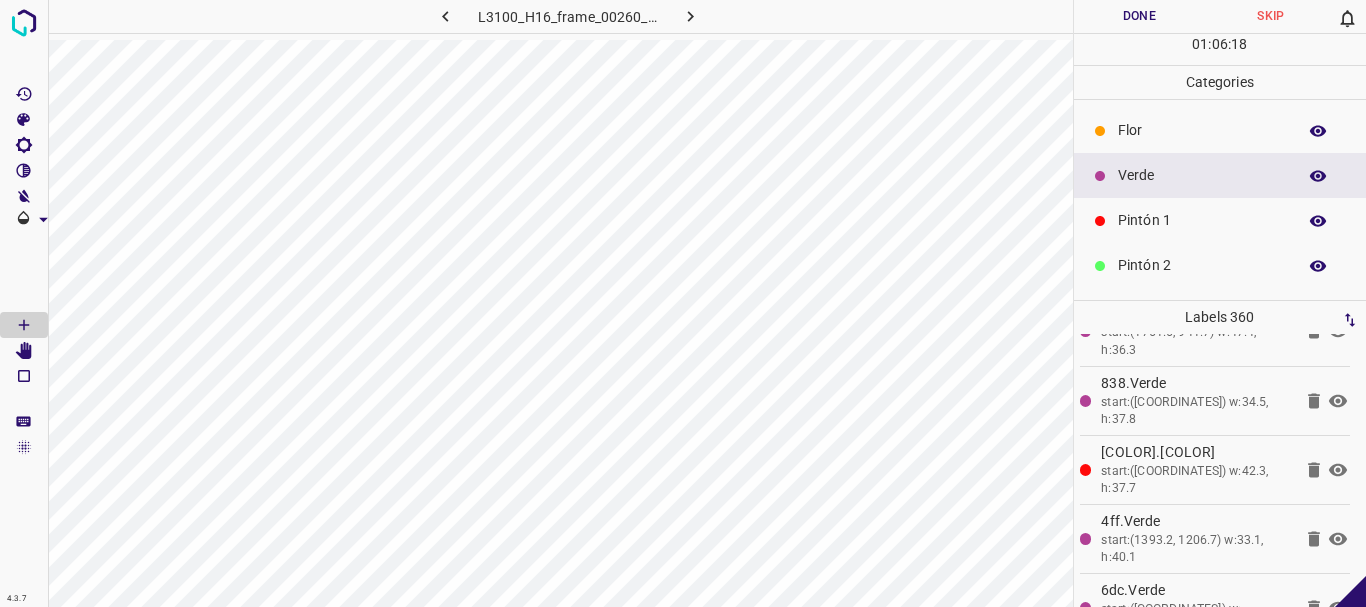 click on "Pintón 1" at bounding box center [1202, 220] 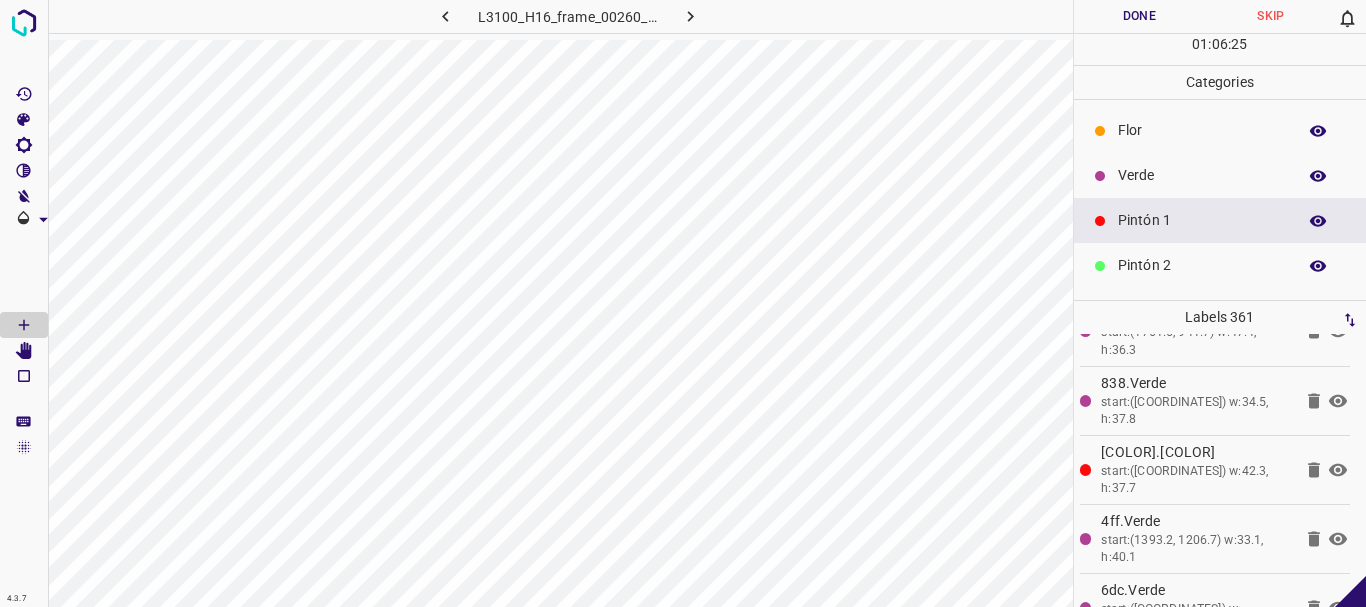 click on "Verde" at bounding box center (1202, 175) 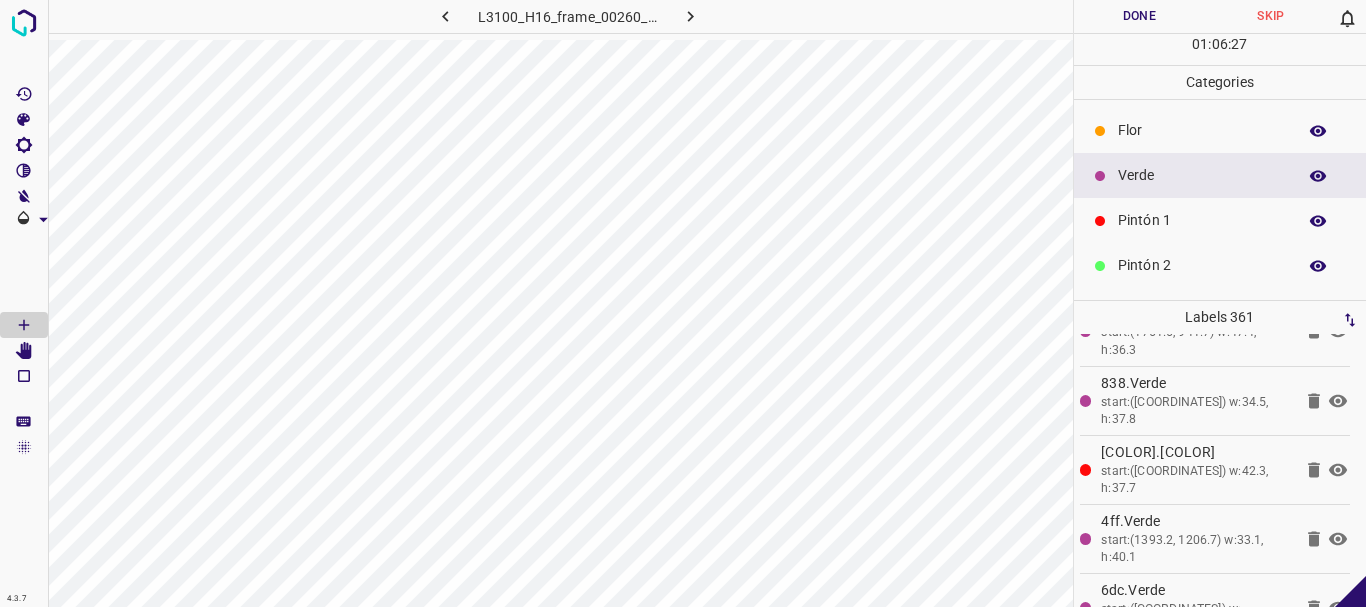 click on "Pintón 1" at bounding box center (1202, 220) 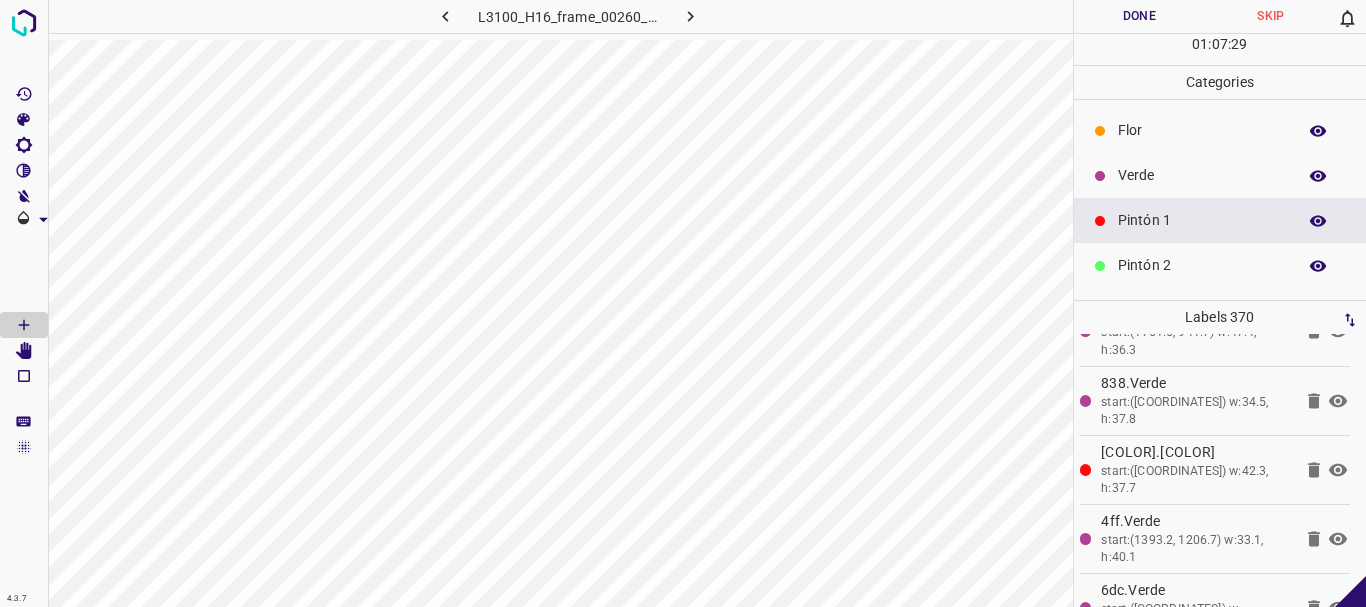 click on "Verde" at bounding box center (1202, 175) 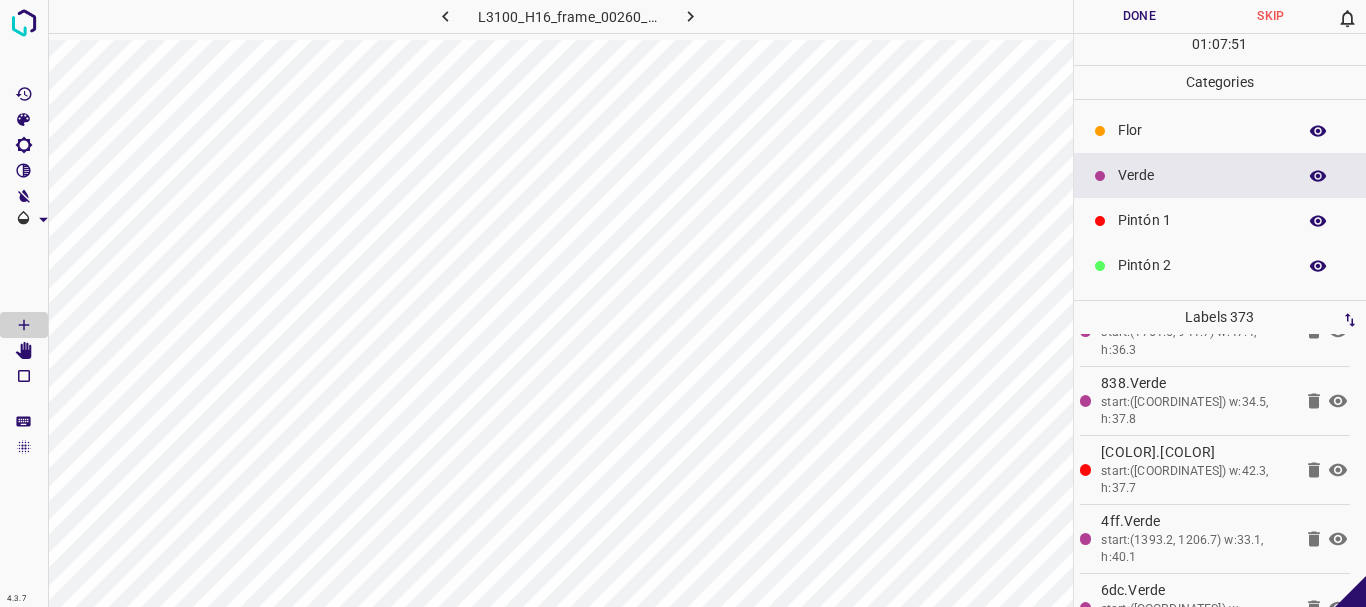 click on "Pintón 2" at bounding box center (1202, 265) 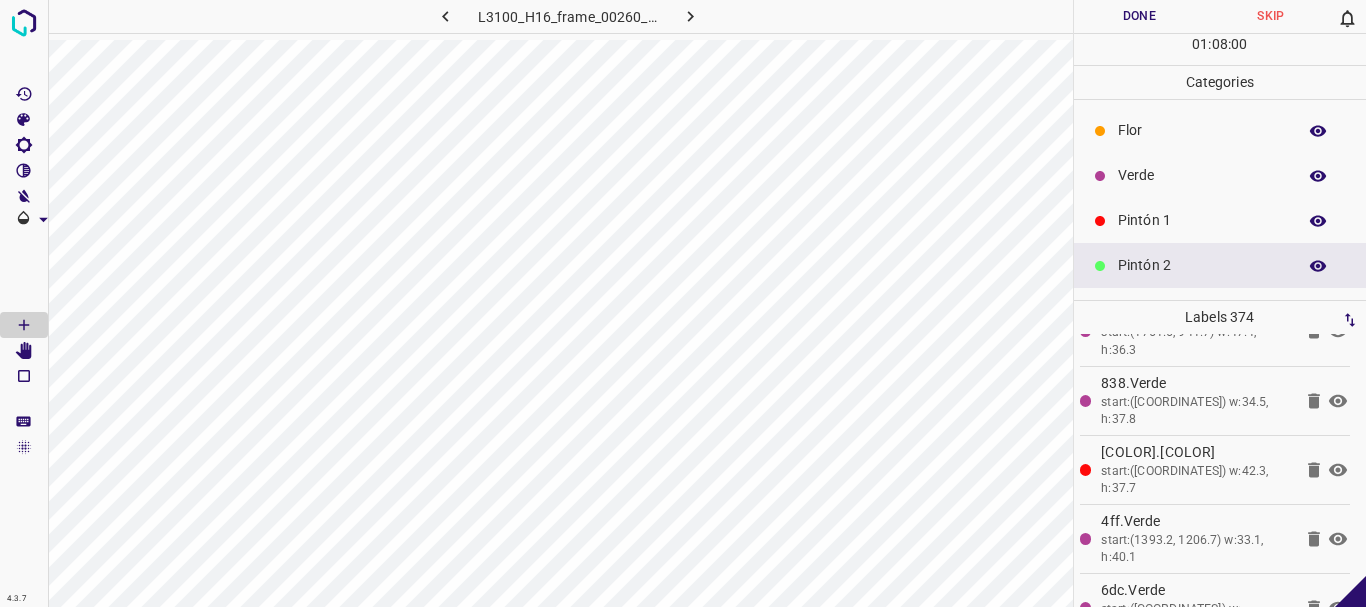 scroll, scrollTop: 176, scrollLeft: 0, axis: vertical 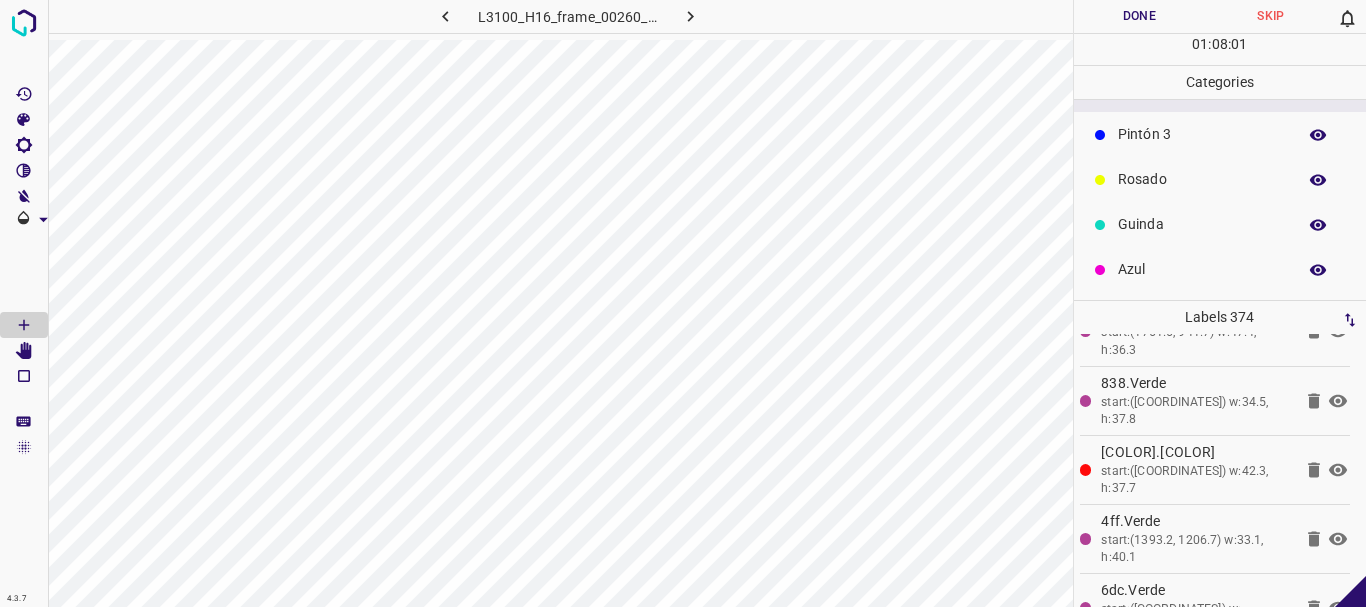 click on "Guinda" at bounding box center (1202, 224) 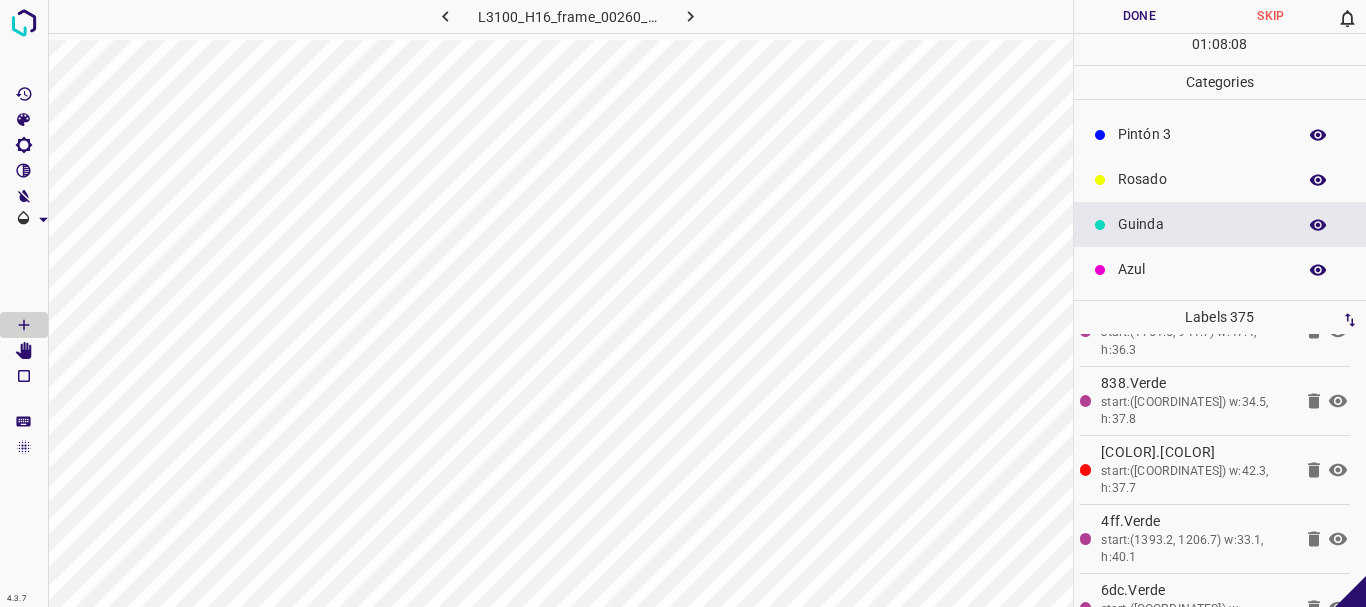 scroll, scrollTop: 43, scrollLeft: 0, axis: vertical 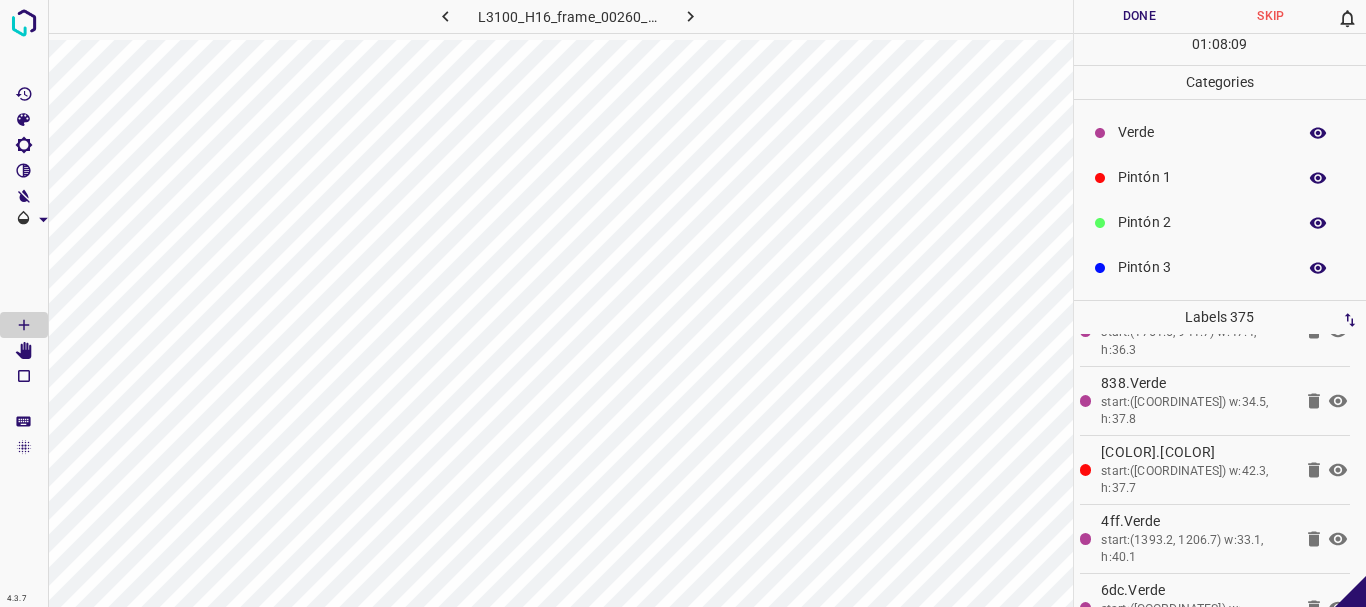 click on "Pintón 1" at bounding box center (1202, 177) 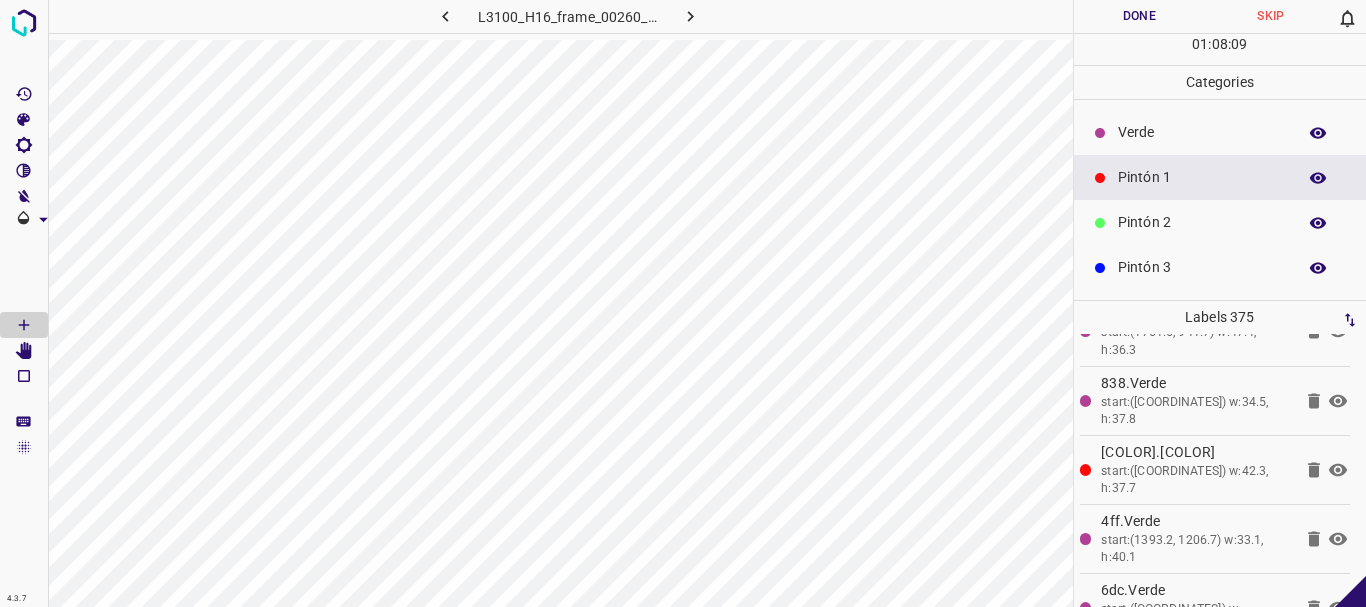 click on "Verde" at bounding box center (1220, 132) 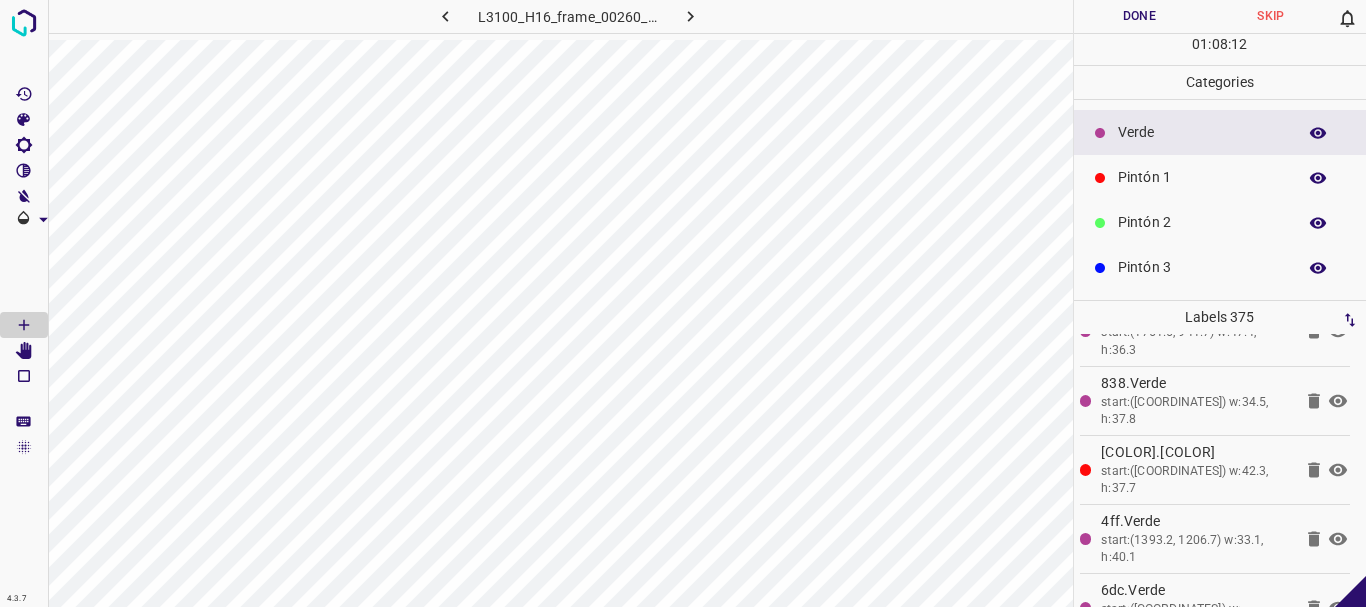 click on "Pintón 1" at bounding box center [1202, 177] 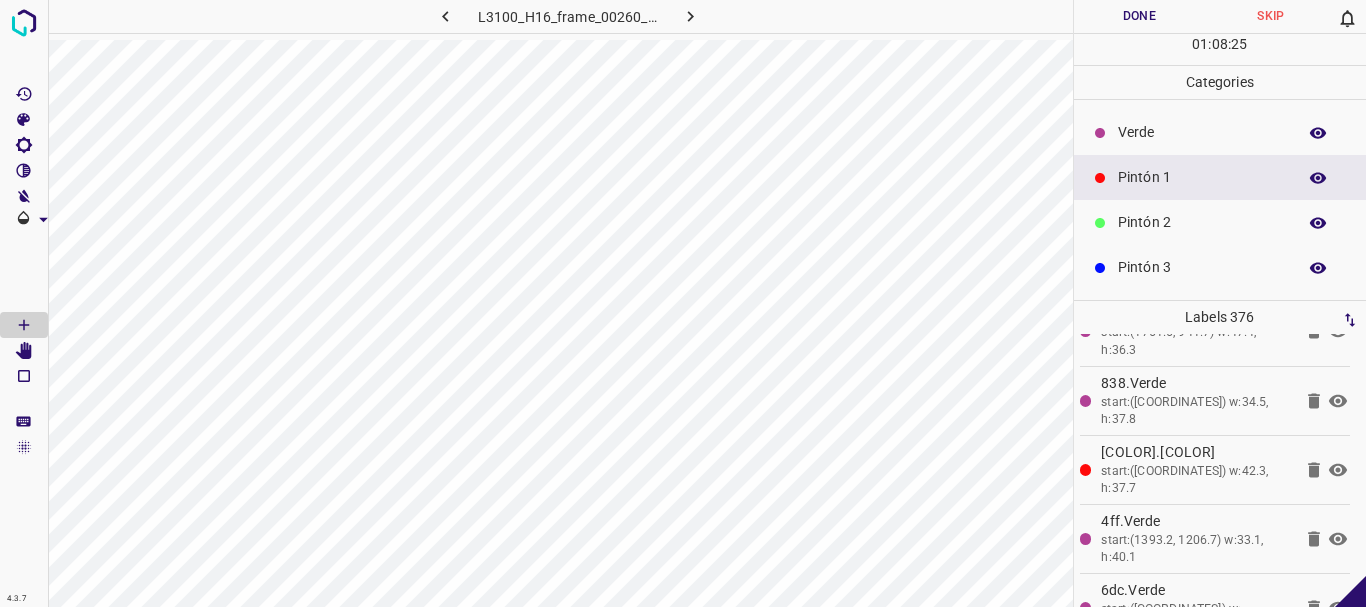 scroll, scrollTop: 176, scrollLeft: 0, axis: vertical 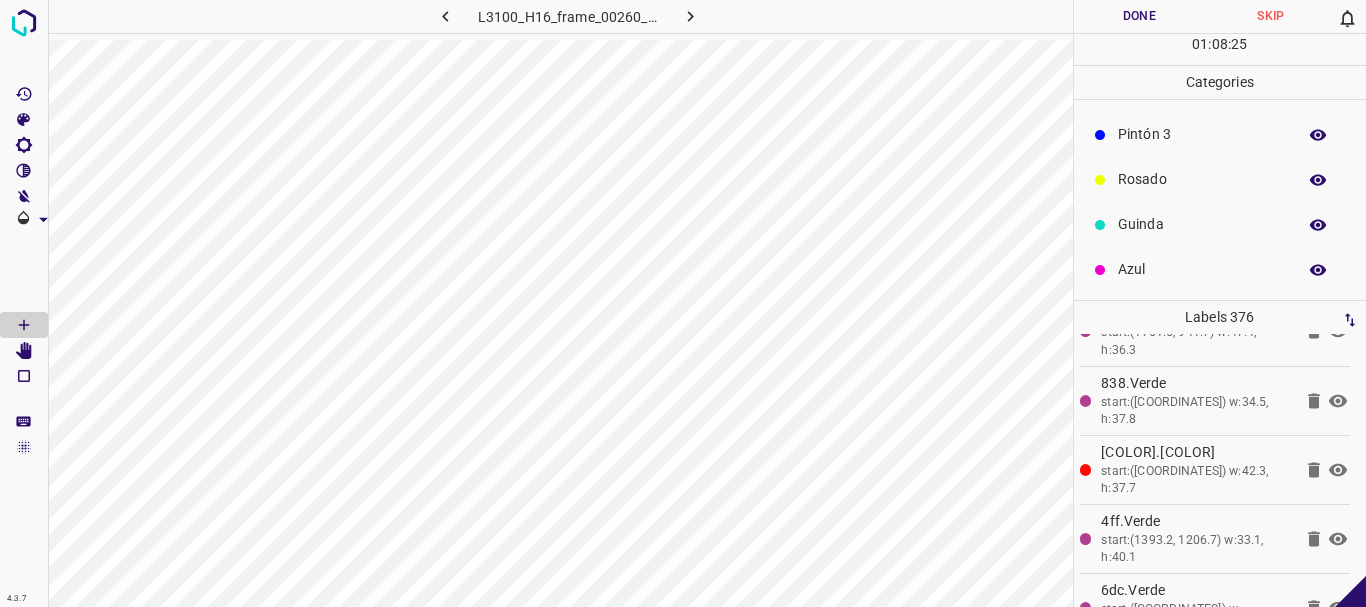 click on "Rosado" at bounding box center (1202, 179) 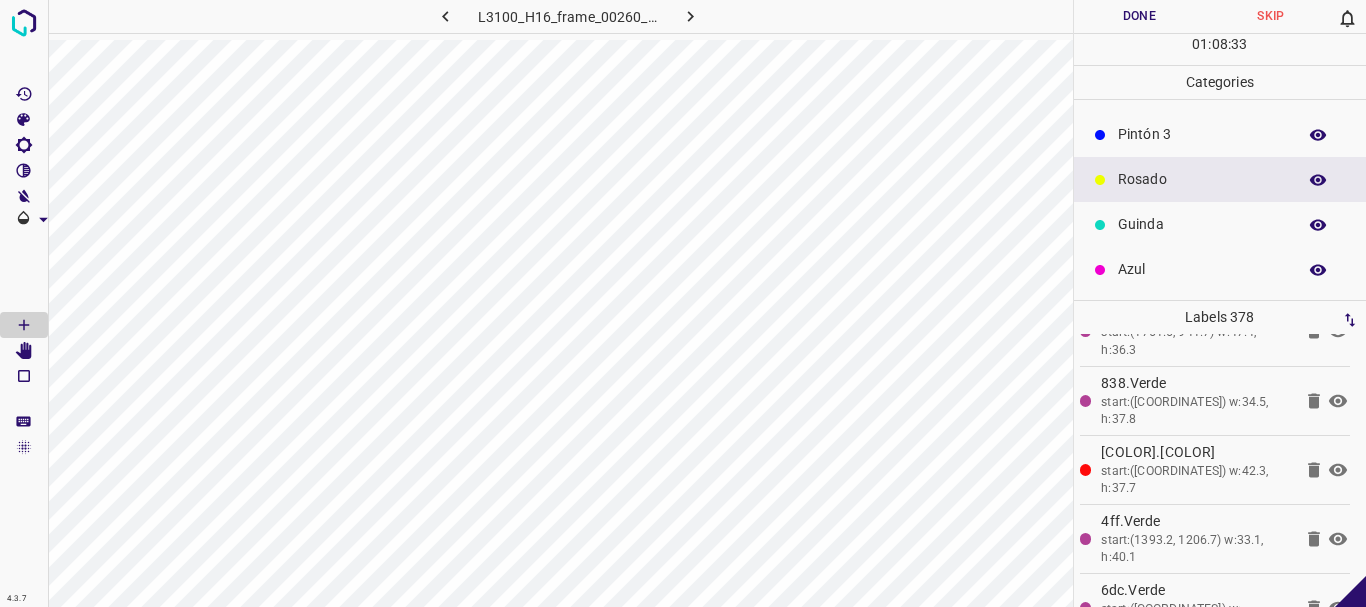 scroll, scrollTop: 24921, scrollLeft: 0, axis: vertical 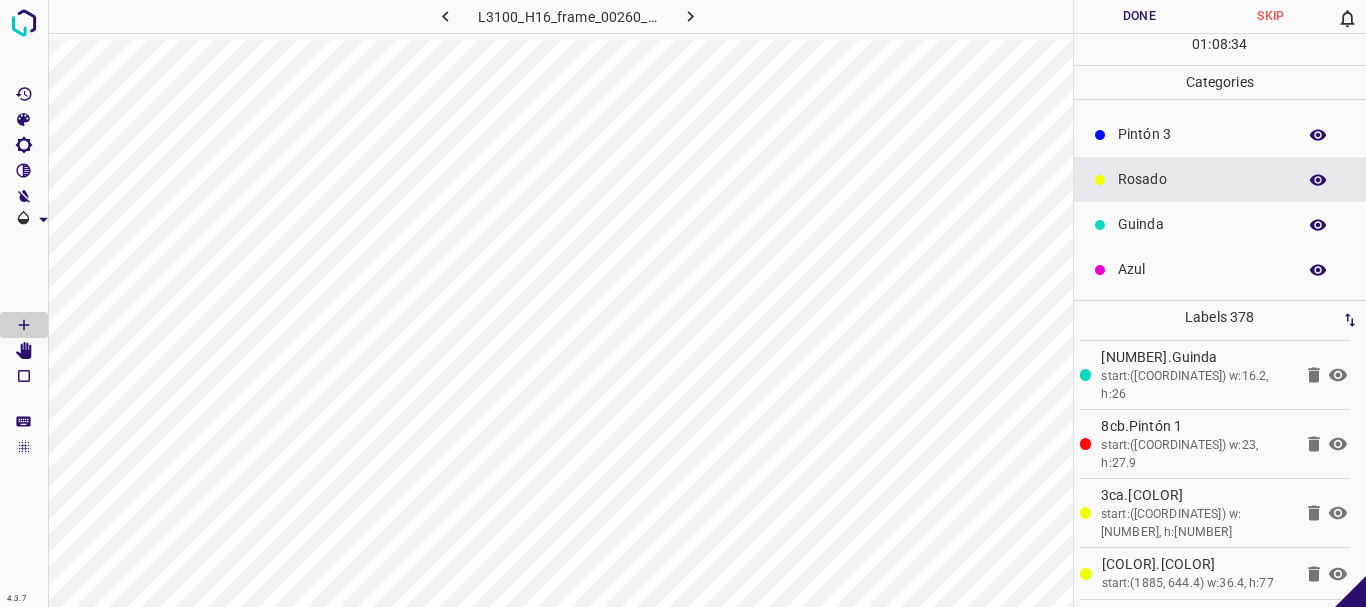drag, startPoint x: 1298, startPoint y: 570, endPoint x: 1311, endPoint y: 577, distance: 14.764823 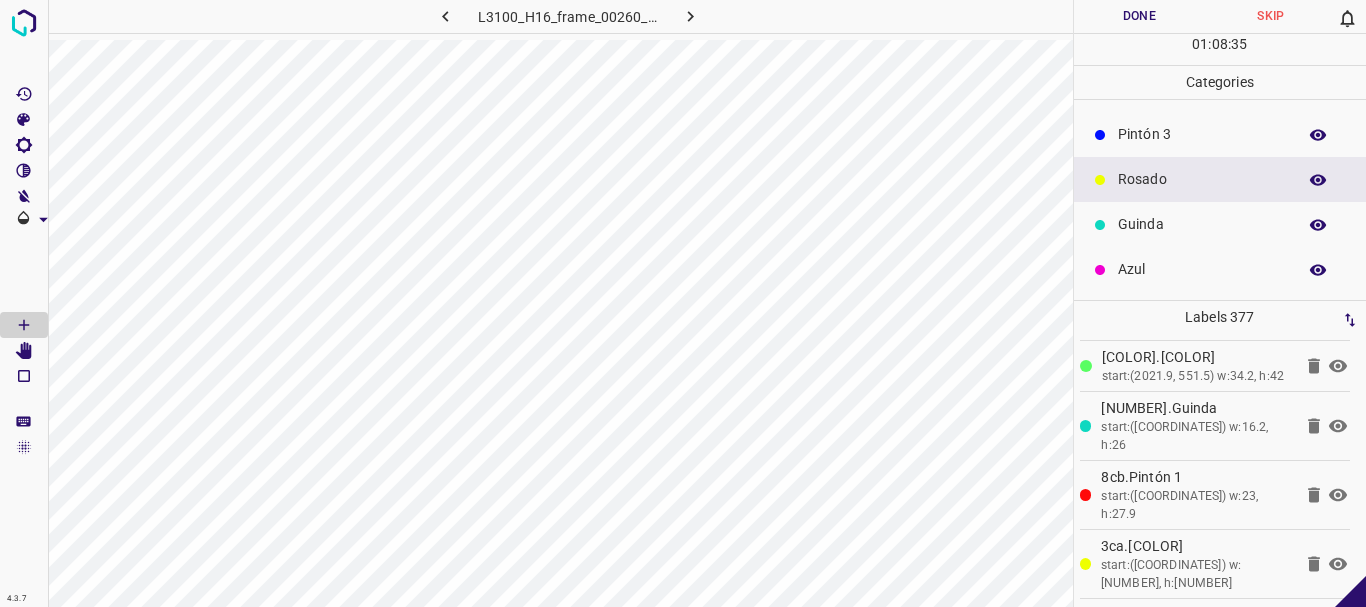 scroll, scrollTop: 25470, scrollLeft: 0, axis: vertical 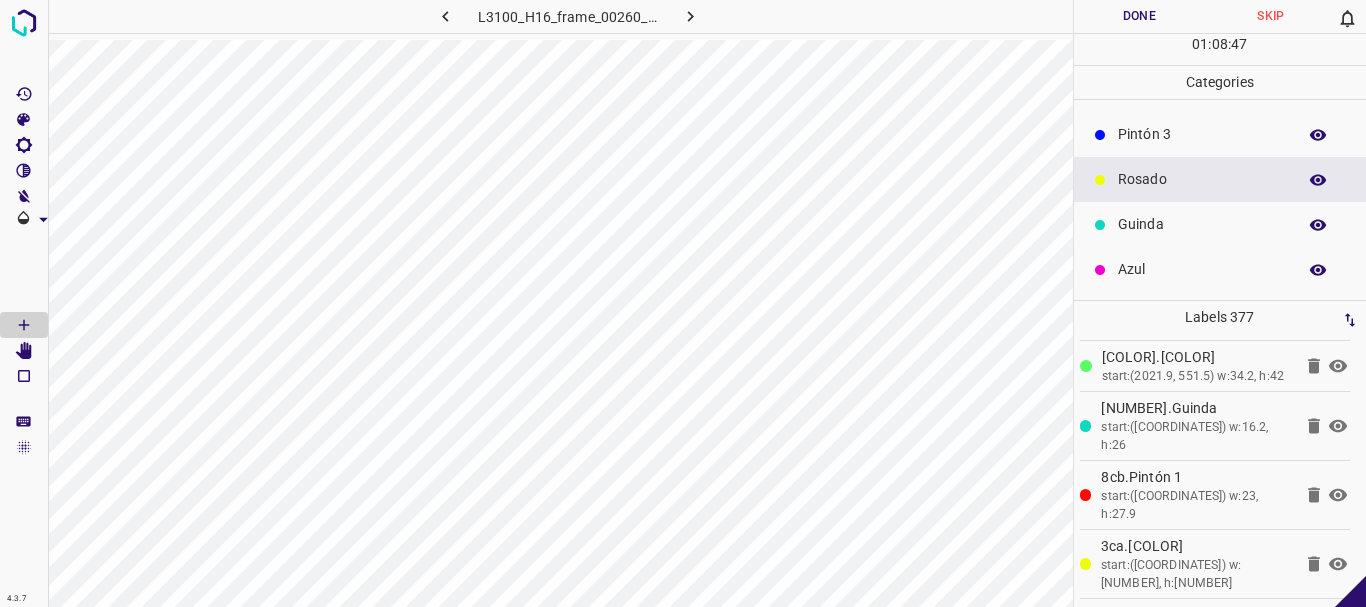 click on "Guinda" at bounding box center (1202, 224) 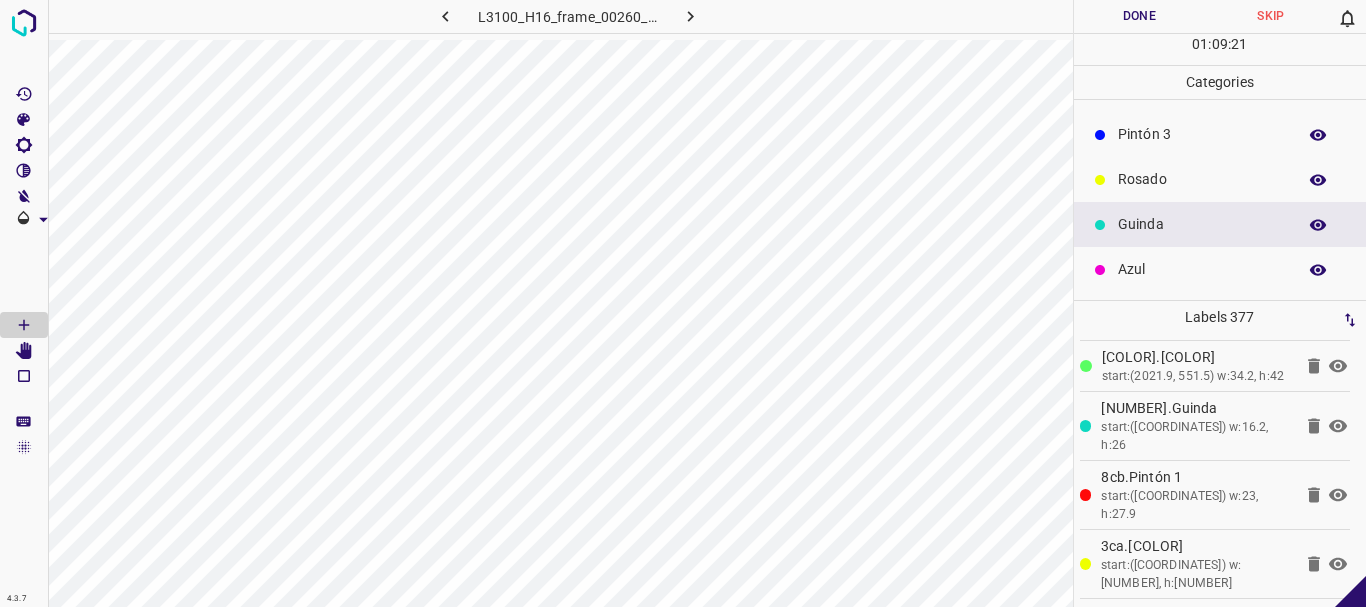 scroll, scrollTop: 0, scrollLeft: 0, axis: both 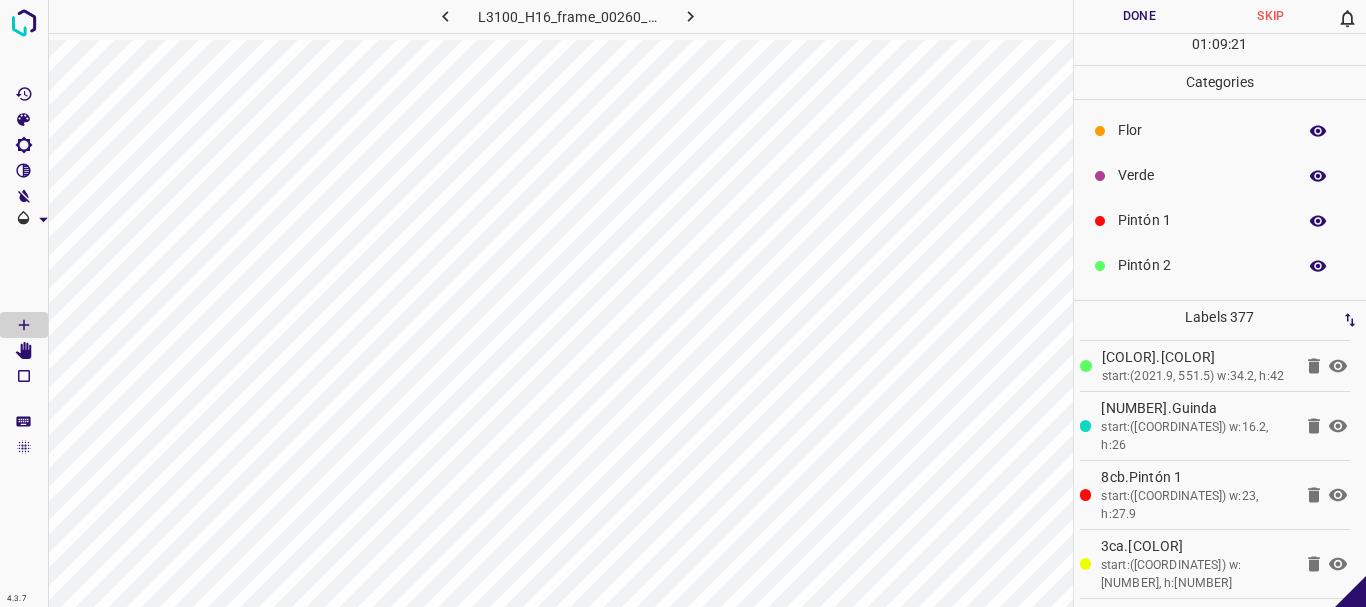 click on "Flor" at bounding box center [1202, 130] 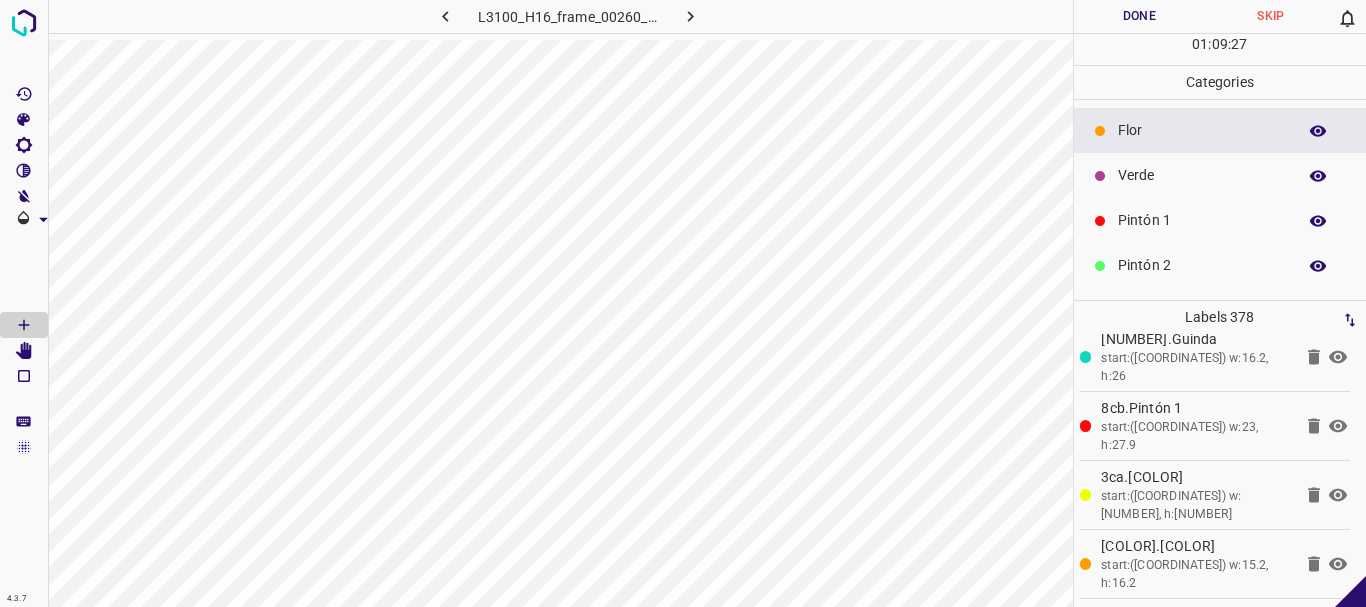 scroll, scrollTop: 25522, scrollLeft: 0, axis: vertical 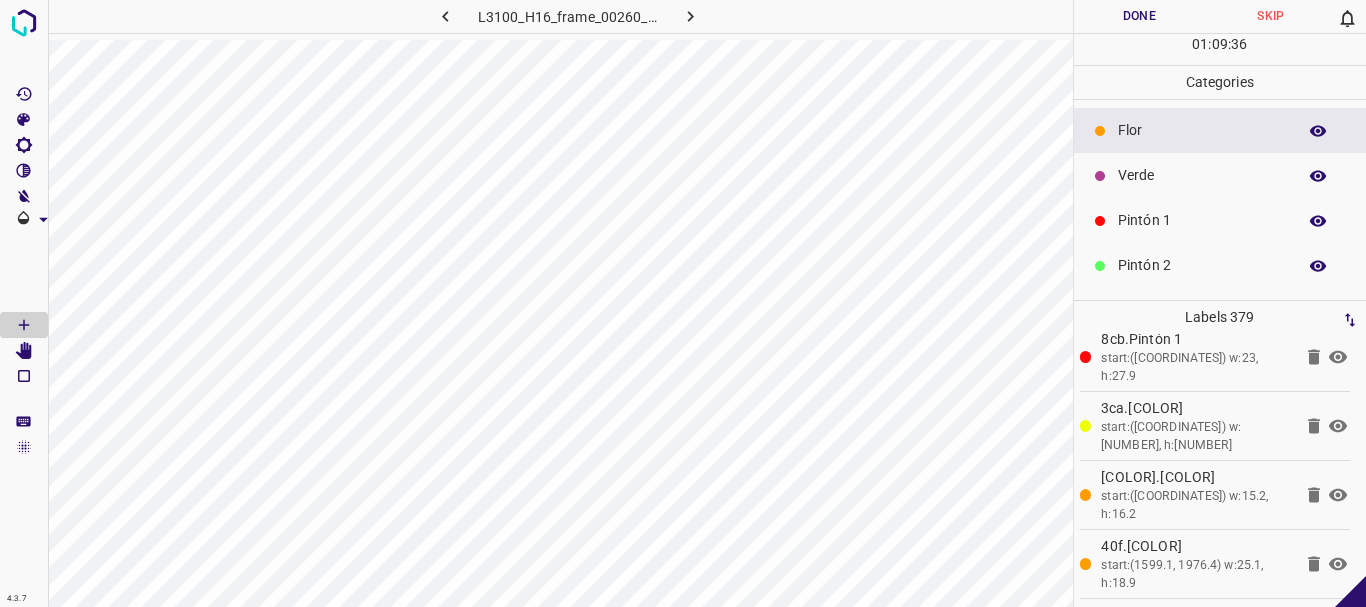 click on "Verde" at bounding box center [1202, 175] 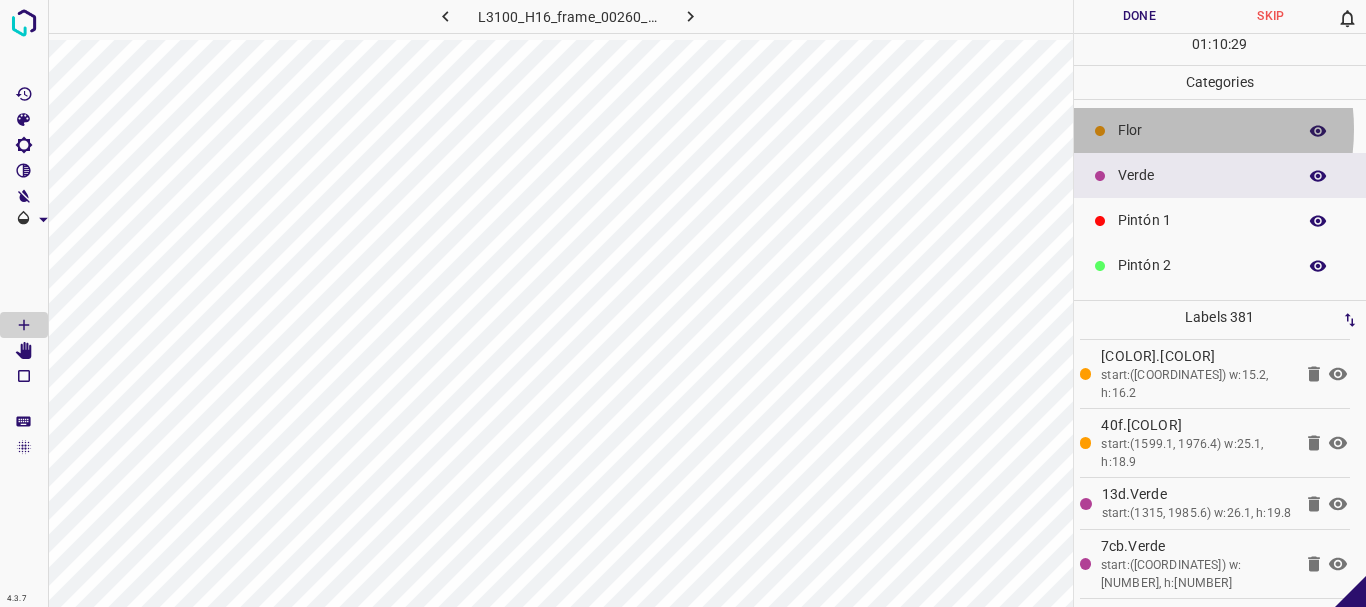 click on "Flor" at bounding box center [1202, 130] 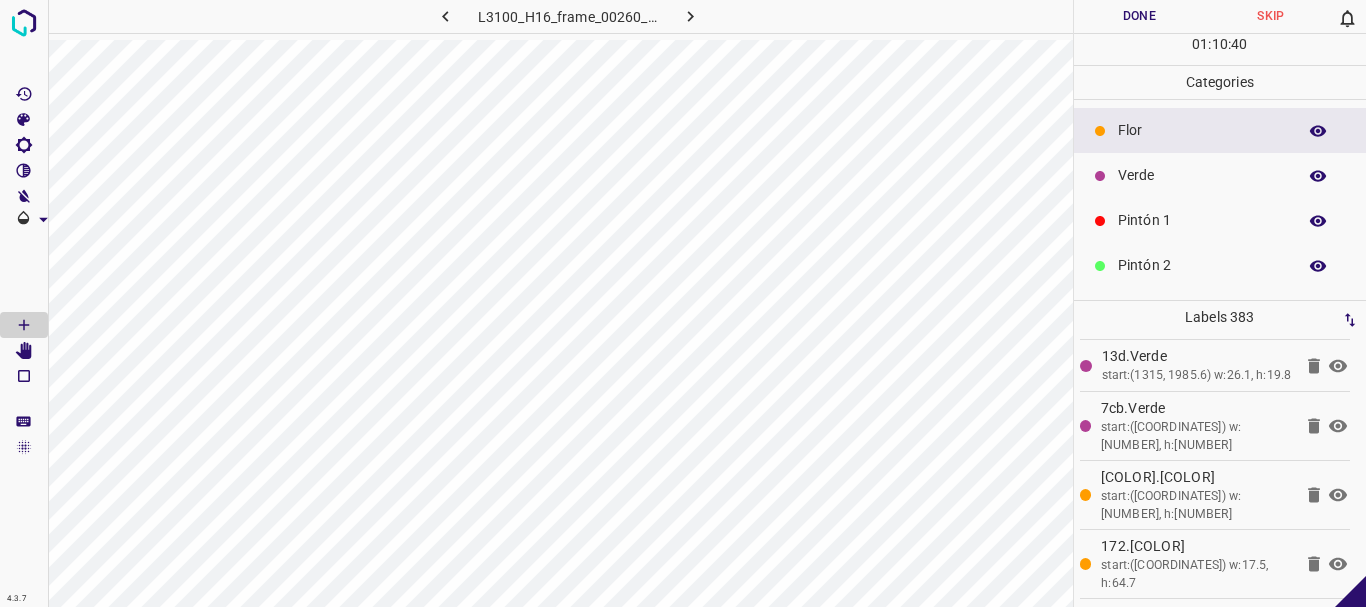 scroll, scrollTop: 25884, scrollLeft: 0, axis: vertical 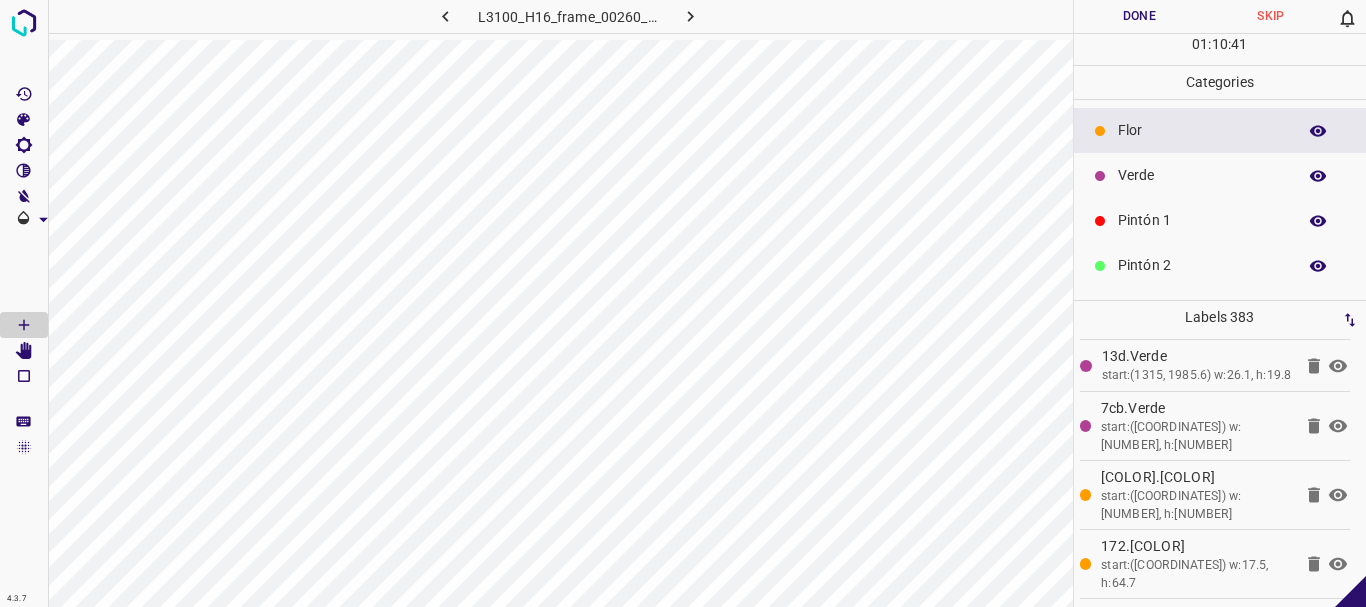click 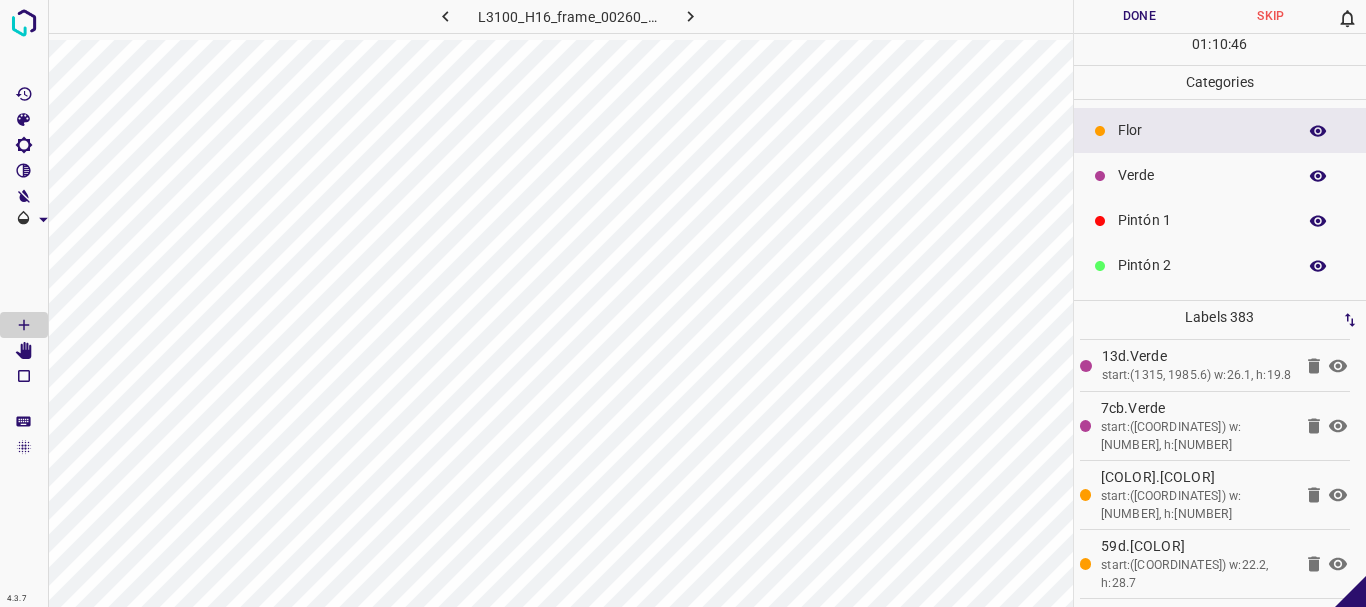 scroll, scrollTop: 25884, scrollLeft: 0, axis: vertical 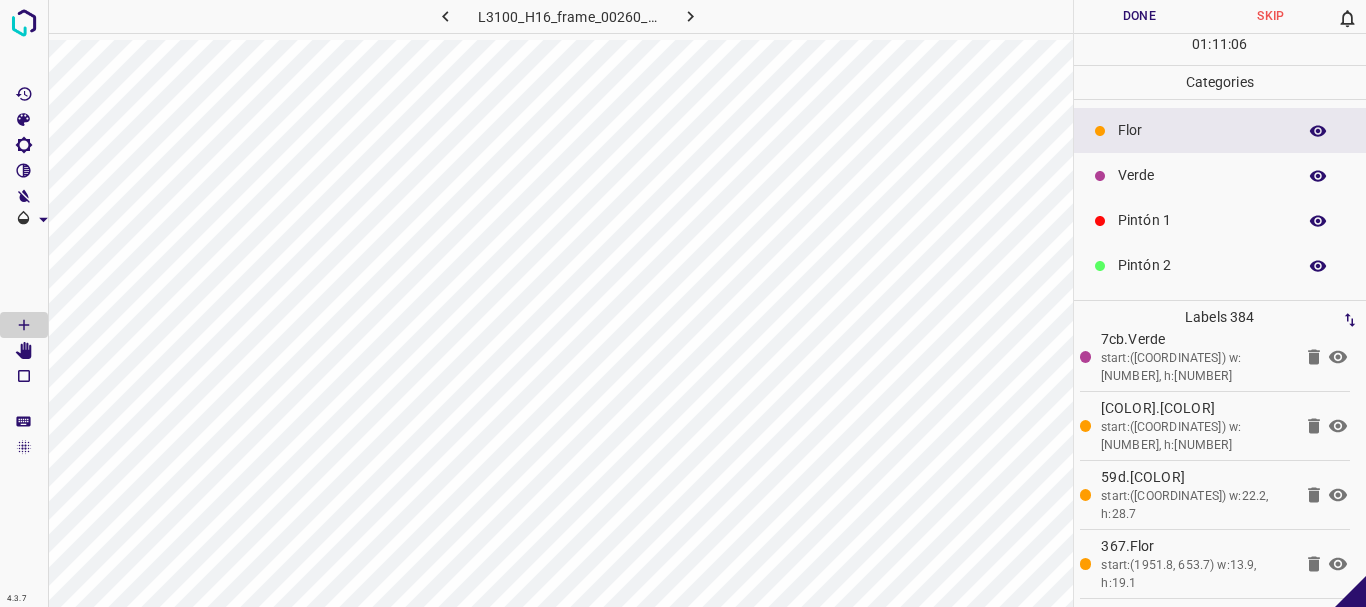 click on "Pintón 1" at bounding box center (1202, 220) 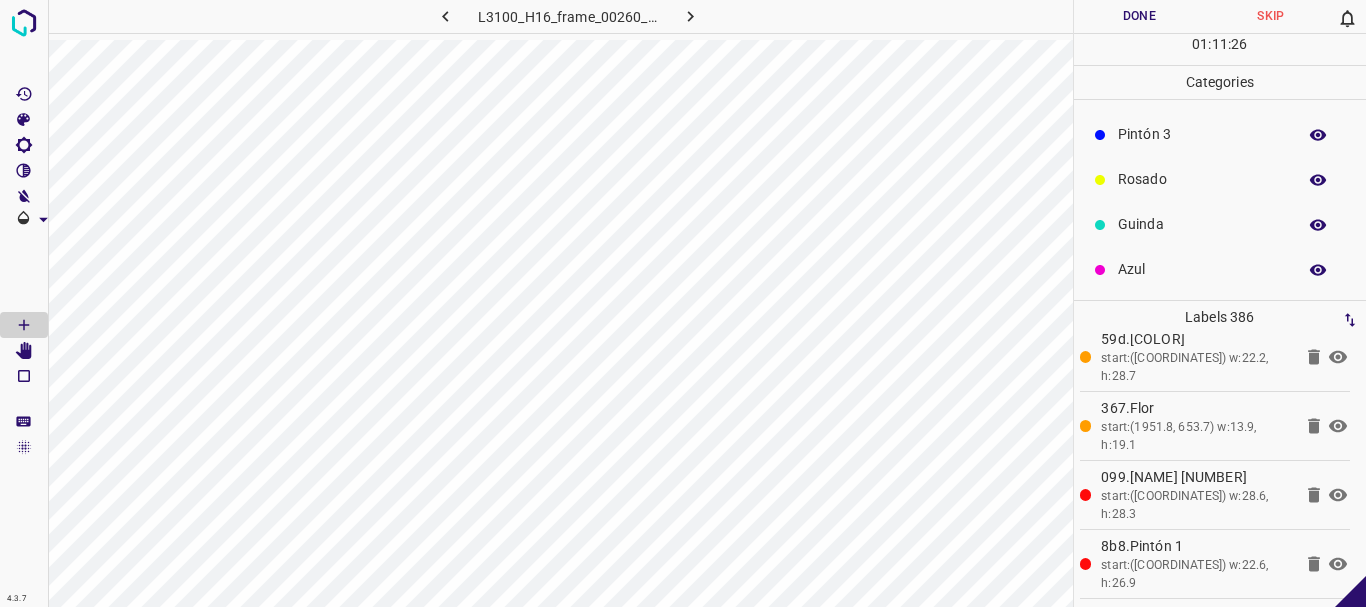 scroll, scrollTop: 0, scrollLeft: 0, axis: both 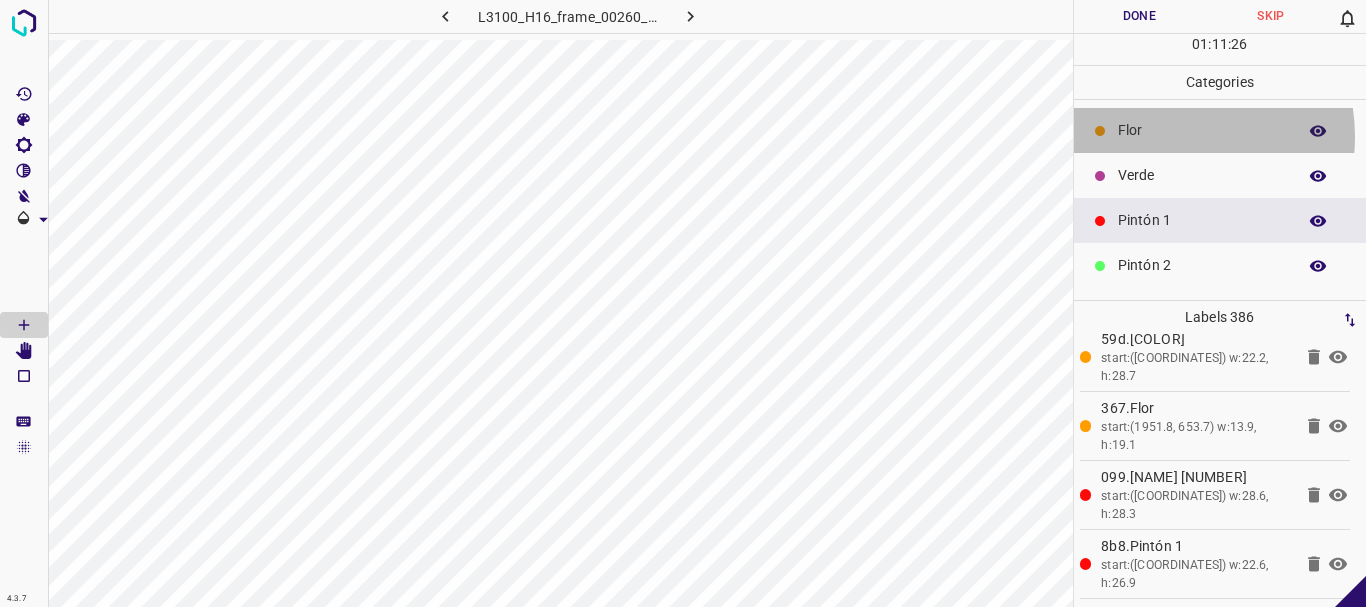 click on "Flor" at bounding box center (1202, 130) 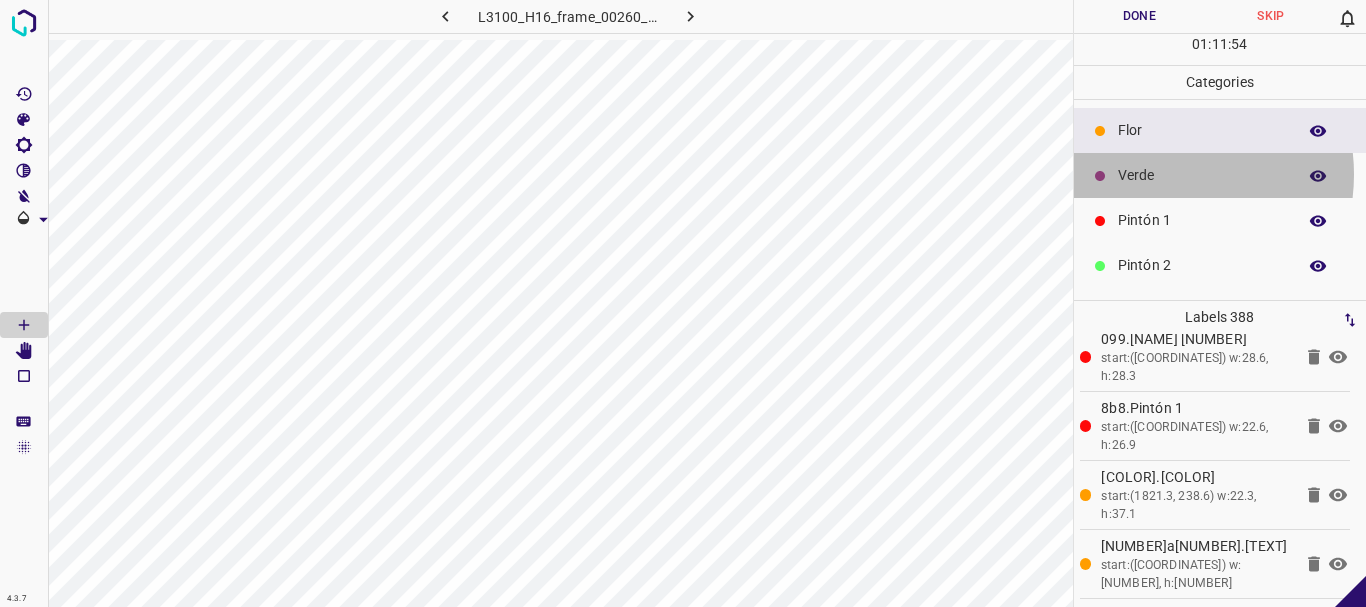 click on "Verde" at bounding box center (1202, 175) 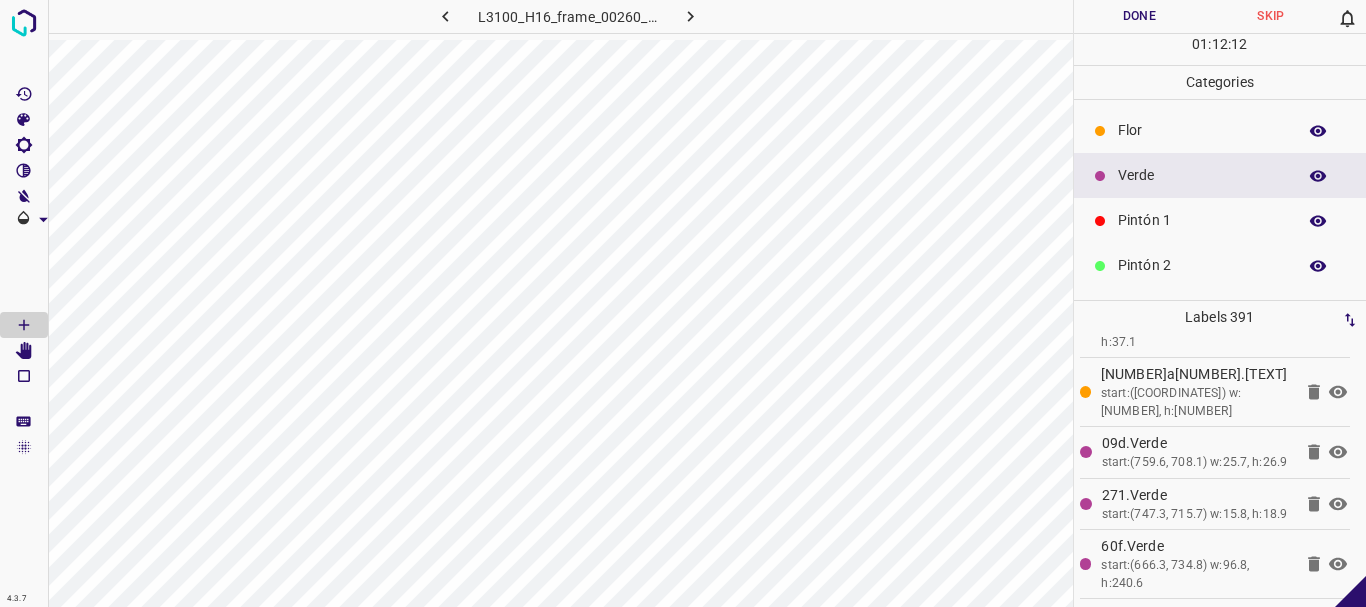 click 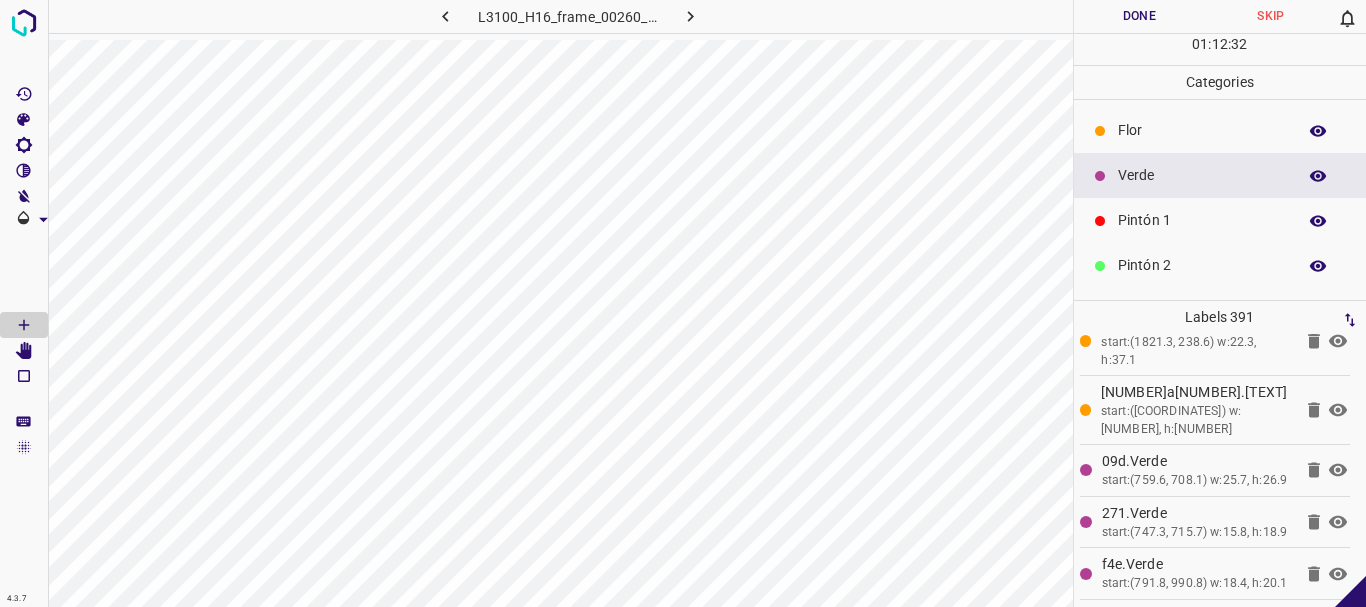scroll, scrollTop: 26436, scrollLeft: 0, axis: vertical 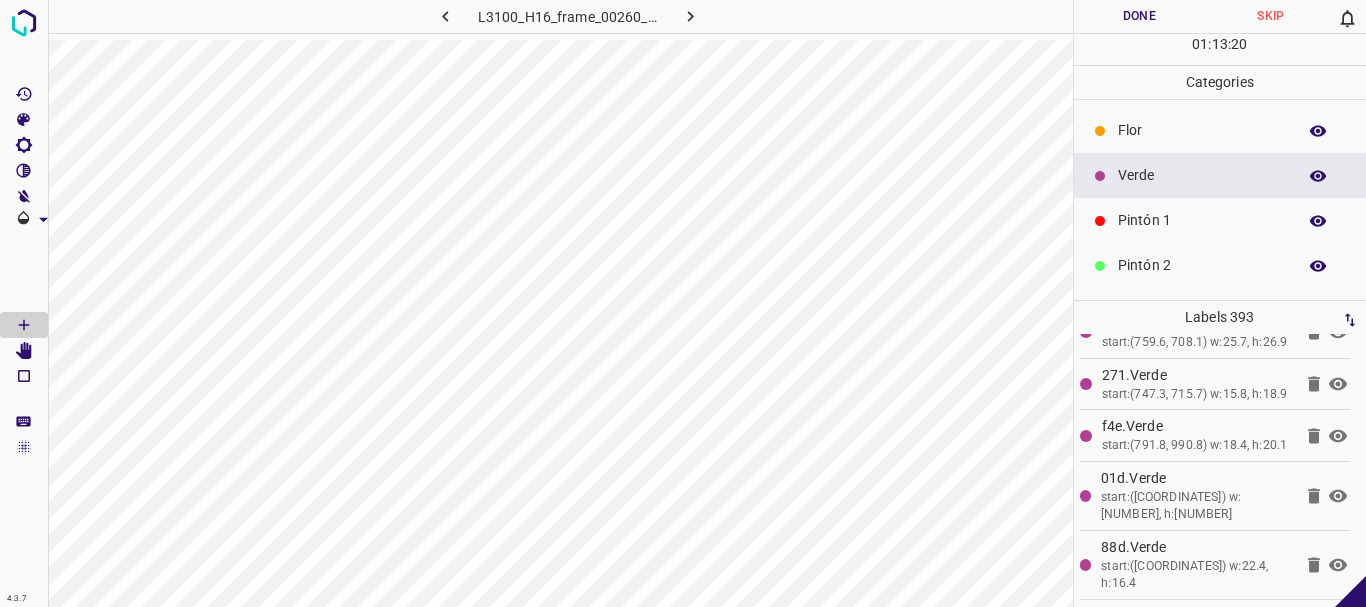 click on "Flor" at bounding box center (1202, 130) 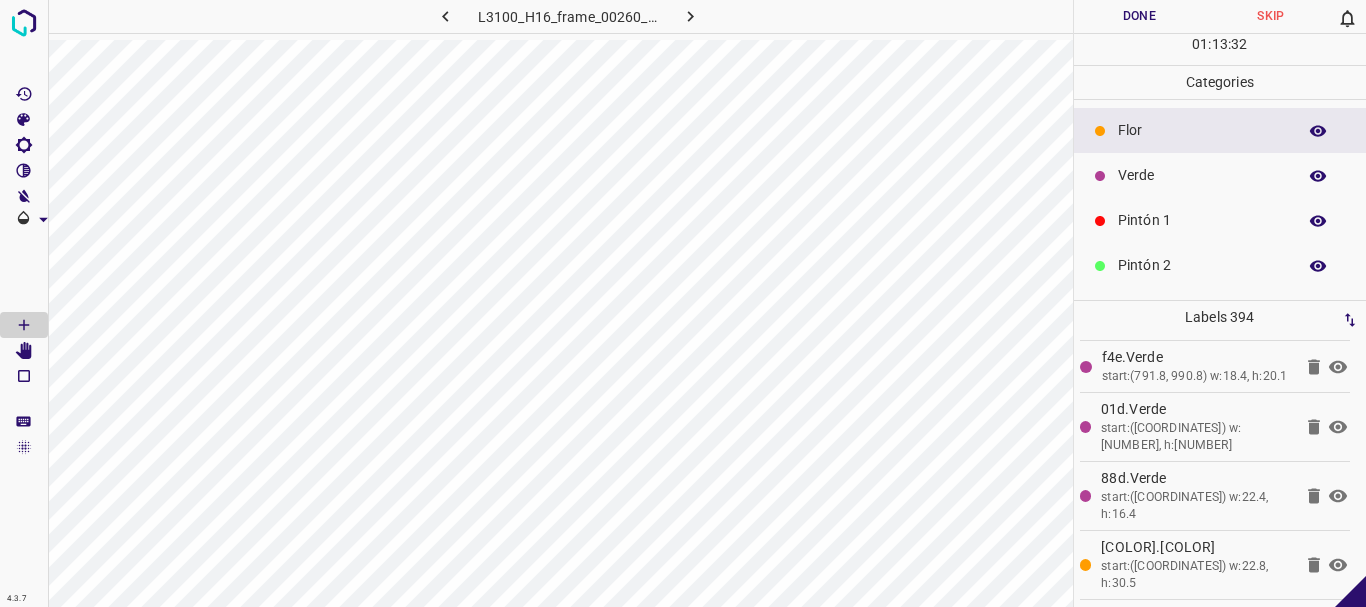 click on "Verde" at bounding box center (1202, 175) 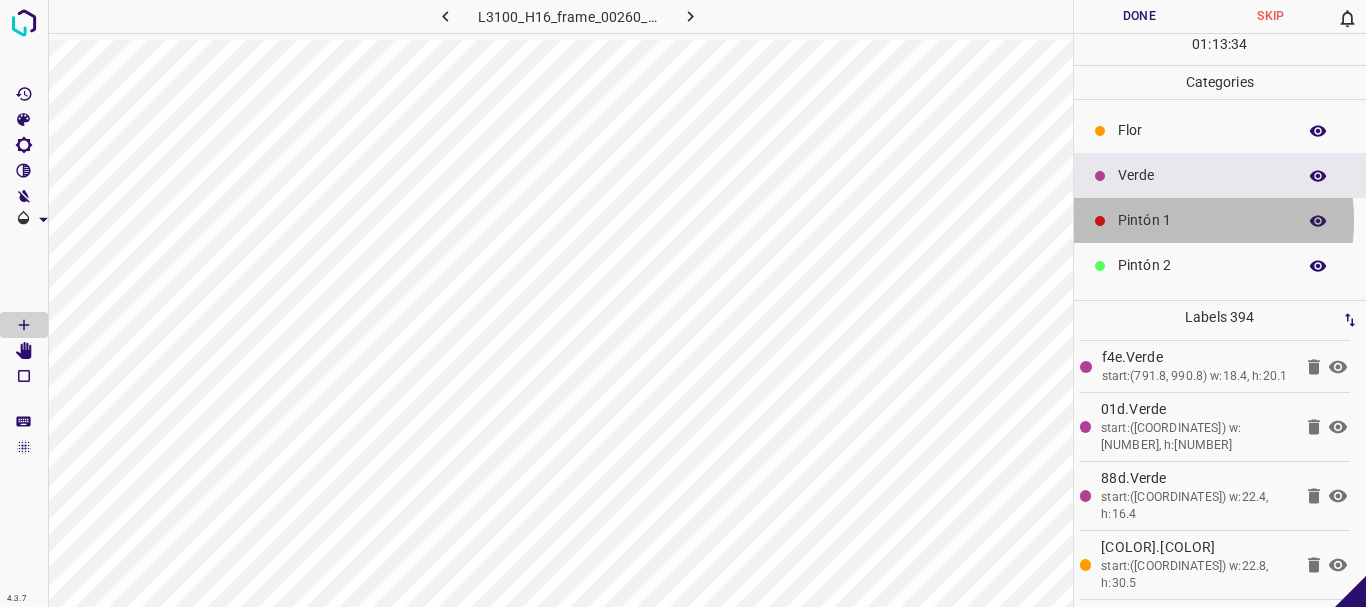 click on "Pintón 1" at bounding box center (1202, 220) 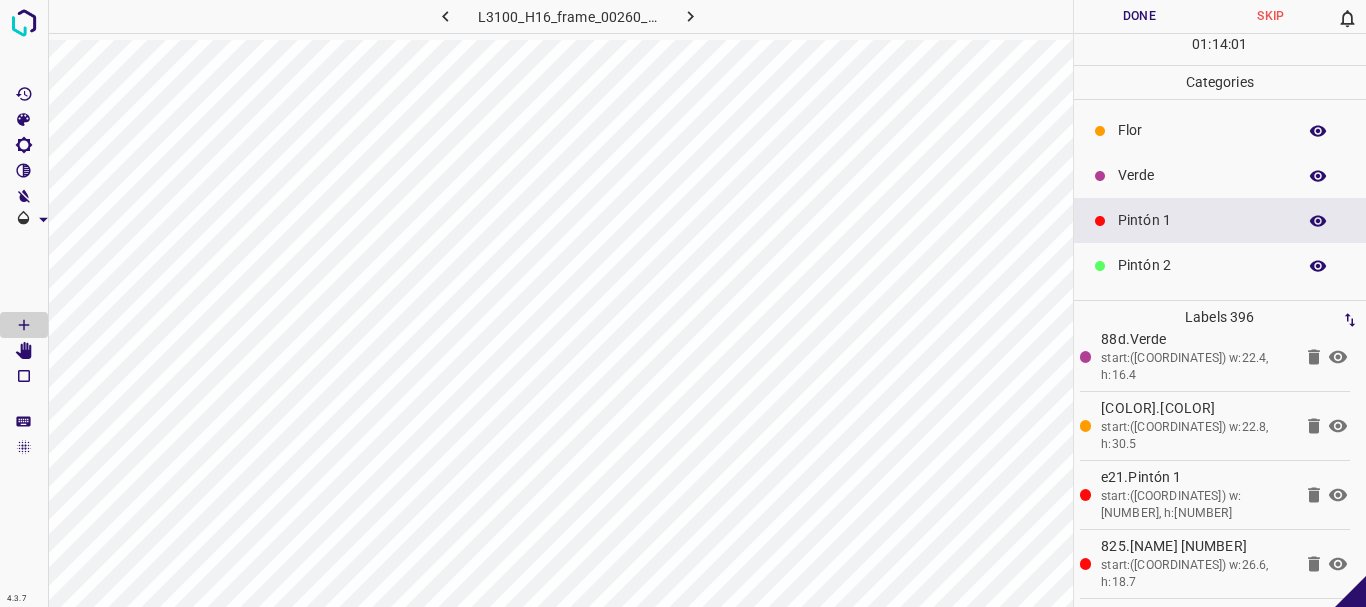 click on "Verde" at bounding box center [1202, 175] 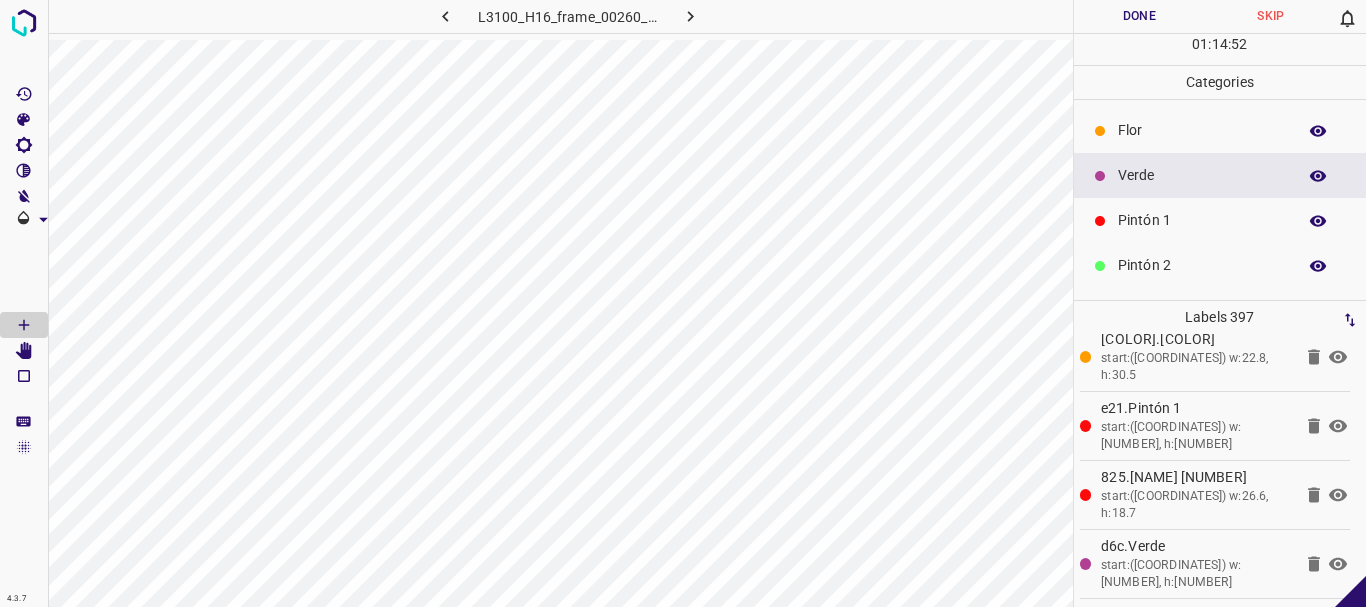 click on "Pintón 2" at bounding box center [1202, 265] 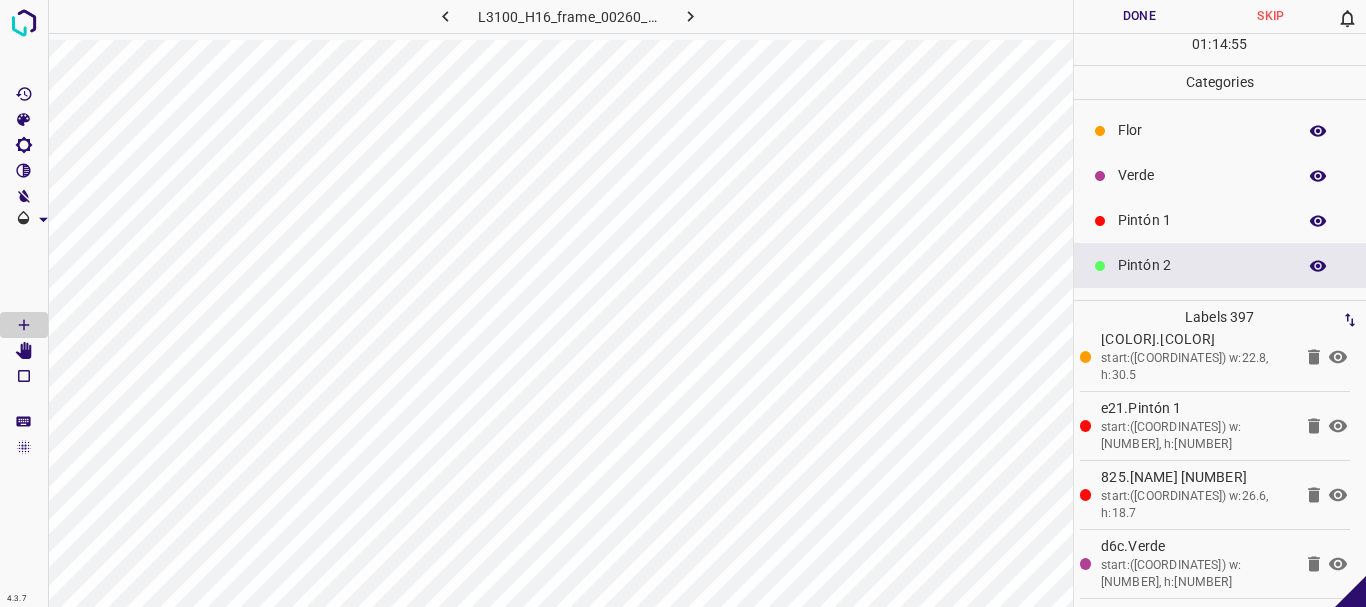 click on "Pintón 1" at bounding box center [1202, 220] 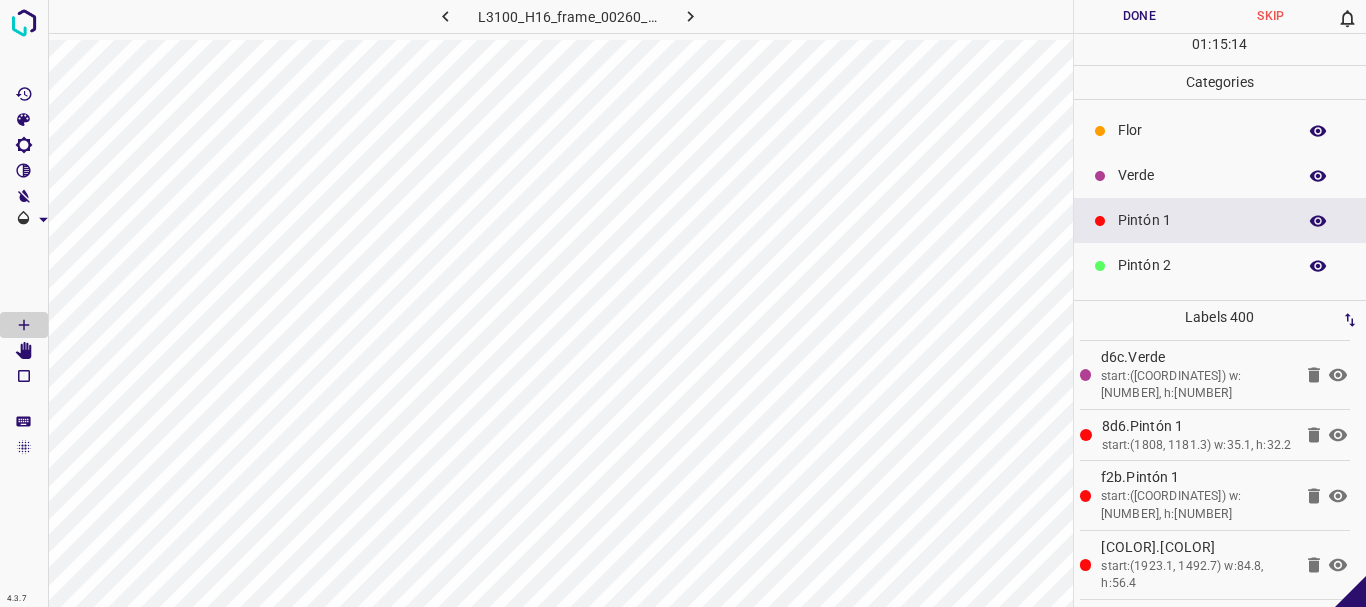 scroll, scrollTop: 27058, scrollLeft: 0, axis: vertical 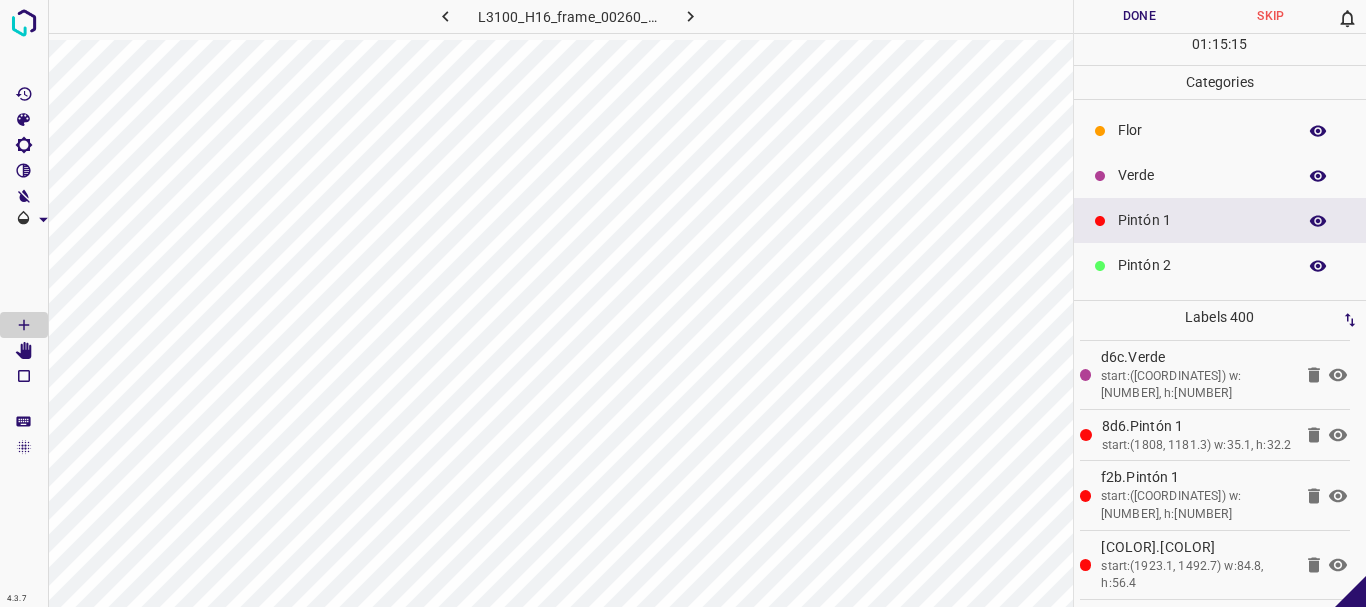 click 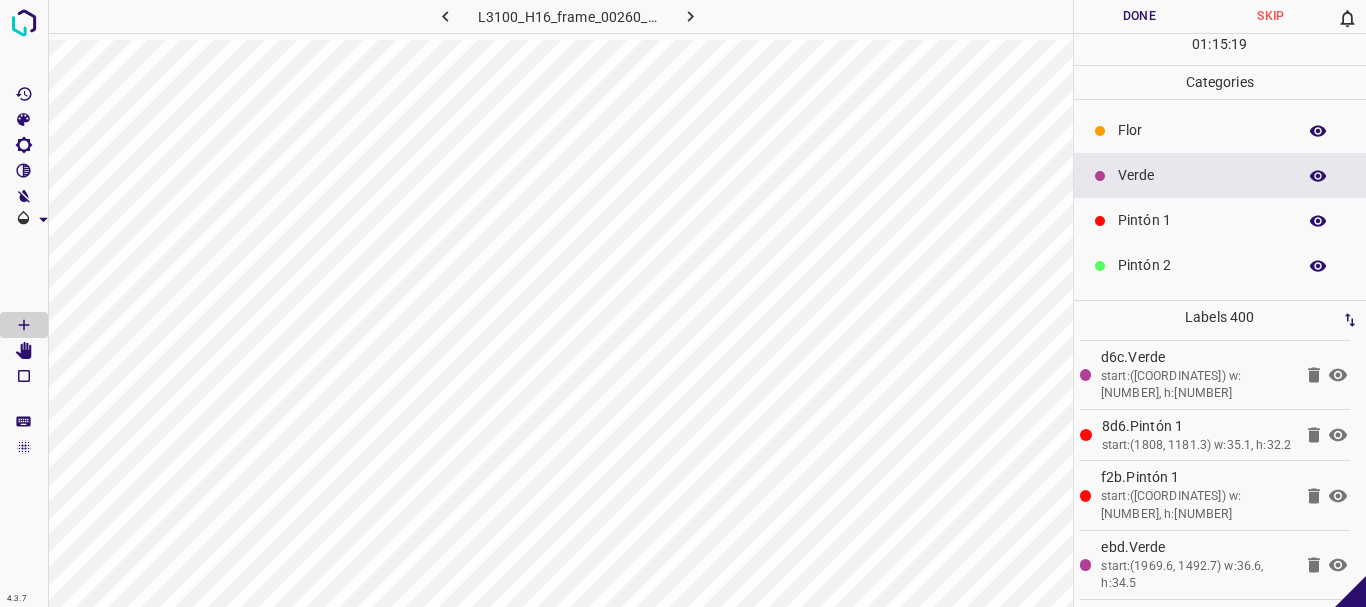 scroll, scrollTop: 27058, scrollLeft: 0, axis: vertical 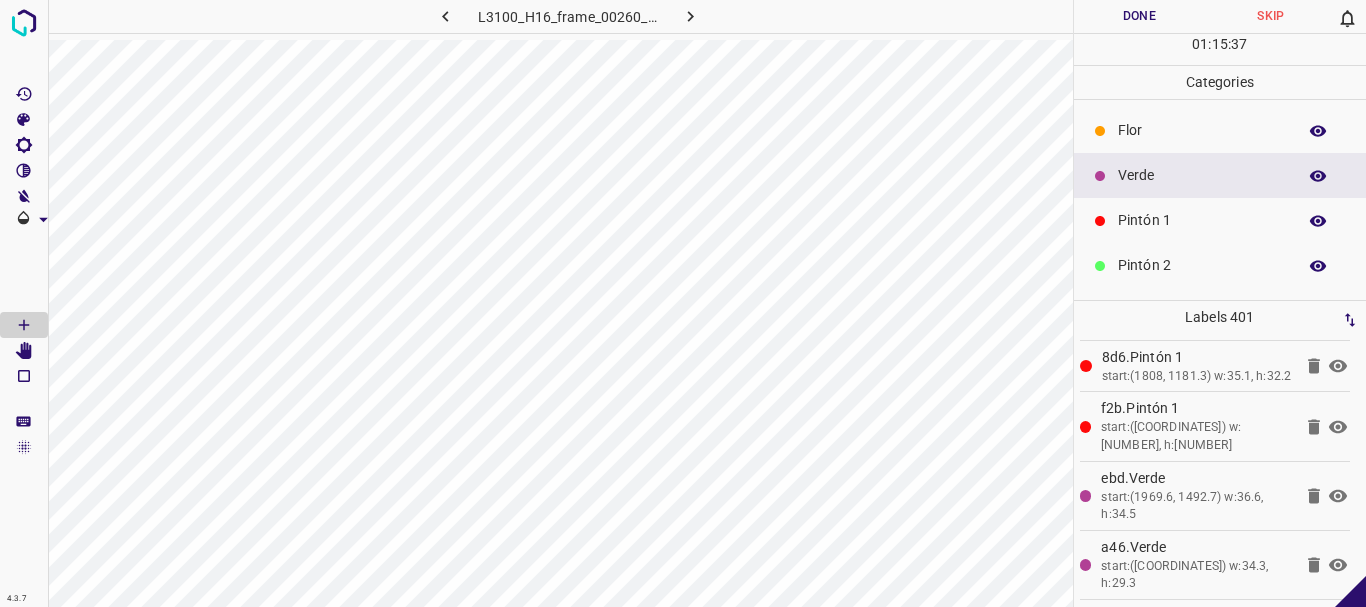 click on "Flor" at bounding box center [1202, 130] 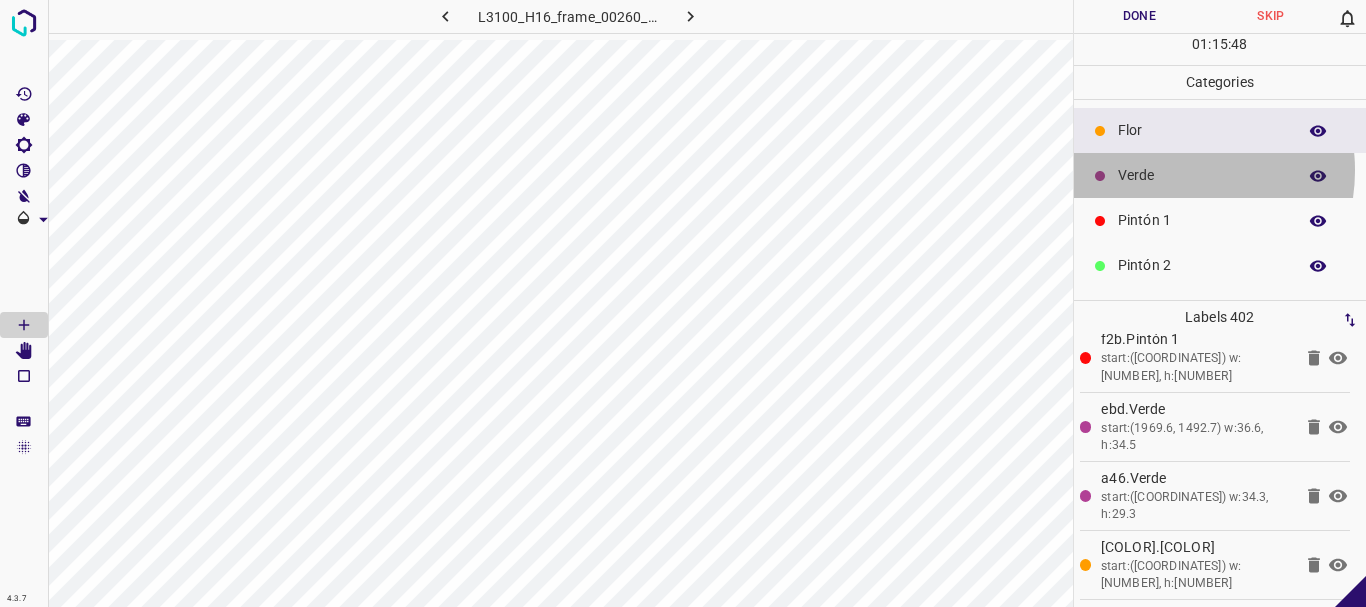 click on "Verde" at bounding box center (1202, 175) 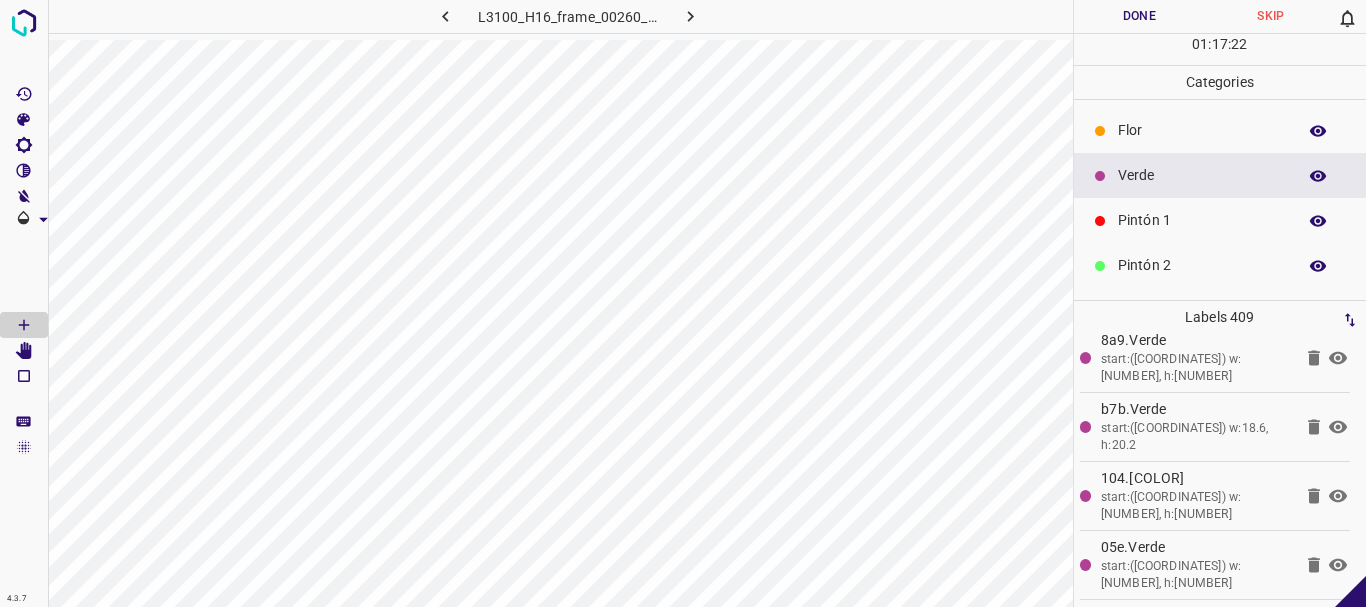 click on "Flor" at bounding box center (1202, 130) 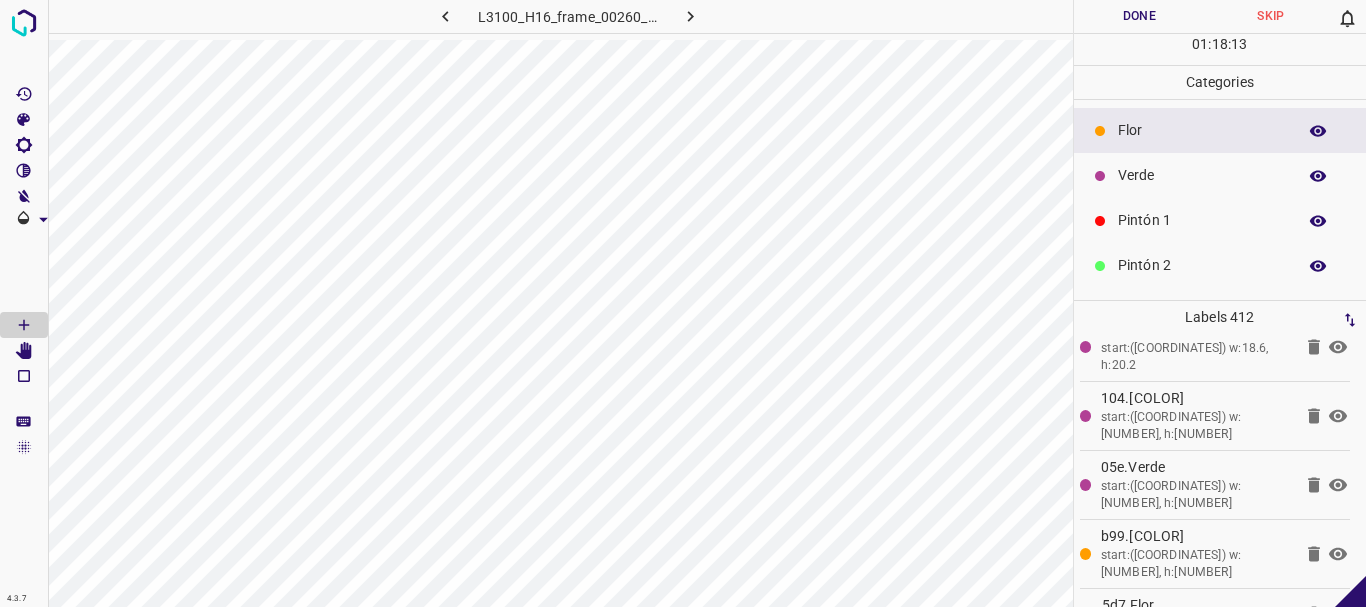 scroll, scrollTop: 133, scrollLeft: 0, axis: vertical 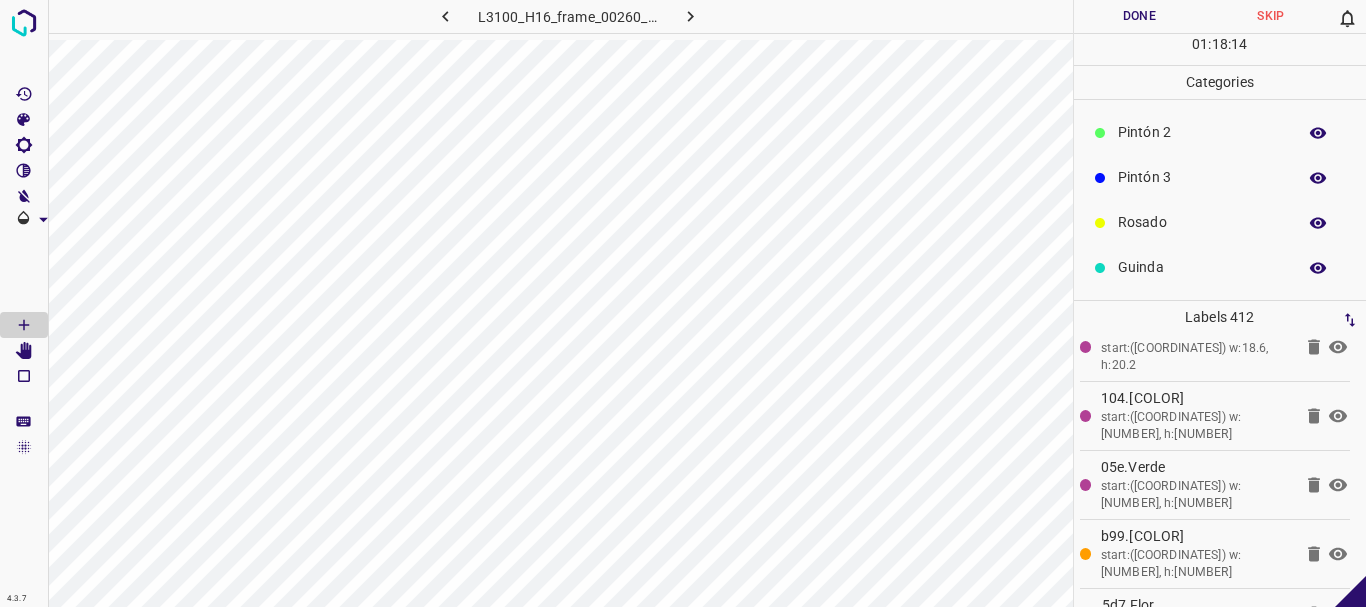 click on "Rosado" at bounding box center (1220, 222) 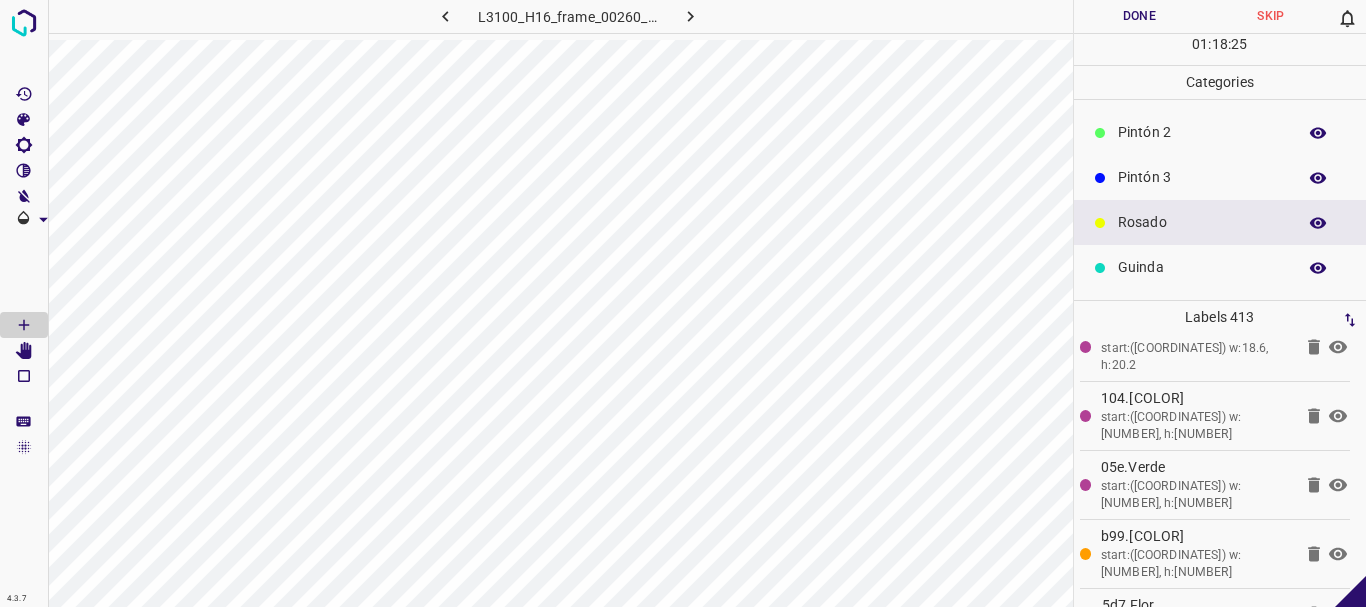 scroll, scrollTop: 0, scrollLeft: 0, axis: both 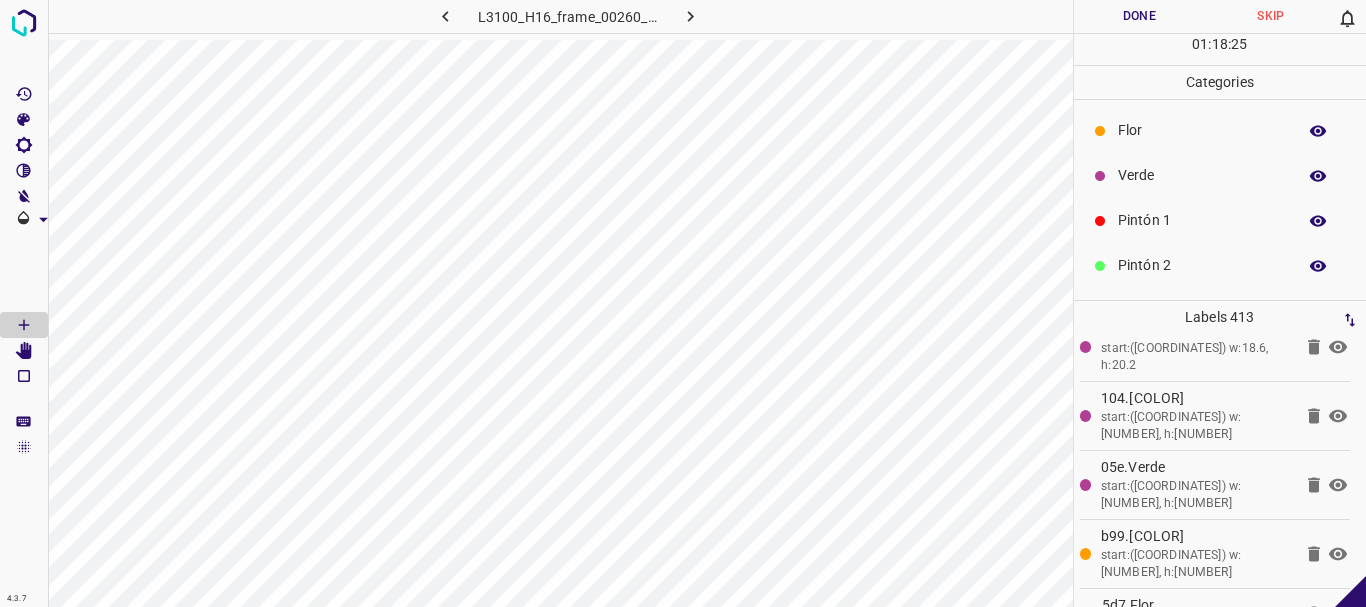 click on "Flor" at bounding box center [1220, 130] 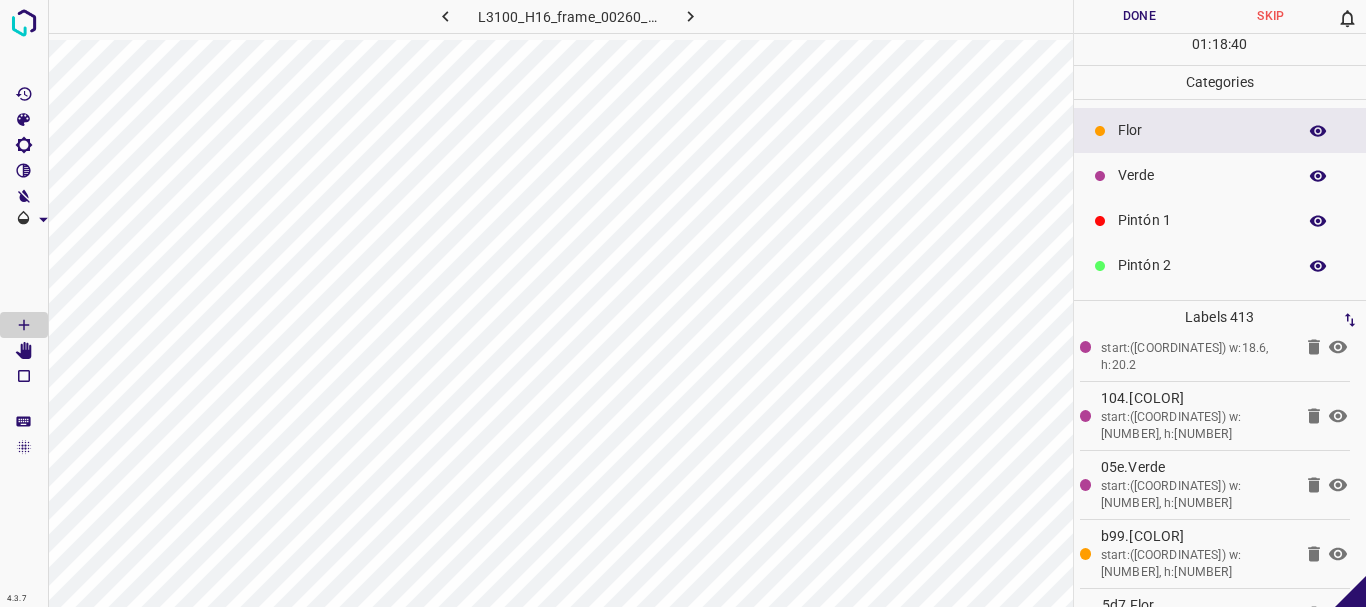 click on "Verde" at bounding box center (1202, 175) 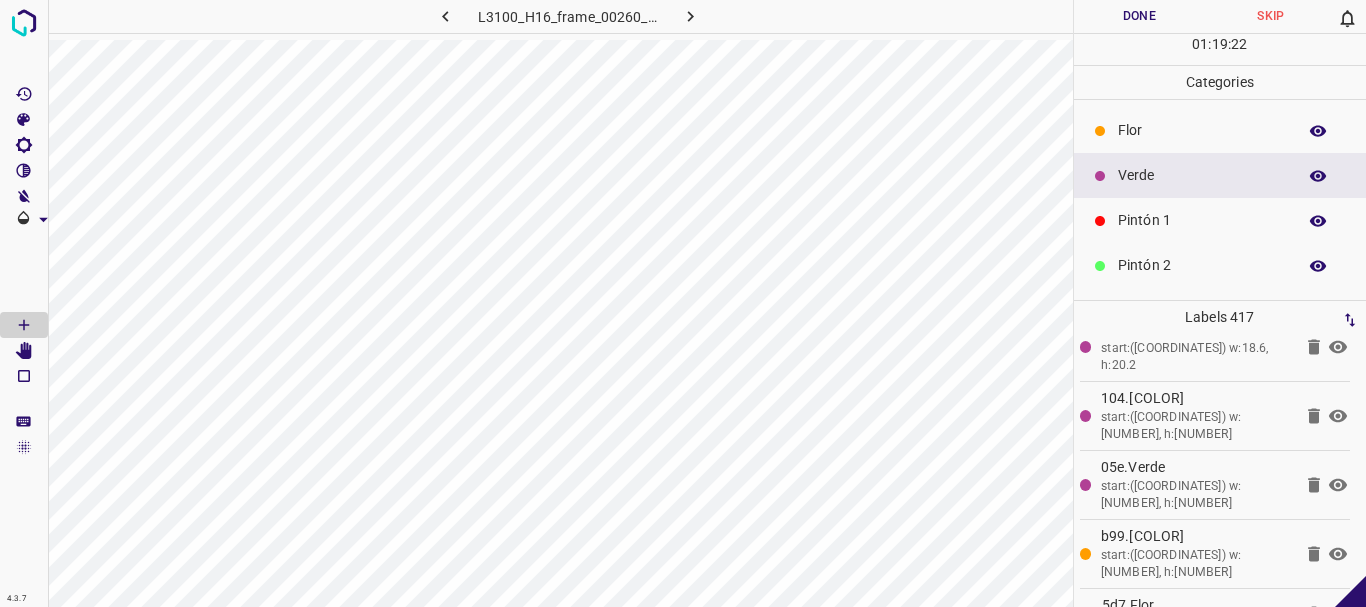 scroll, scrollTop: 28231, scrollLeft: 0, axis: vertical 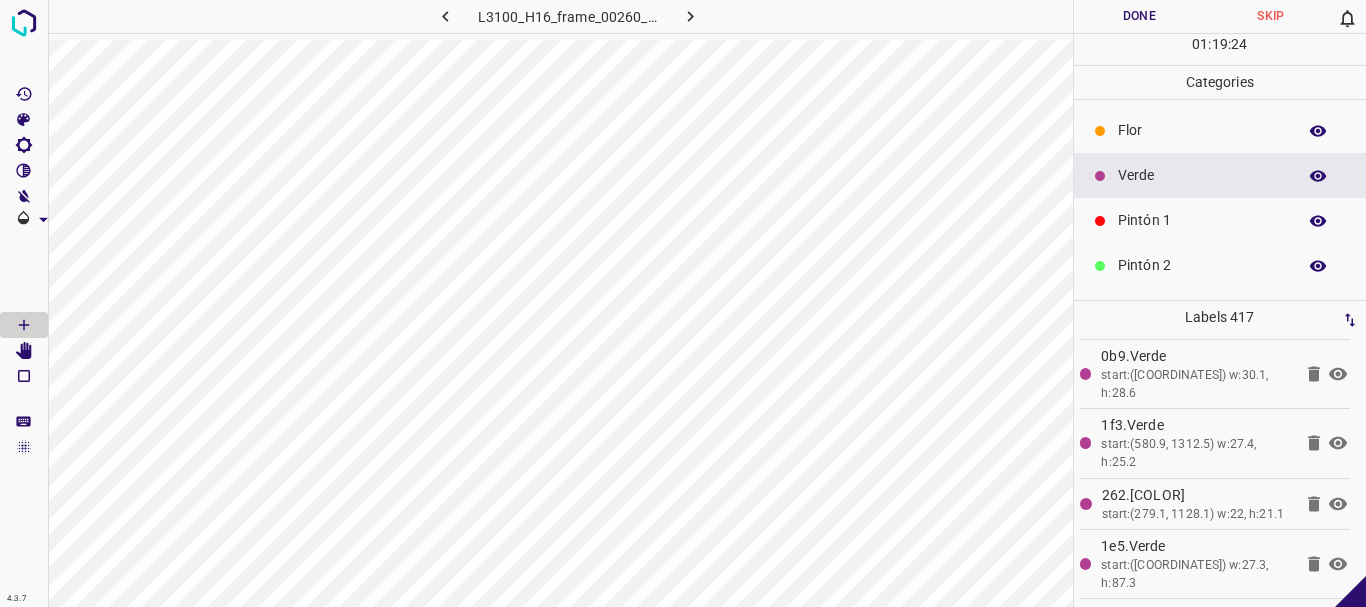 click 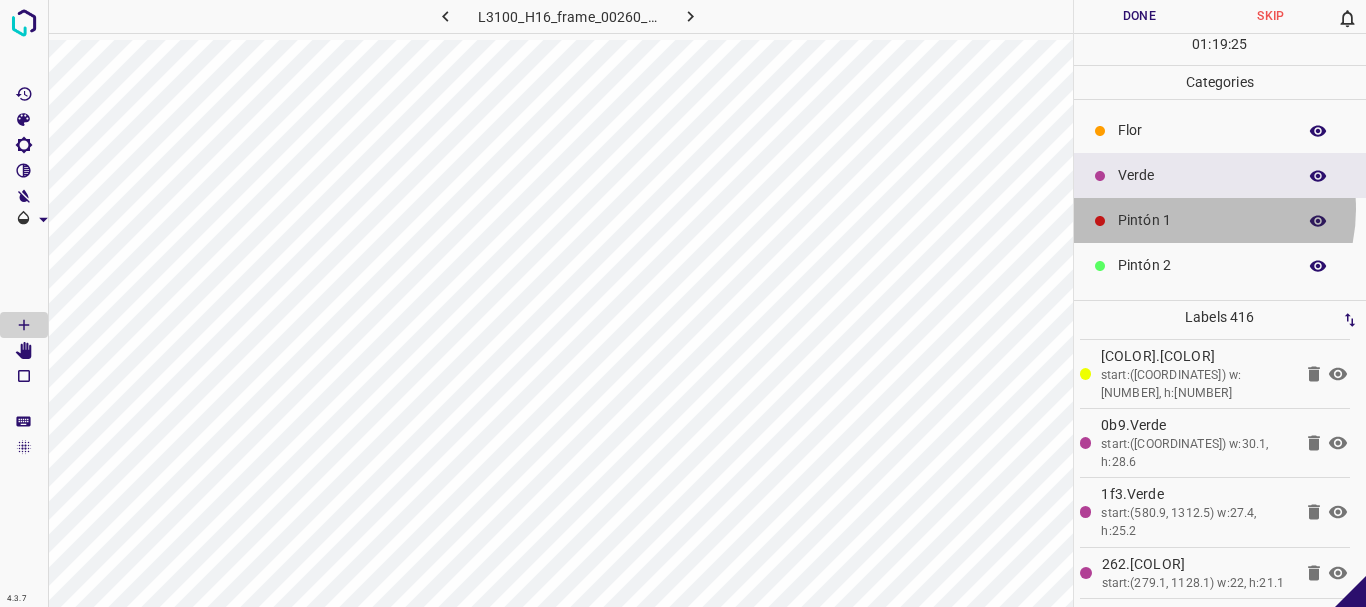 click on "Pintón 1" at bounding box center [1220, 220] 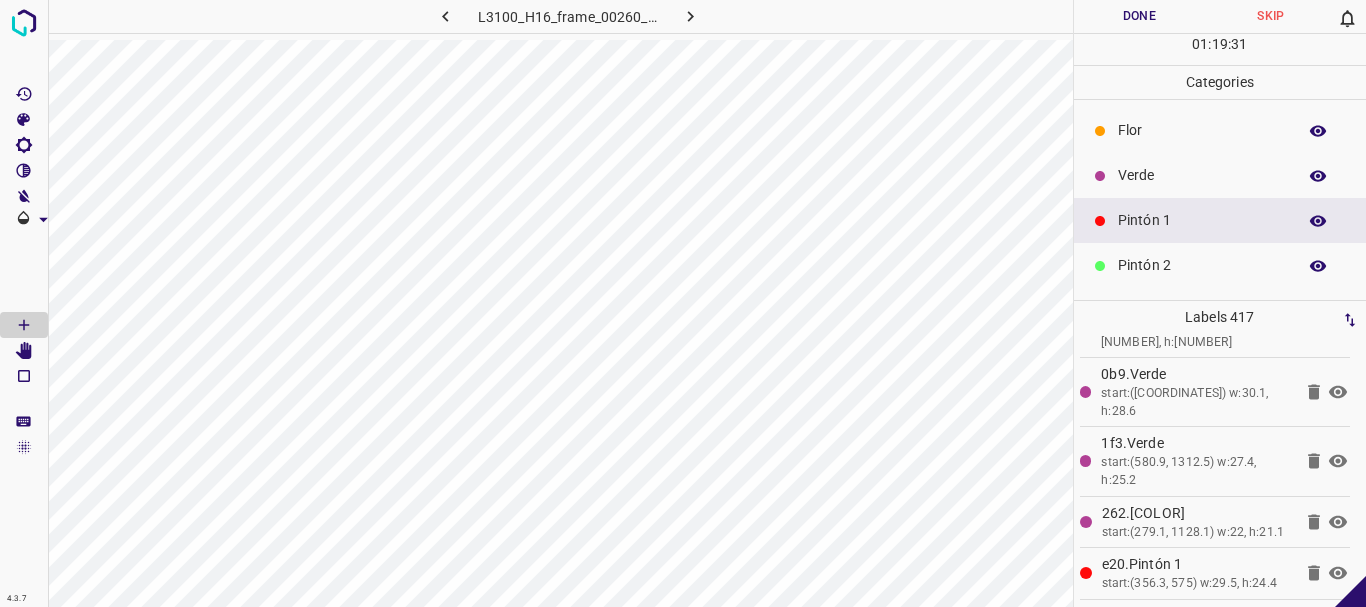 scroll, scrollTop: 28231, scrollLeft: 0, axis: vertical 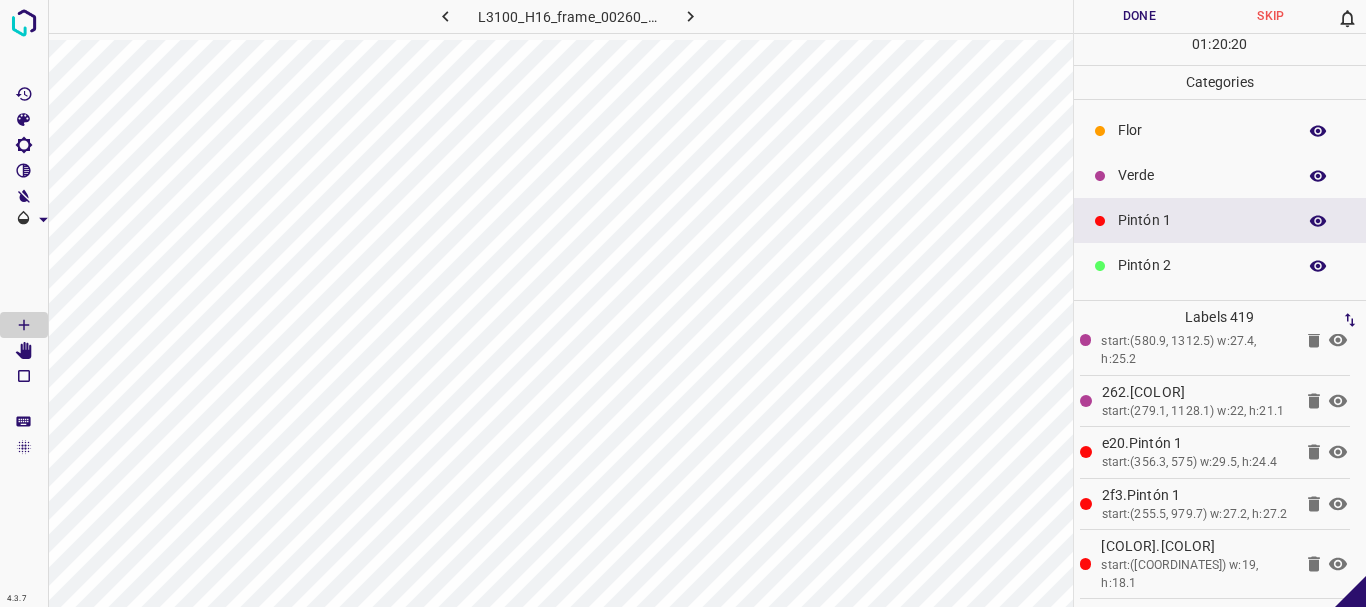 click on "Verde" at bounding box center (1202, 175) 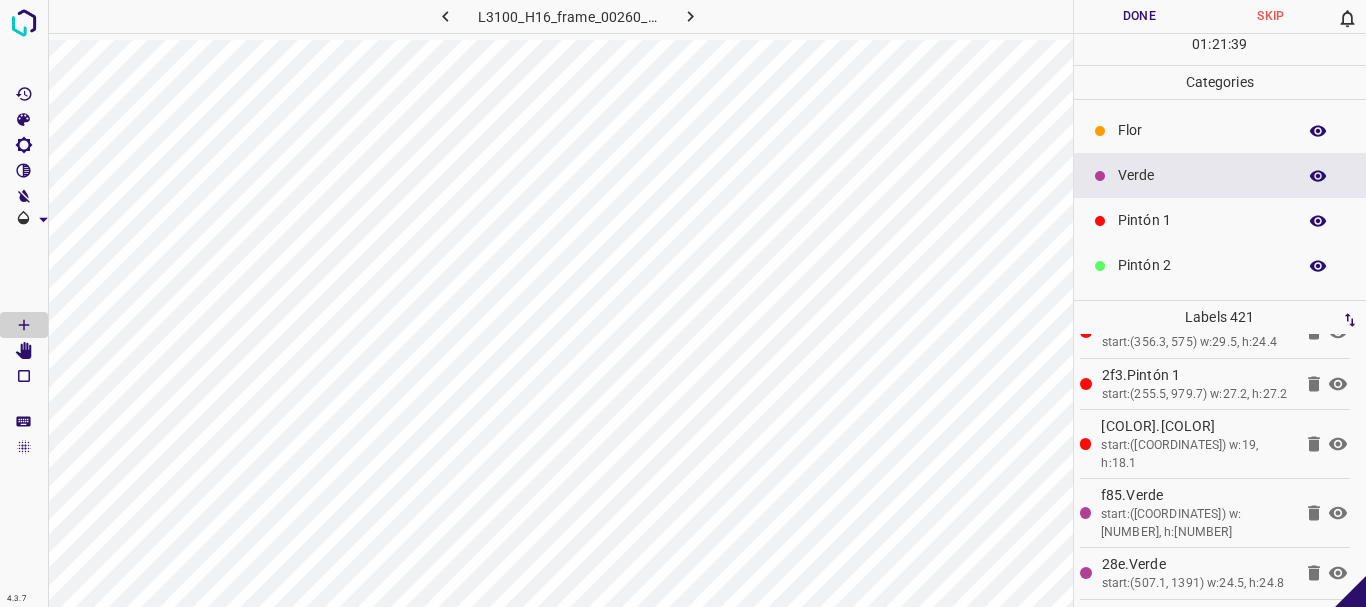 scroll, scrollTop: 27831, scrollLeft: 0, axis: vertical 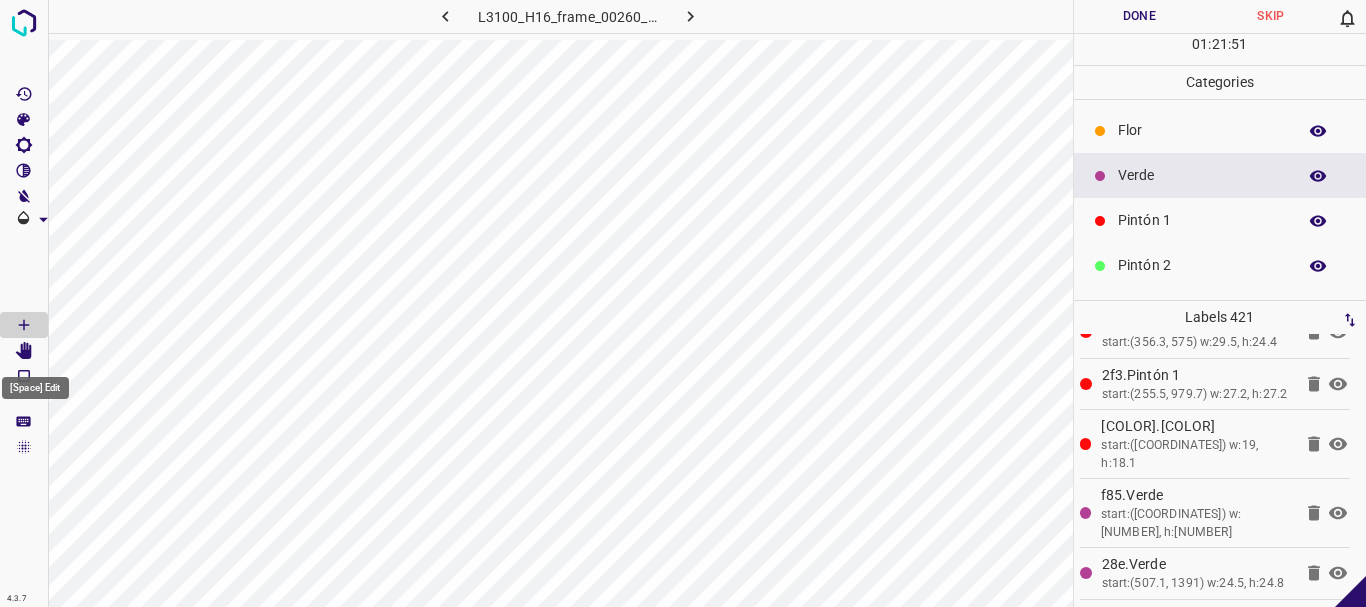 click 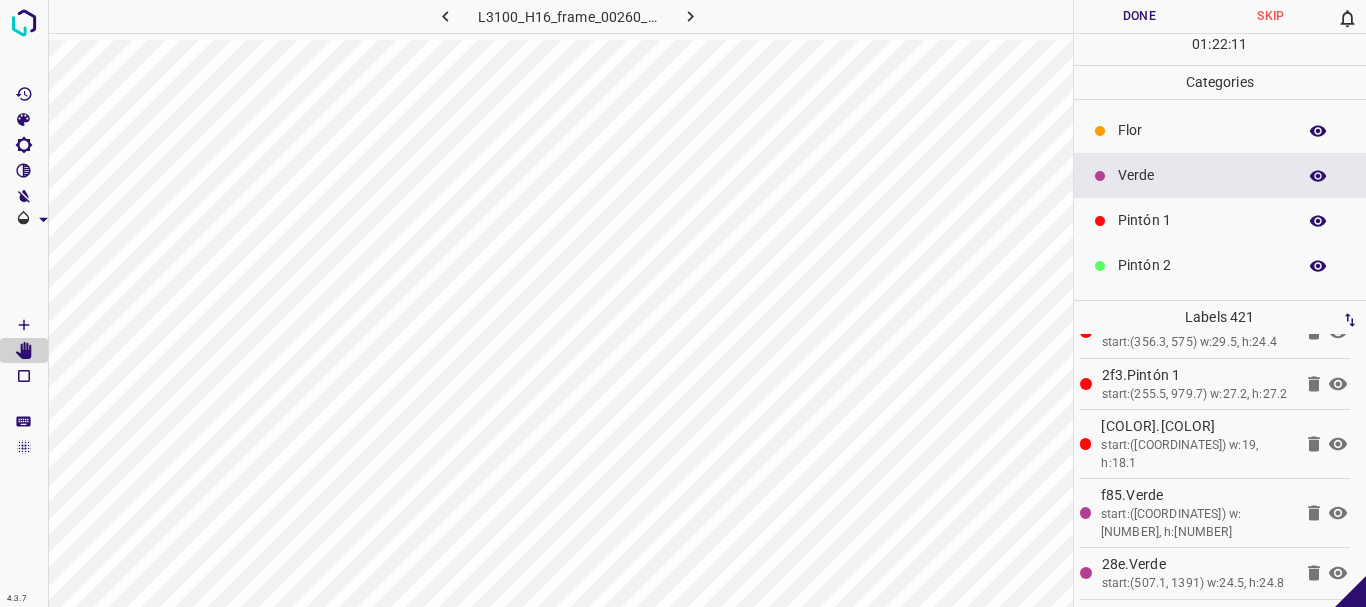 scroll, scrollTop: 27974, scrollLeft: 0, axis: vertical 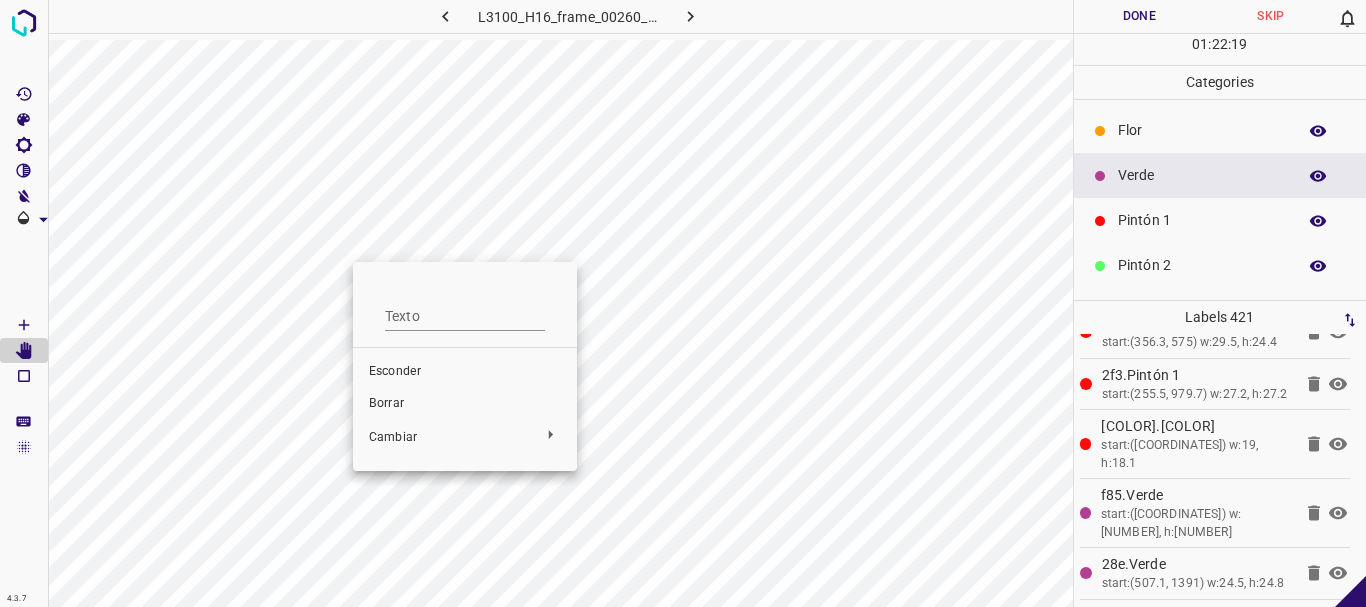 click on "Borrar" at bounding box center (386, 403) 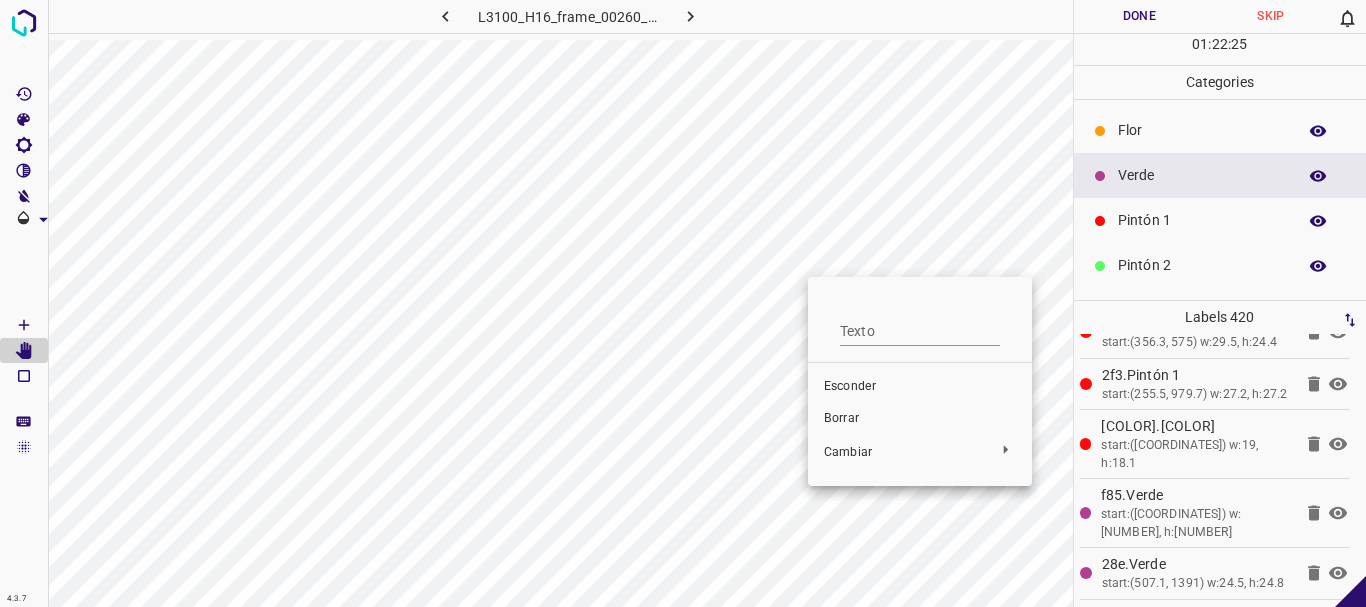 click on "Borrar" at bounding box center (920, 419) 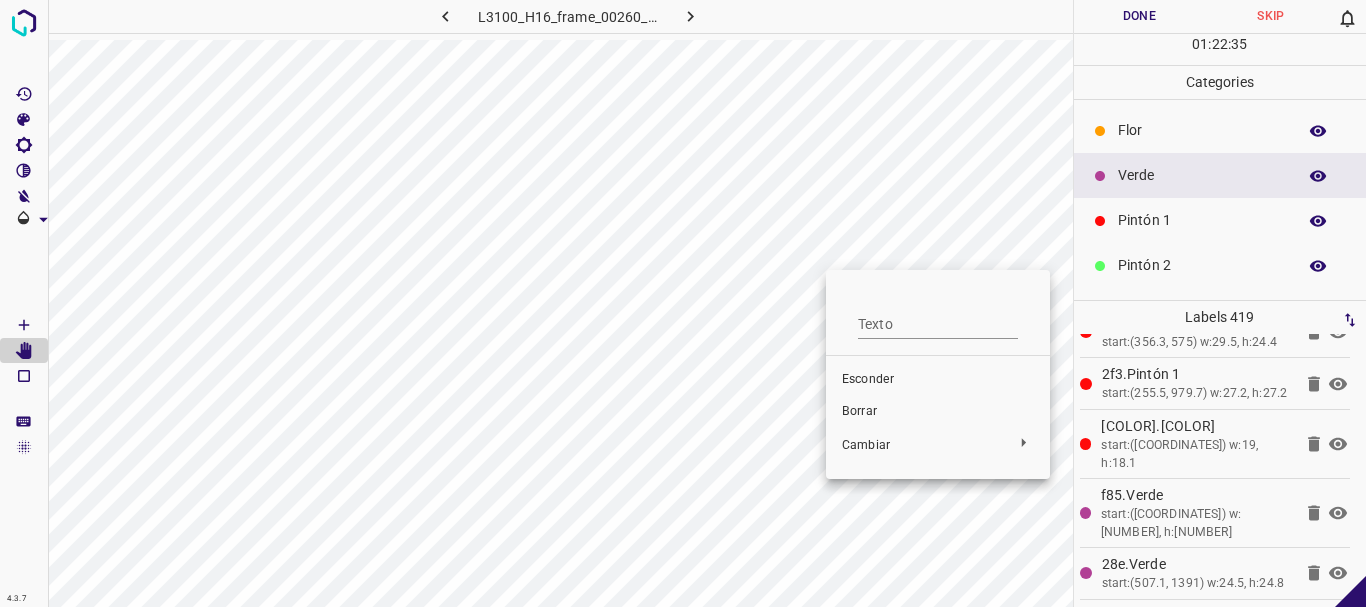 click on "Borrar" at bounding box center (938, 412) 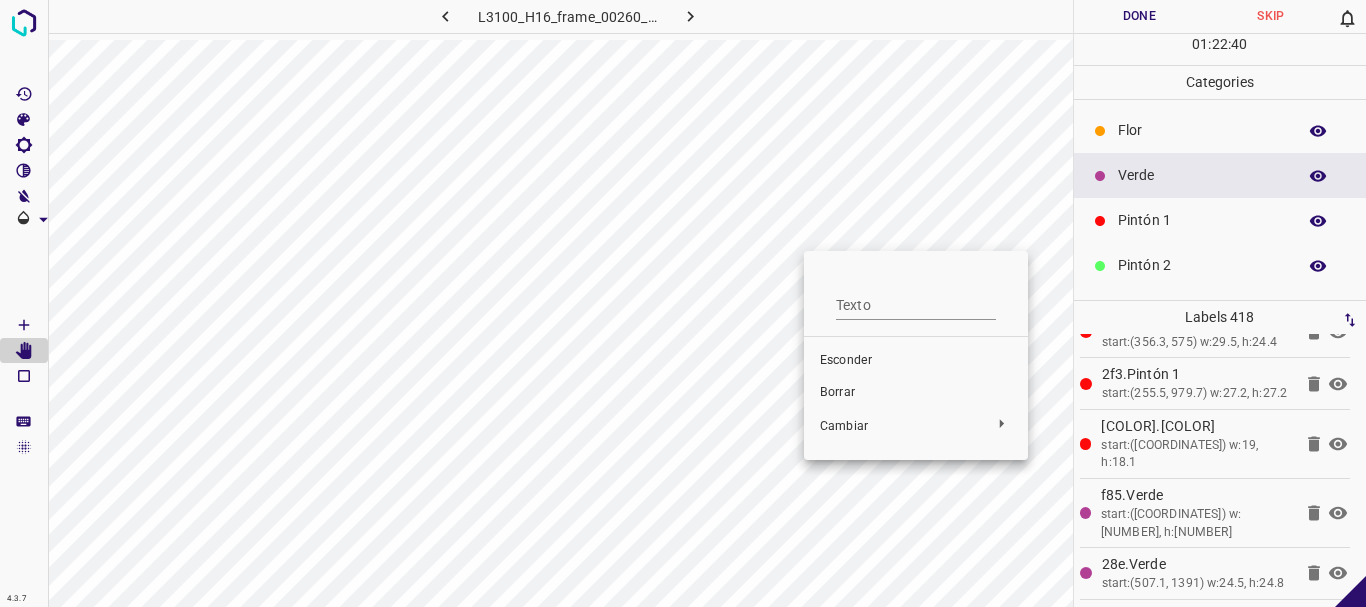 click on "Borrar" at bounding box center (916, 393) 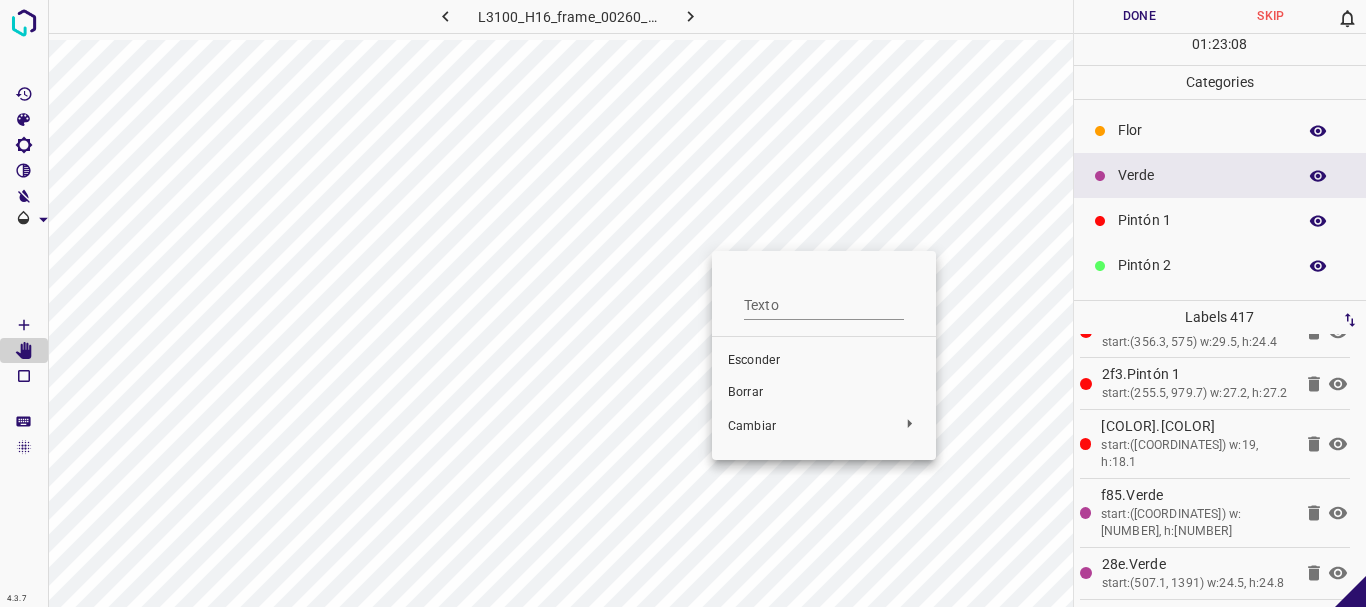 click on "Borrar" at bounding box center (745, 392) 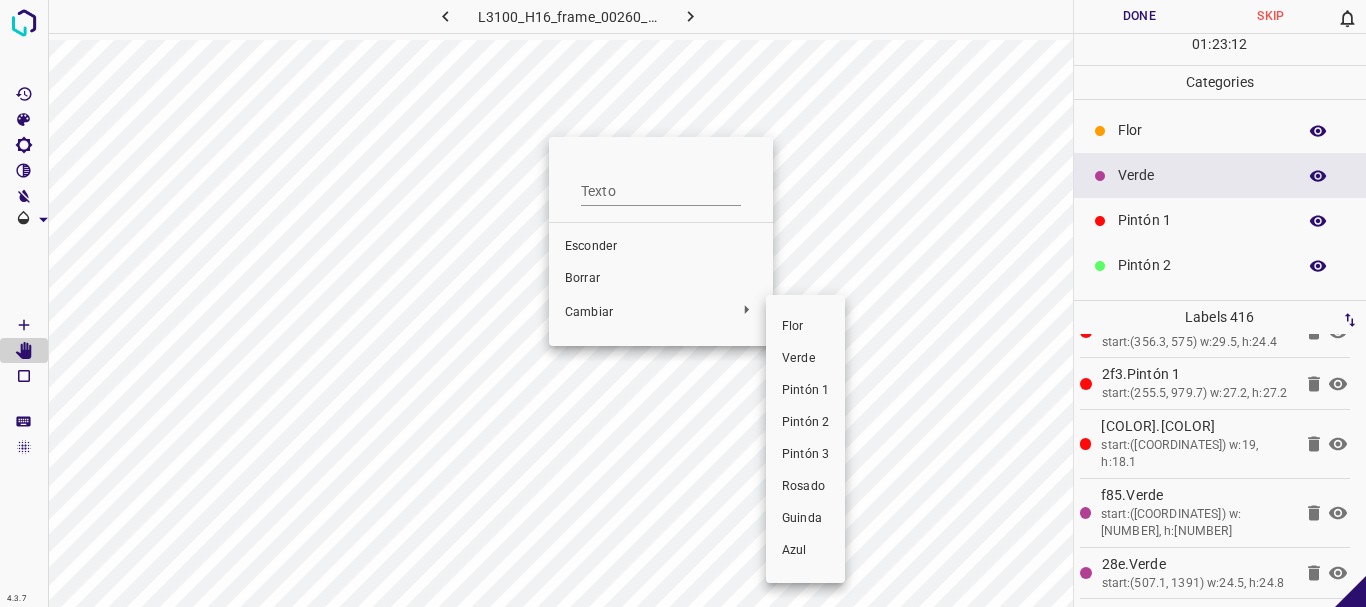 click at bounding box center (683, 303) 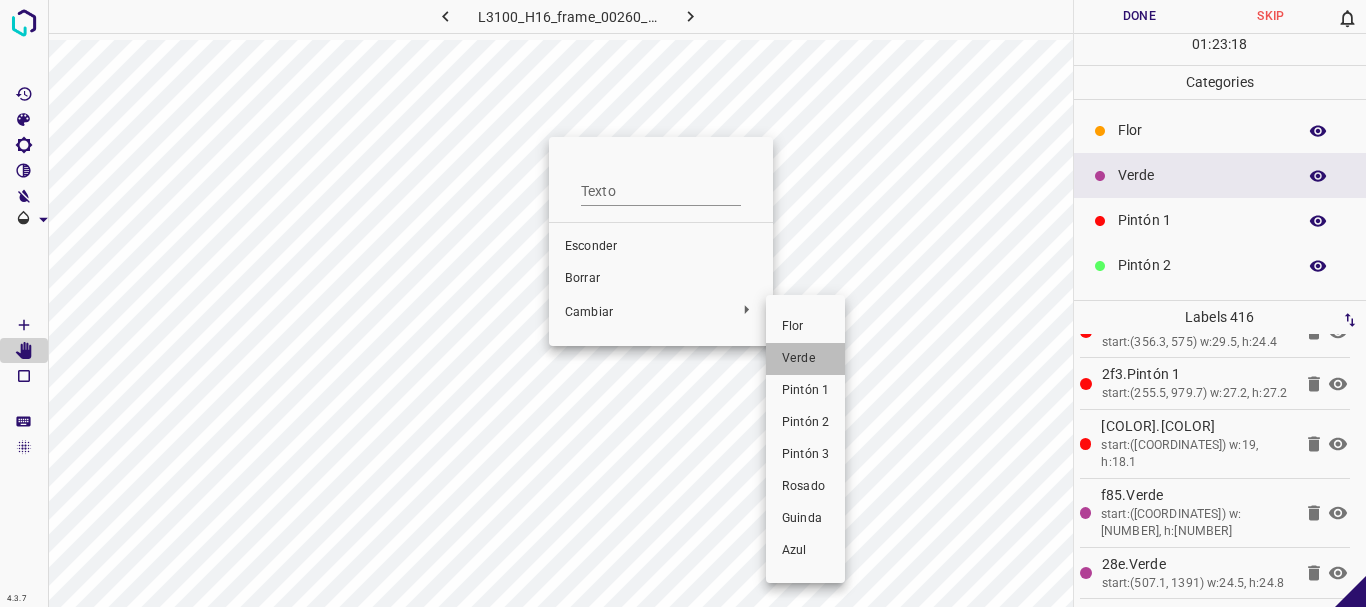 click on "Verde" at bounding box center (805, 359) 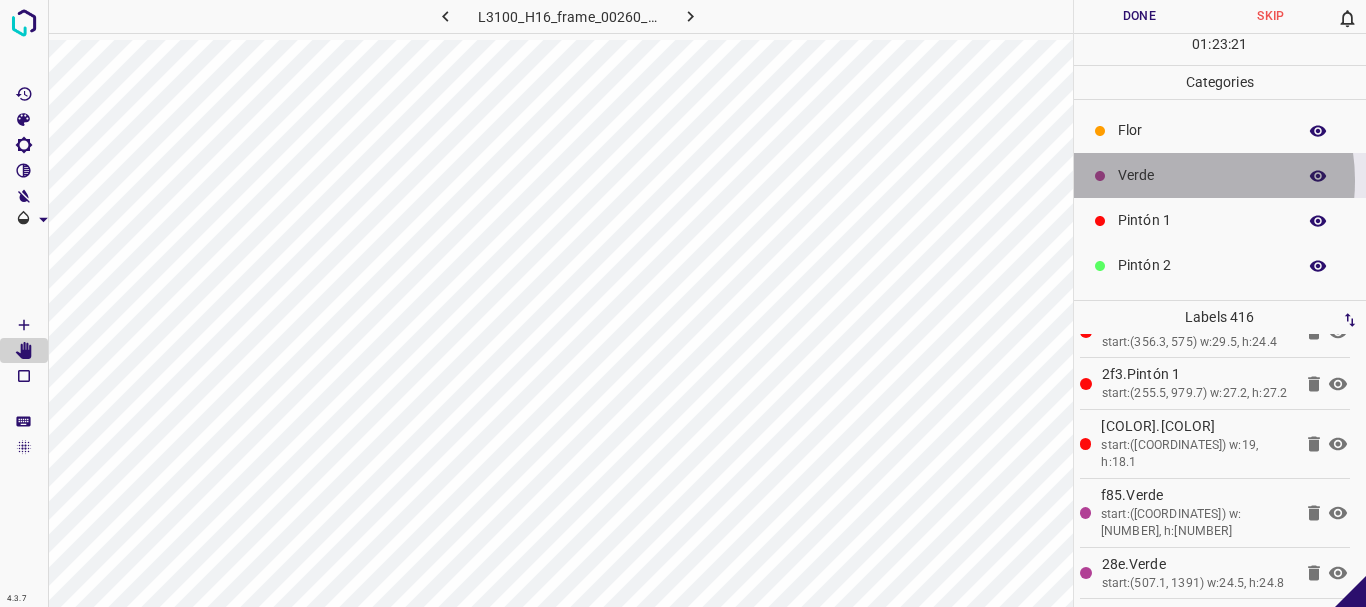click on "Verde" at bounding box center [1202, 175] 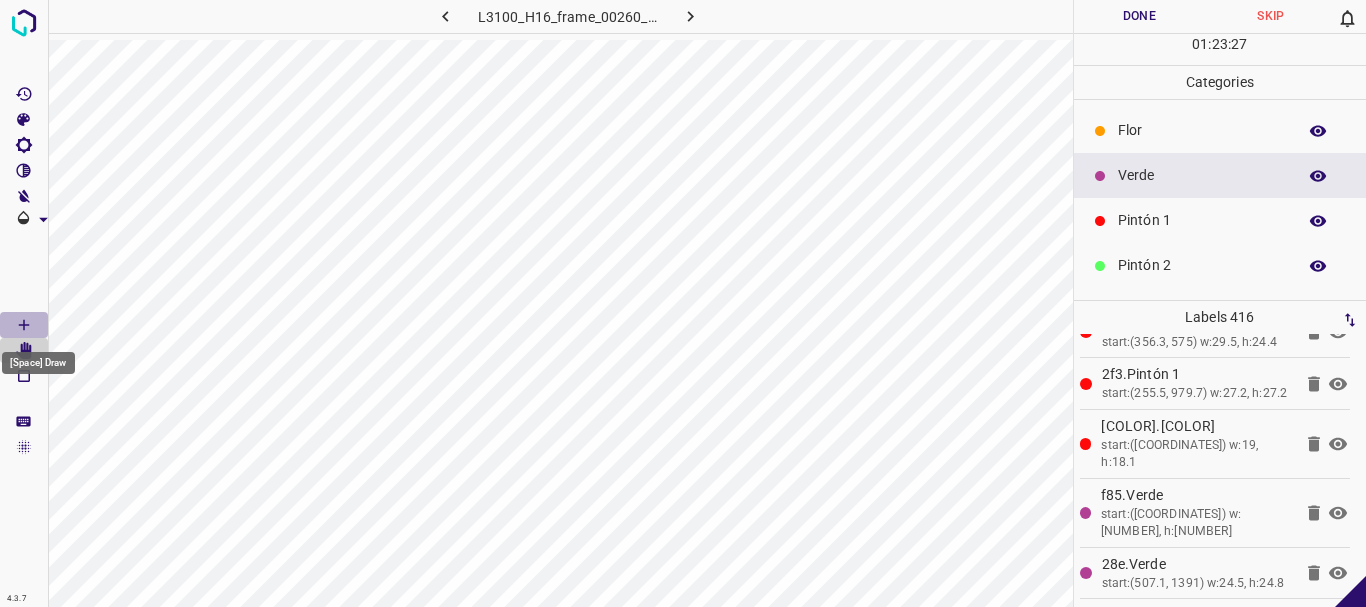 click at bounding box center (24, 325) 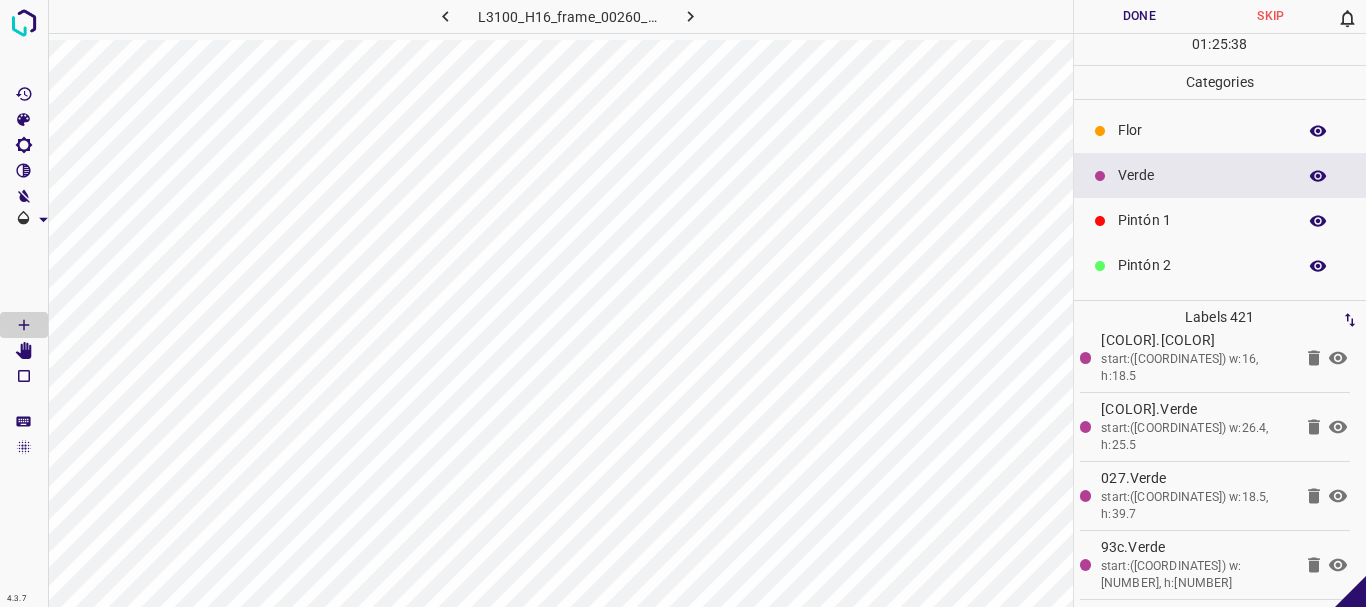 click on "Done" at bounding box center [1140, 16] 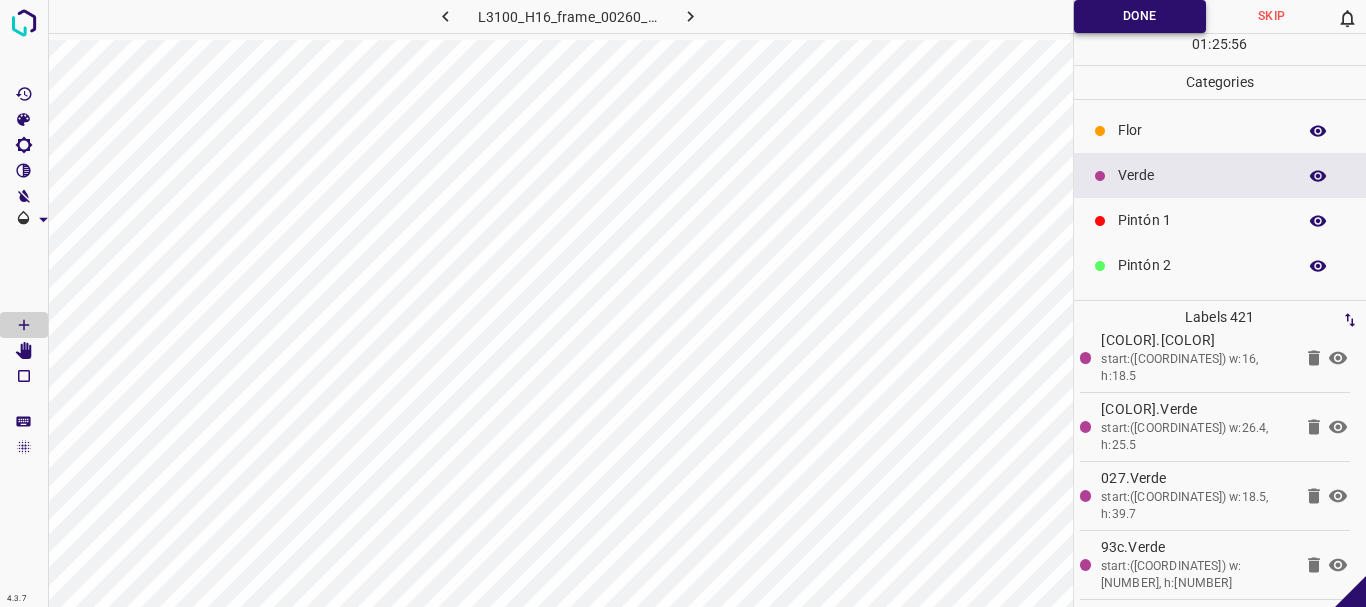 click on "Done" at bounding box center (1140, 16) 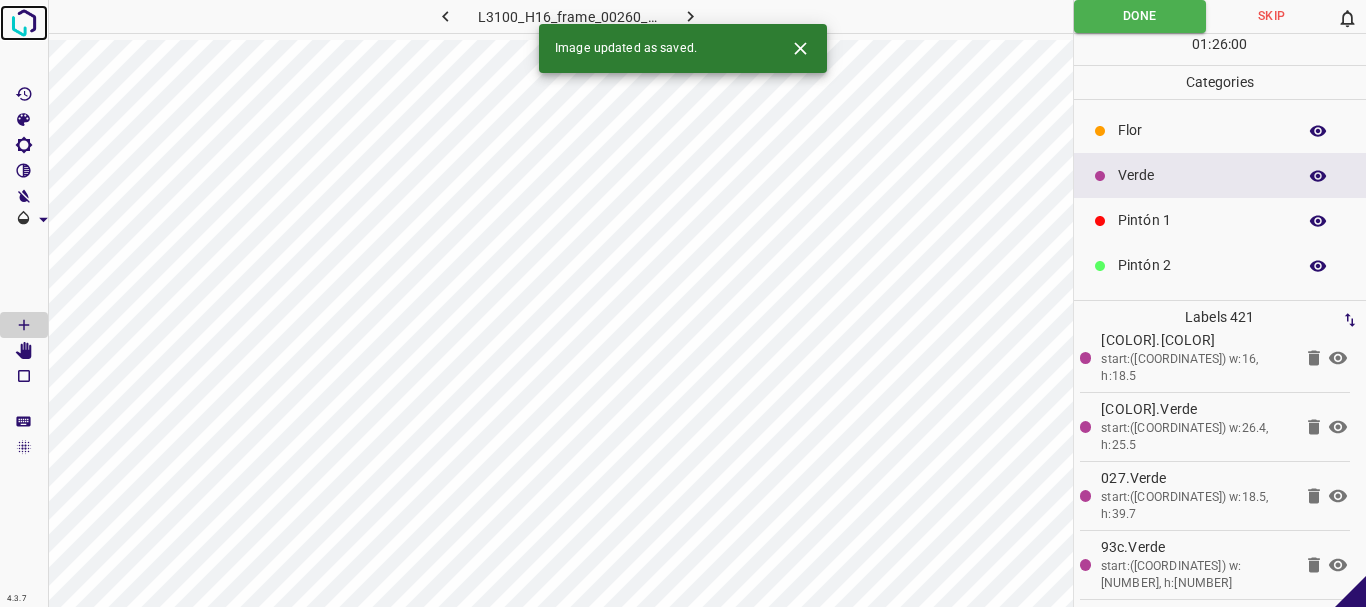 click at bounding box center (24, 23) 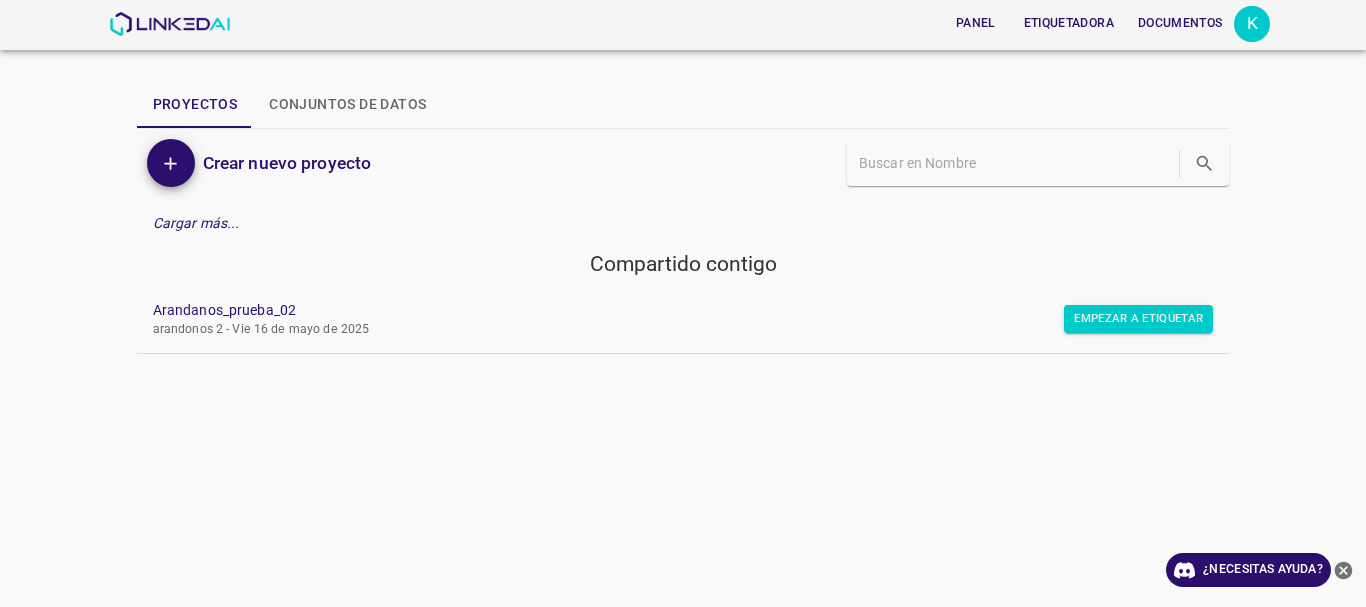 scroll, scrollTop: 0, scrollLeft: 0, axis: both 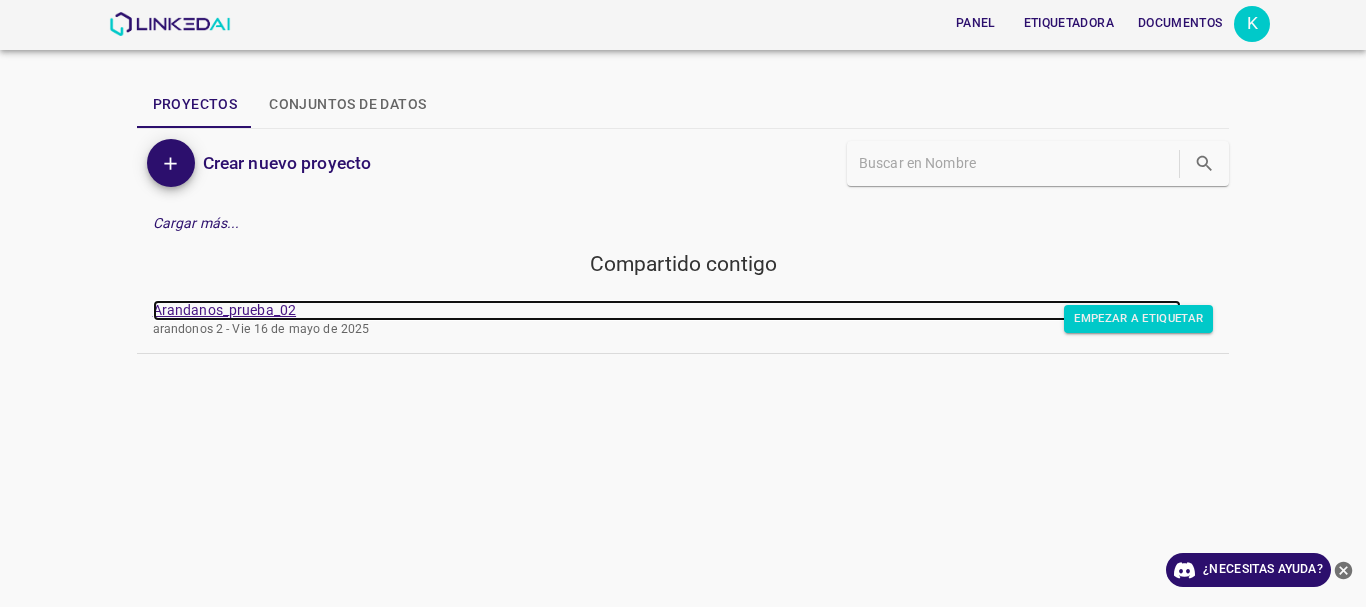 click on "Arandanos_prueba_02" at bounding box center (225, 310) 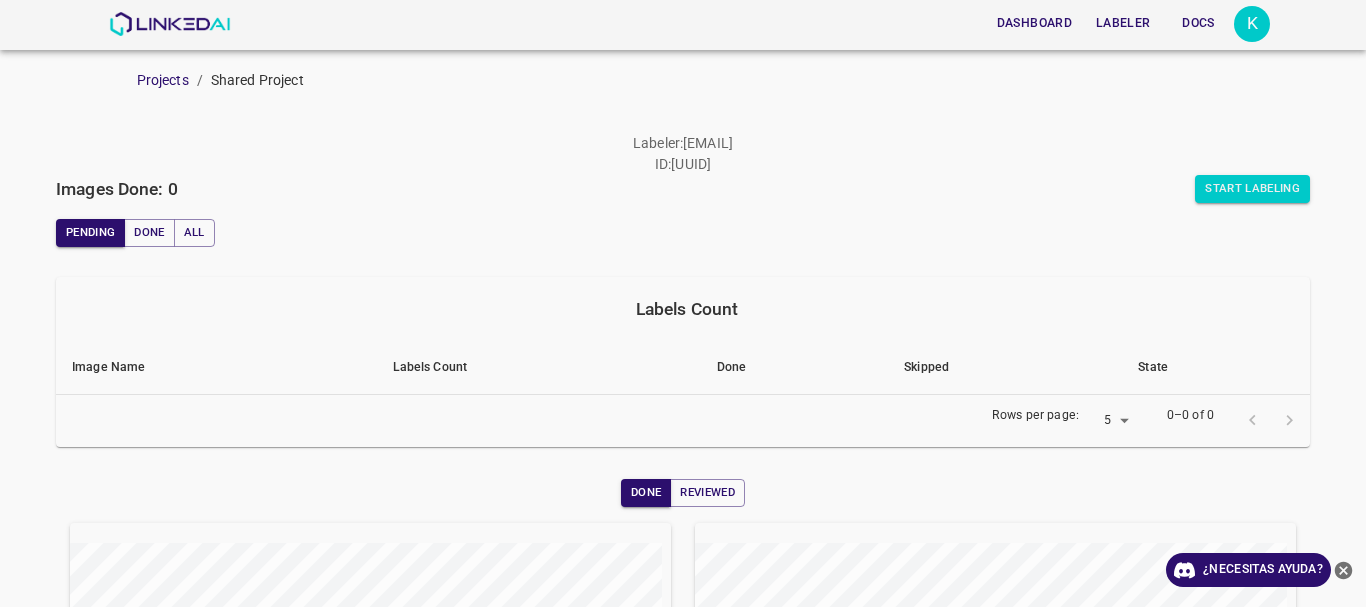 scroll, scrollTop: 0, scrollLeft: 0, axis: both 